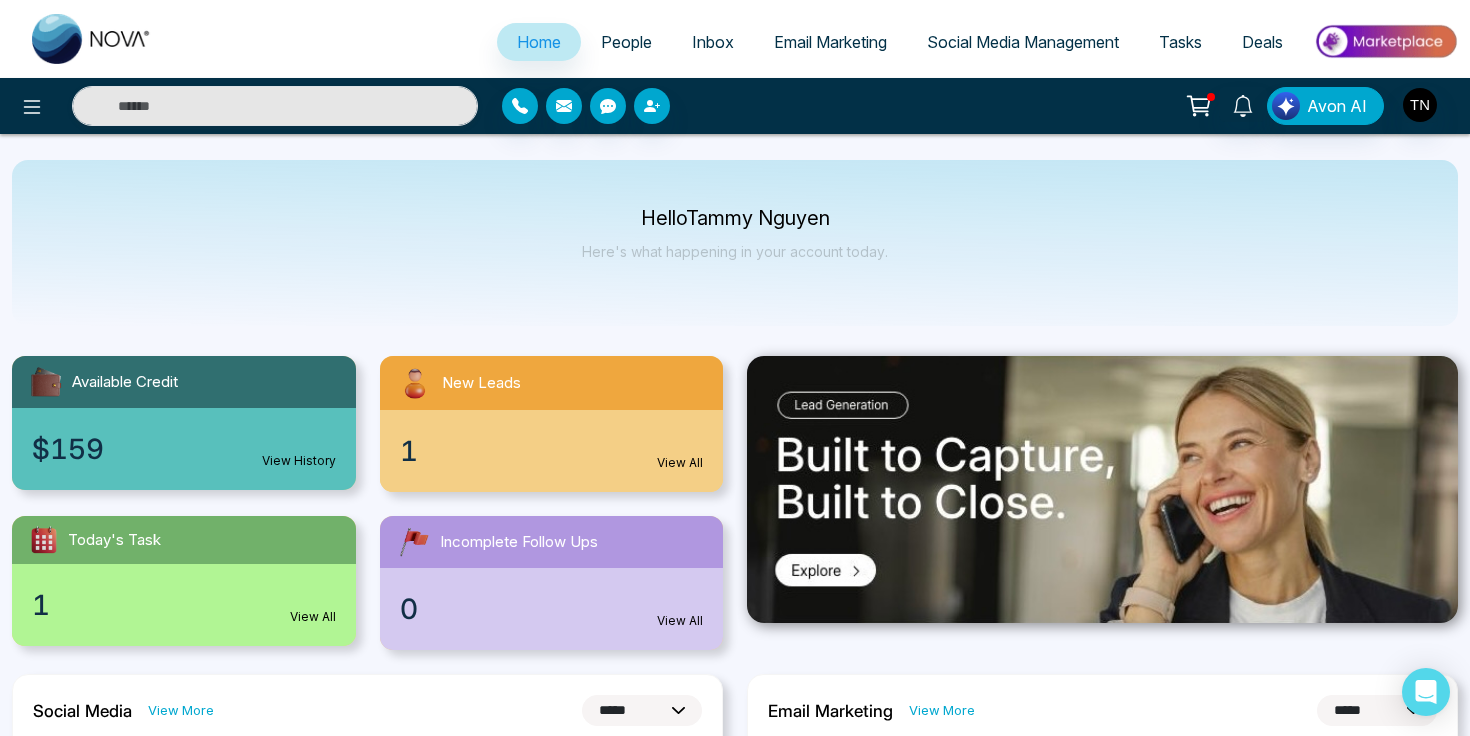 select on "*" 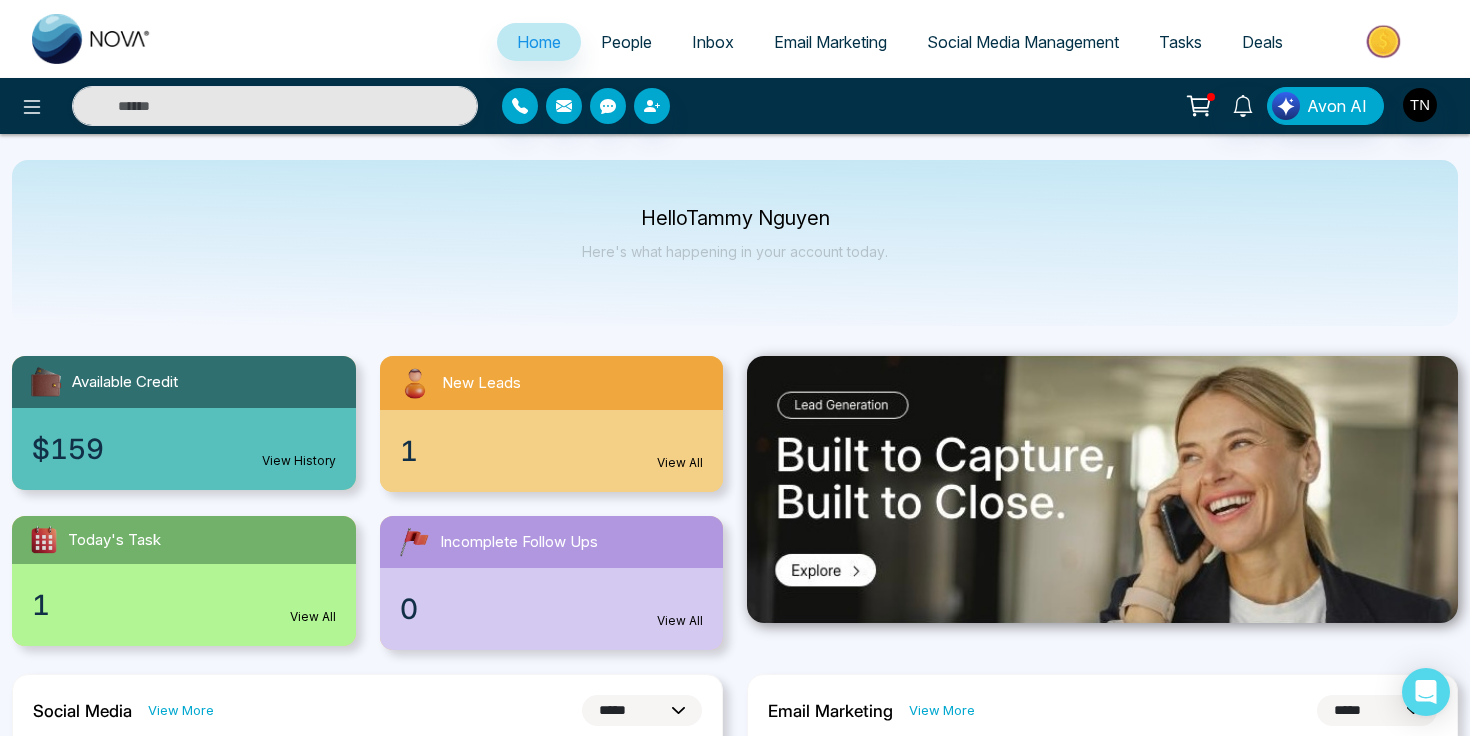 select on "*" 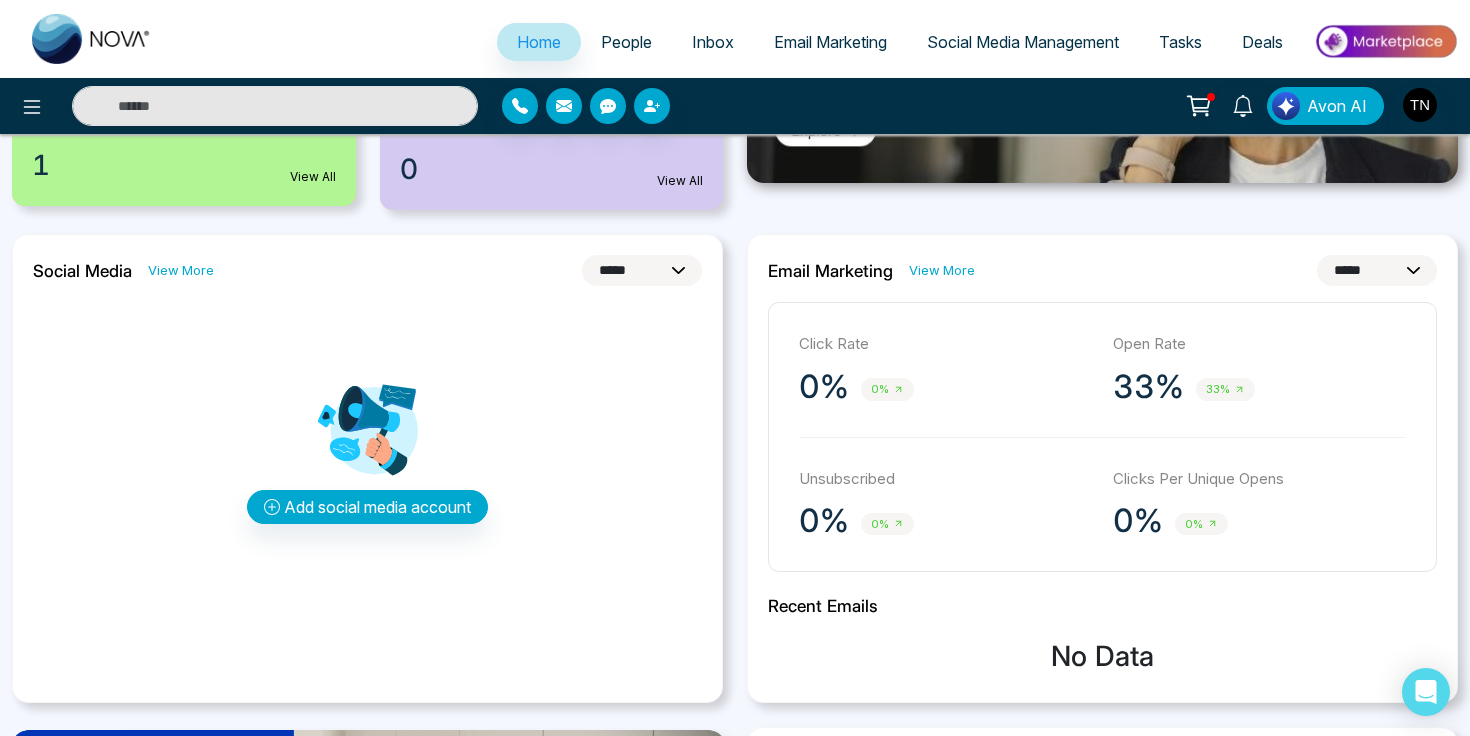 scroll, scrollTop: 329, scrollLeft: 0, axis: vertical 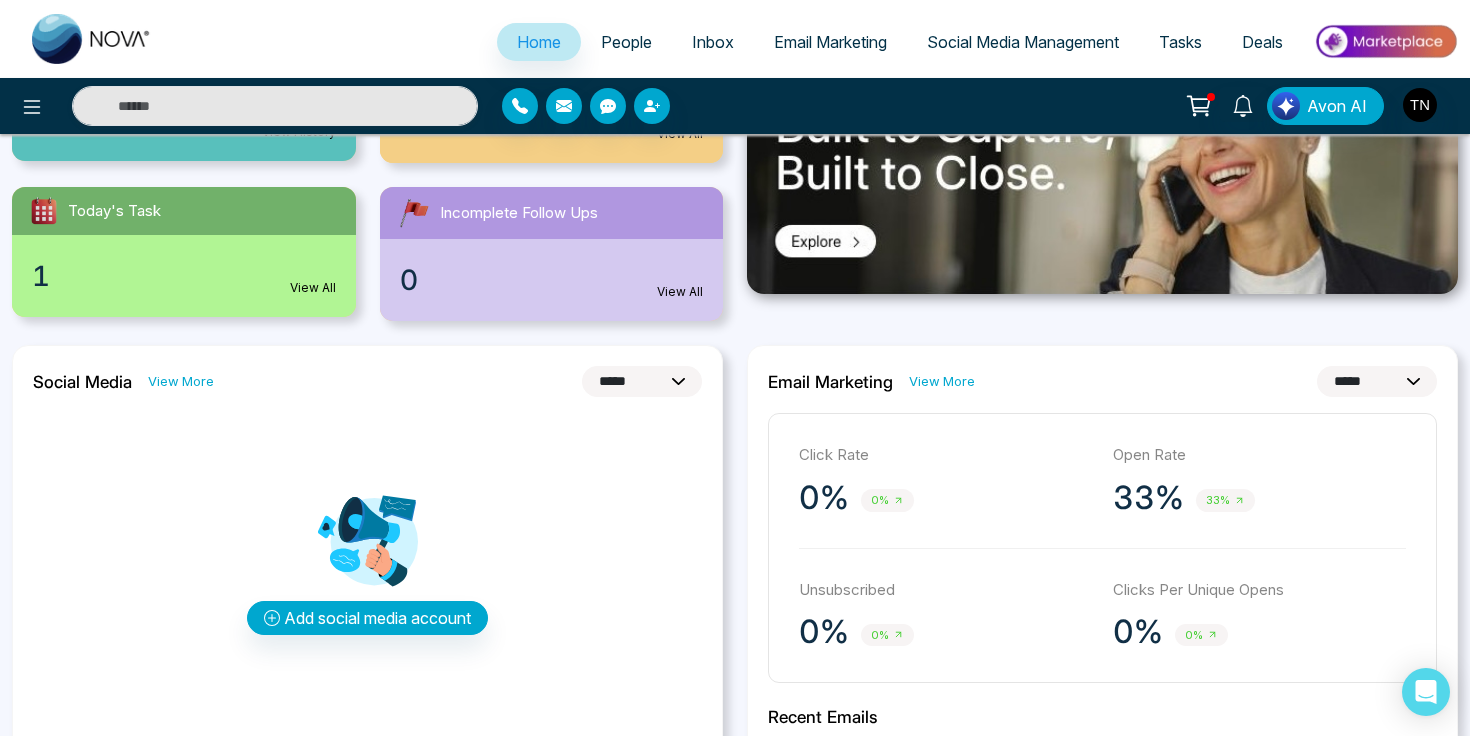 click on "Email Marketing" at bounding box center [830, 42] 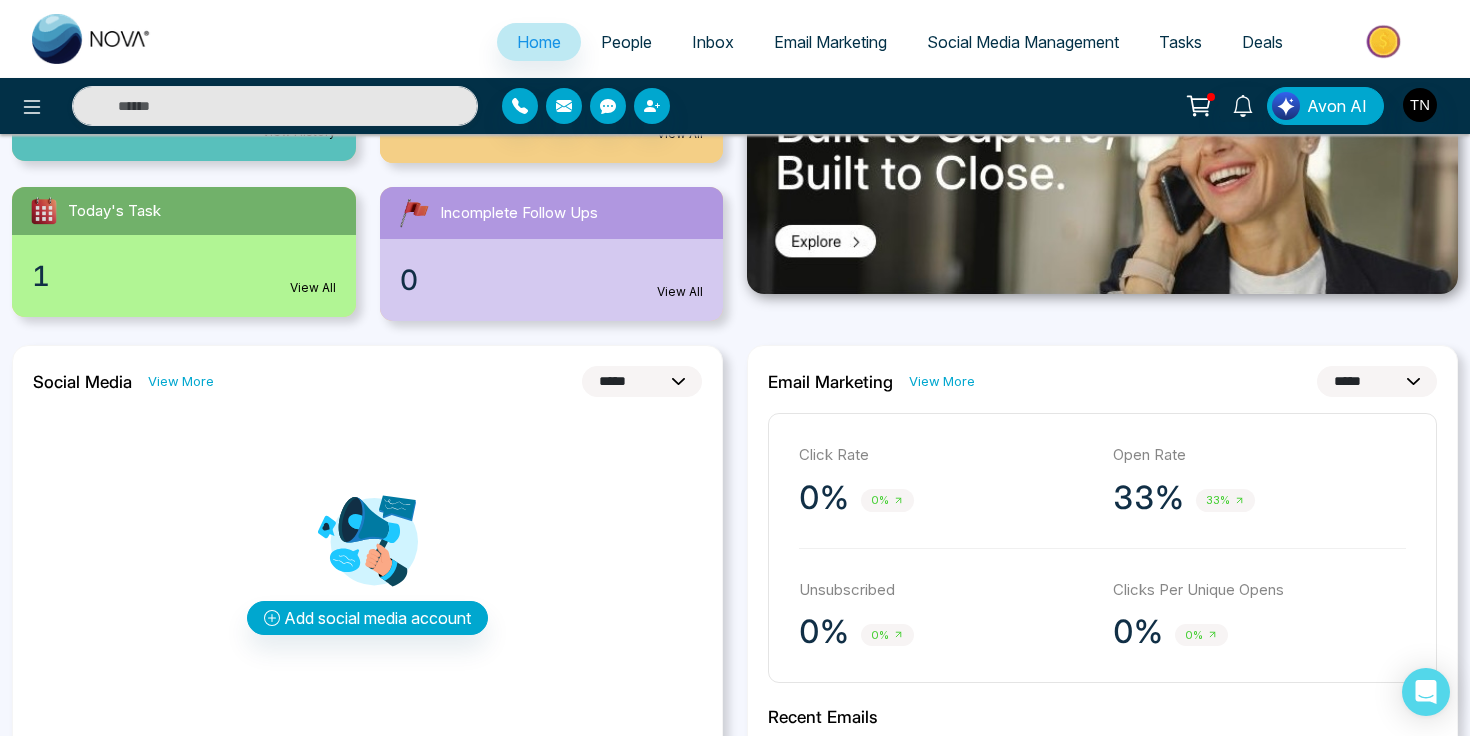 scroll, scrollTop: 0, scrollLeft: 0, axis: both 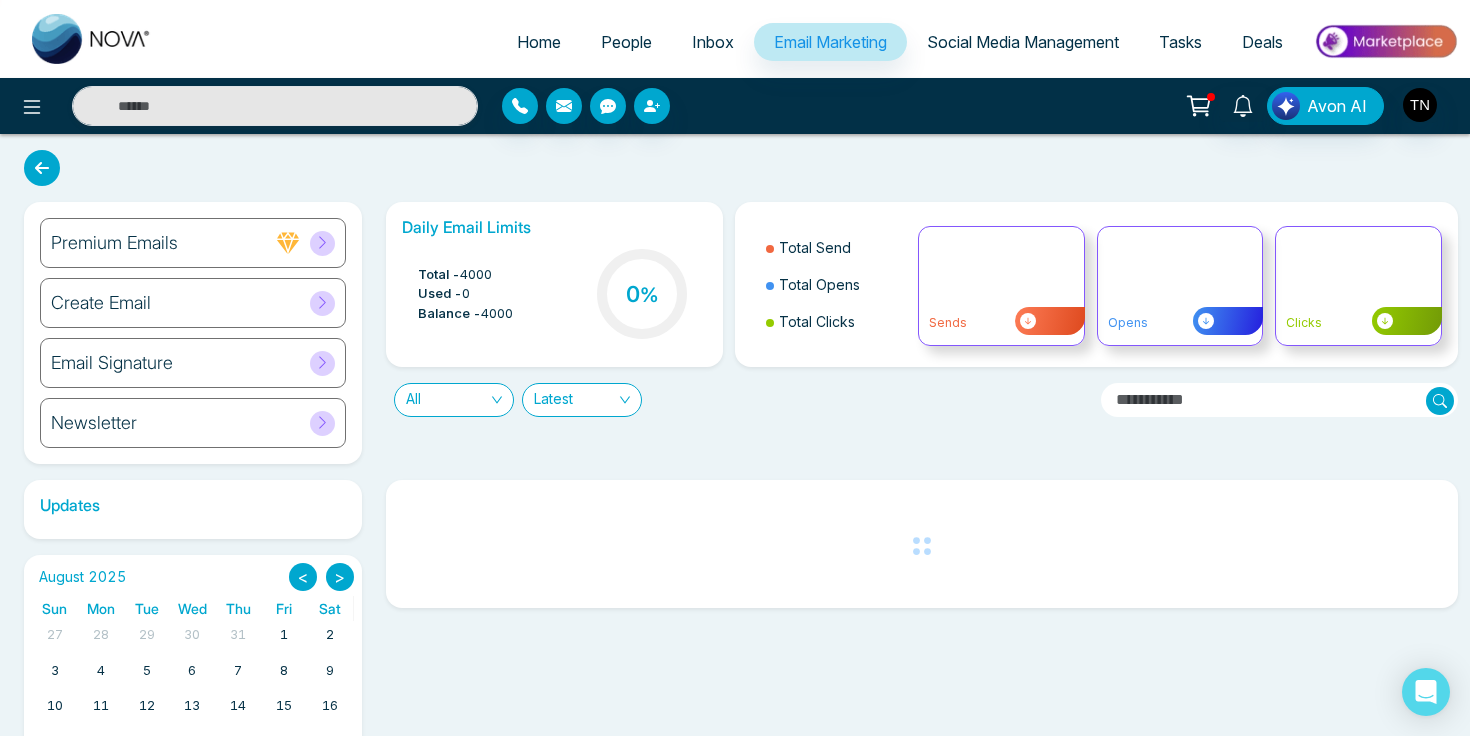 click on "Email Signature" at bounding box center (112, 363) 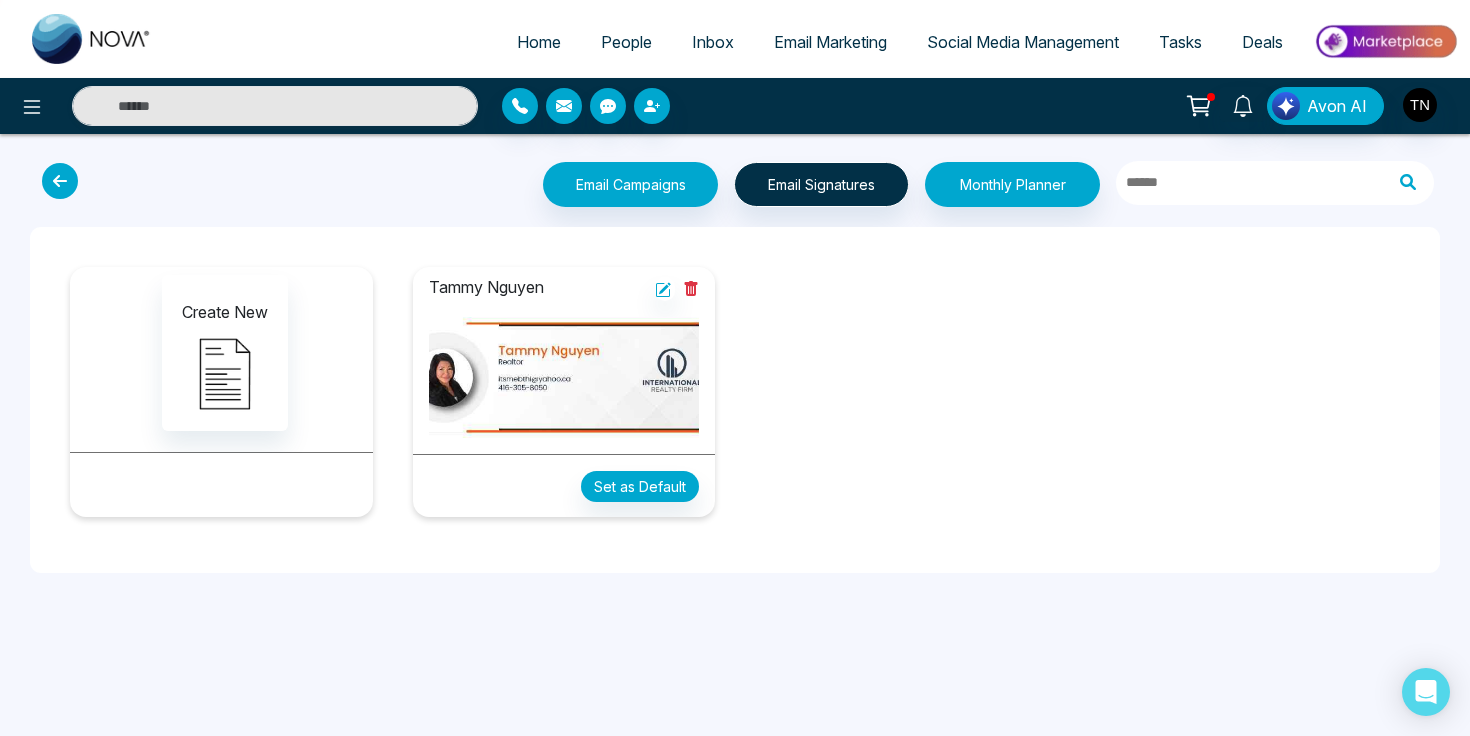 click at bounding box center (564, 377) 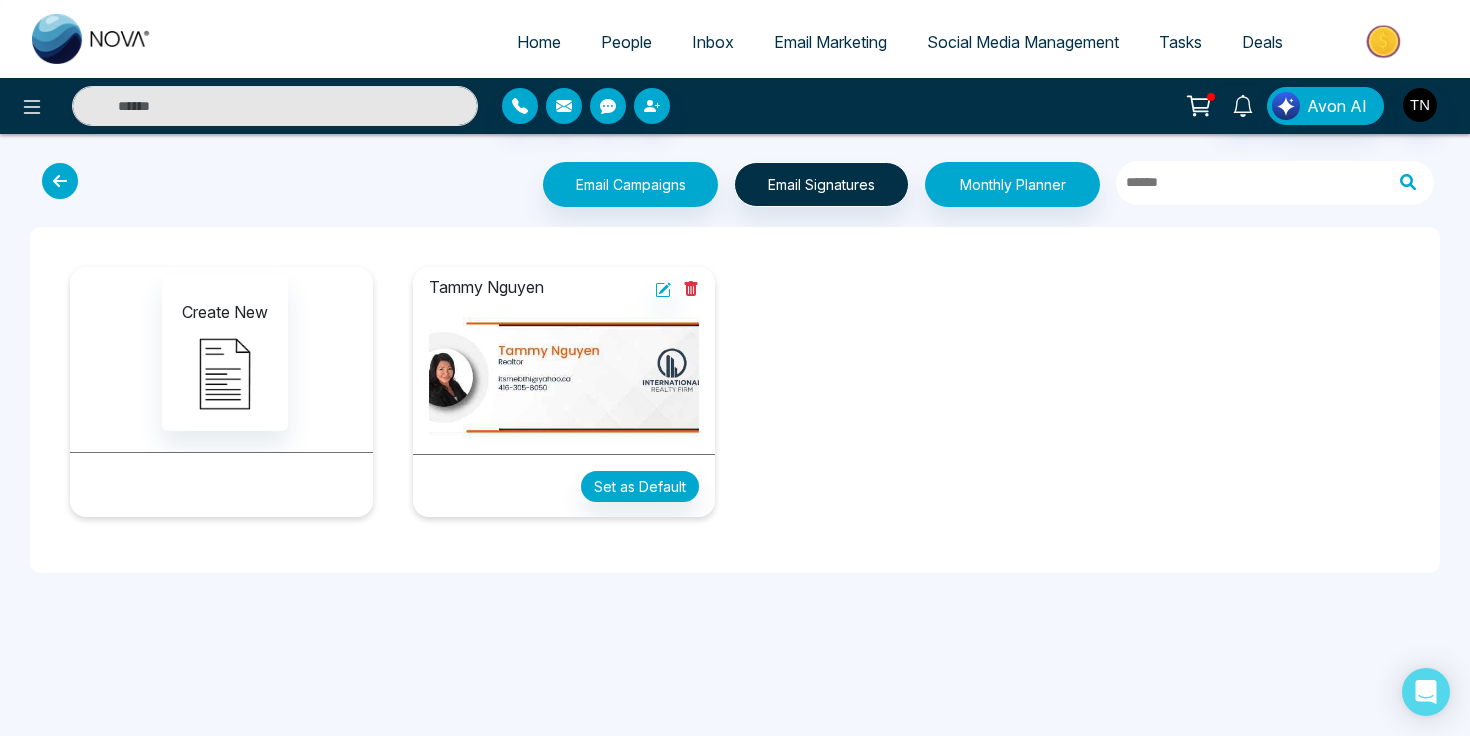 click at bounding box center (564, 377) 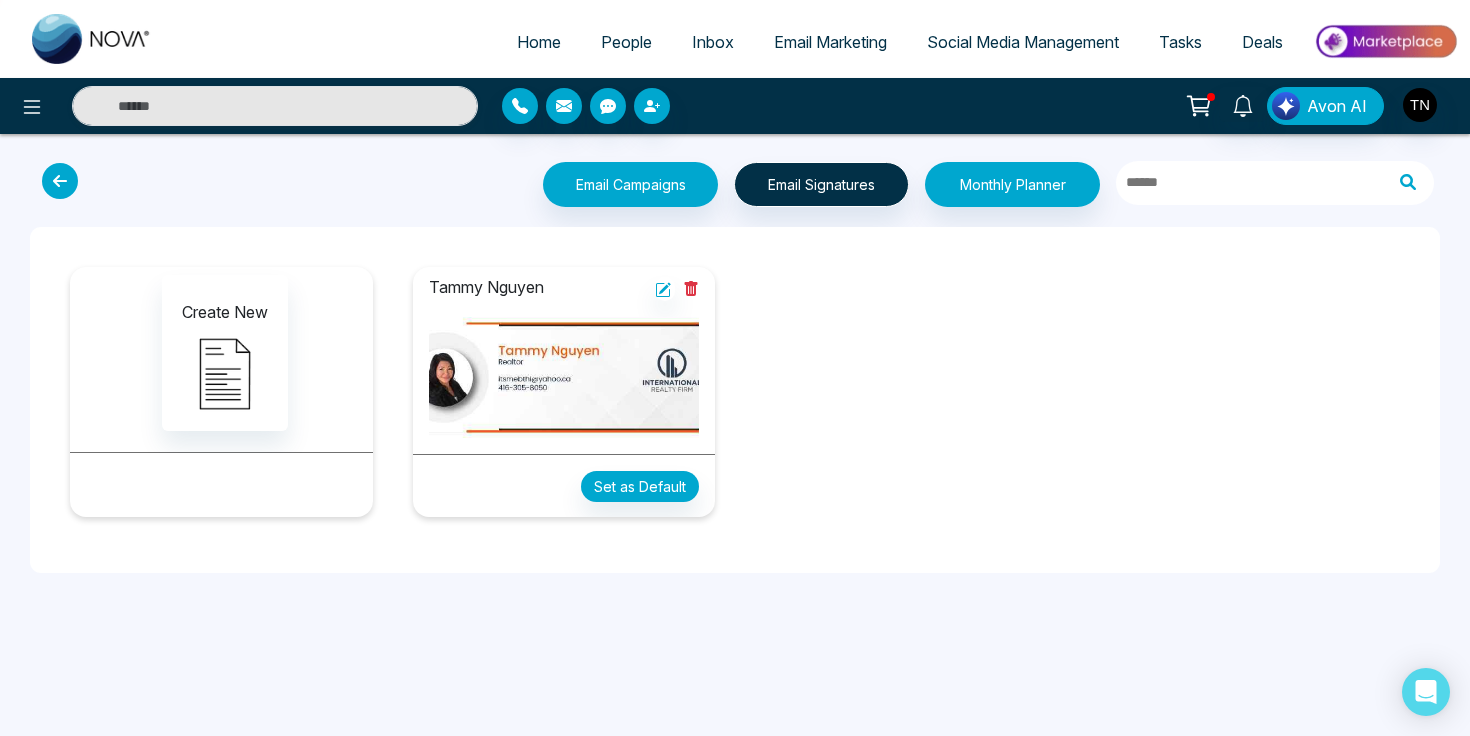 click at bounding box center [564, 377] 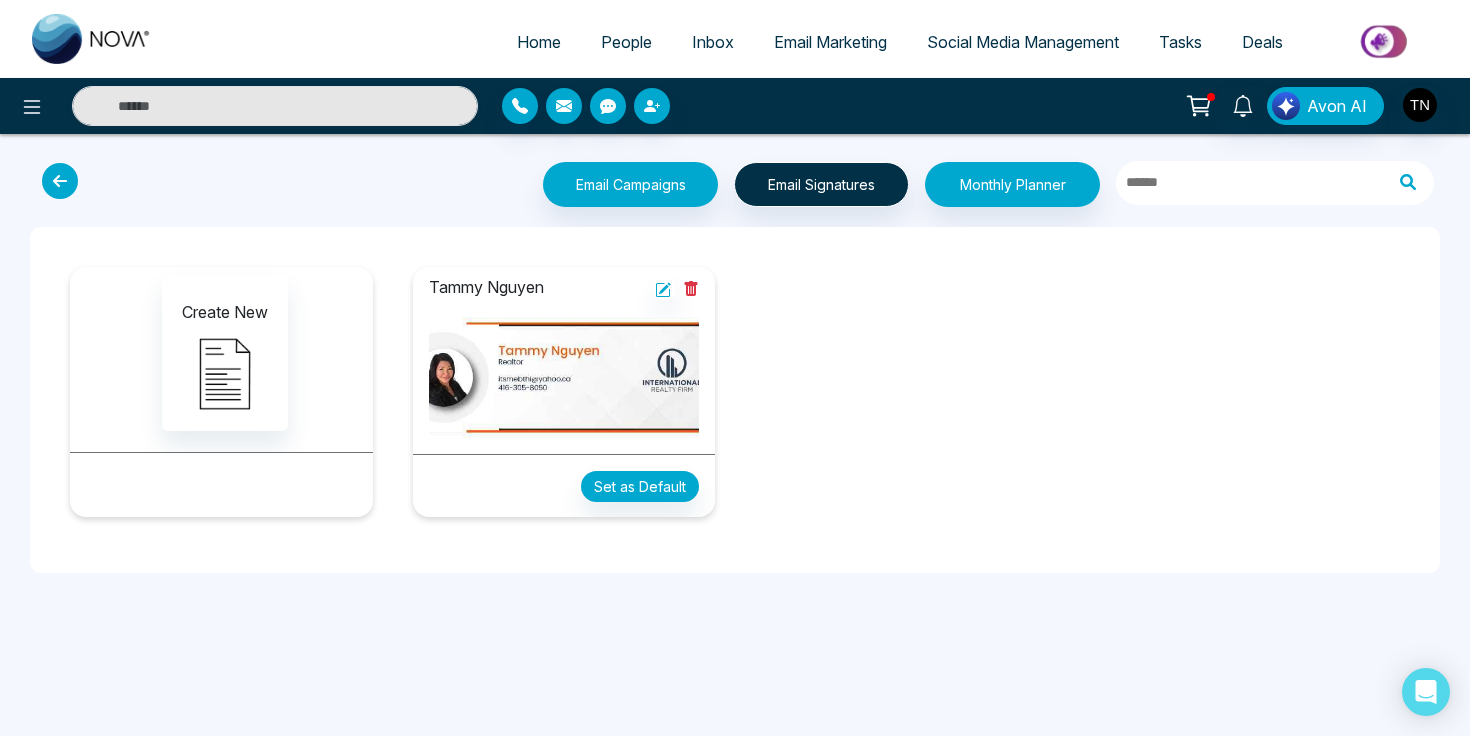 click at bounding box center [564, 377] 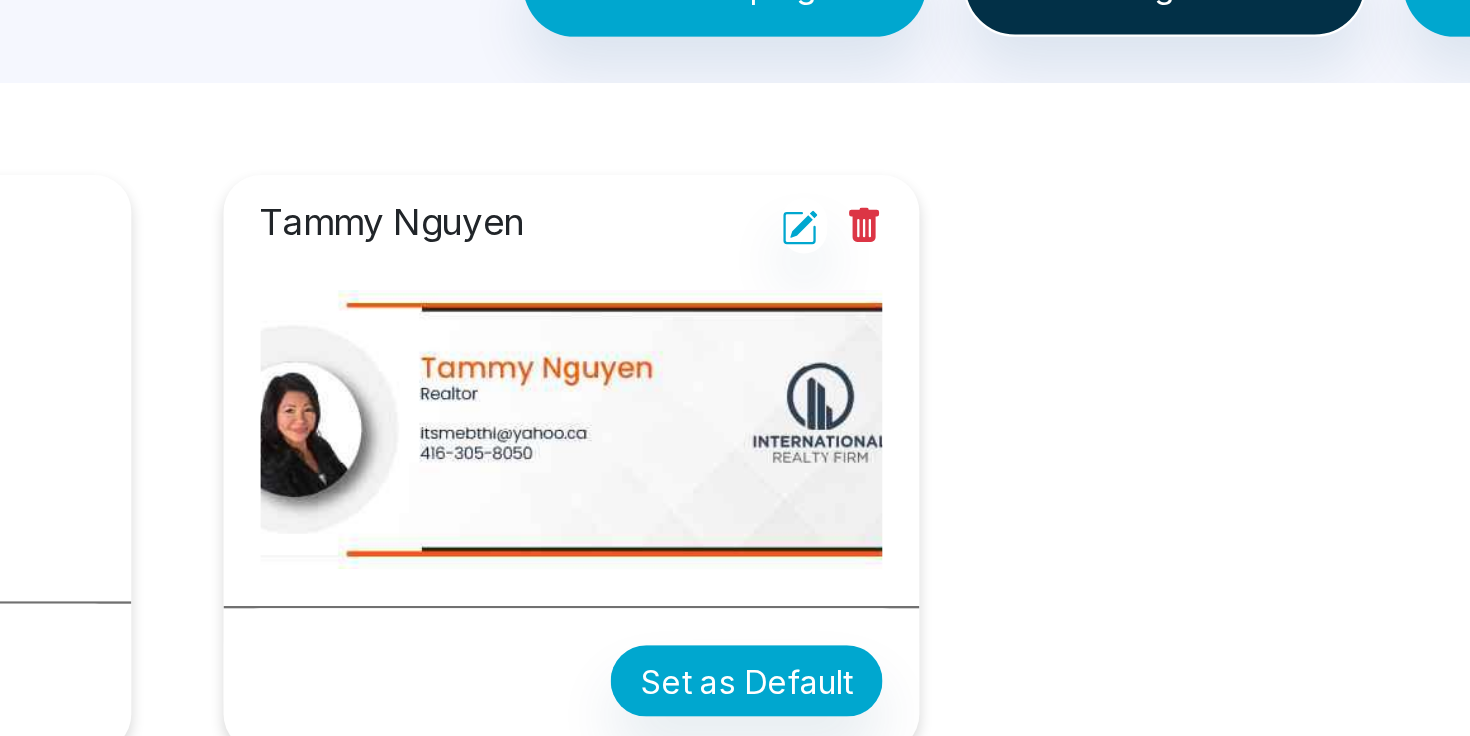 click at bounding box center (564, 377) 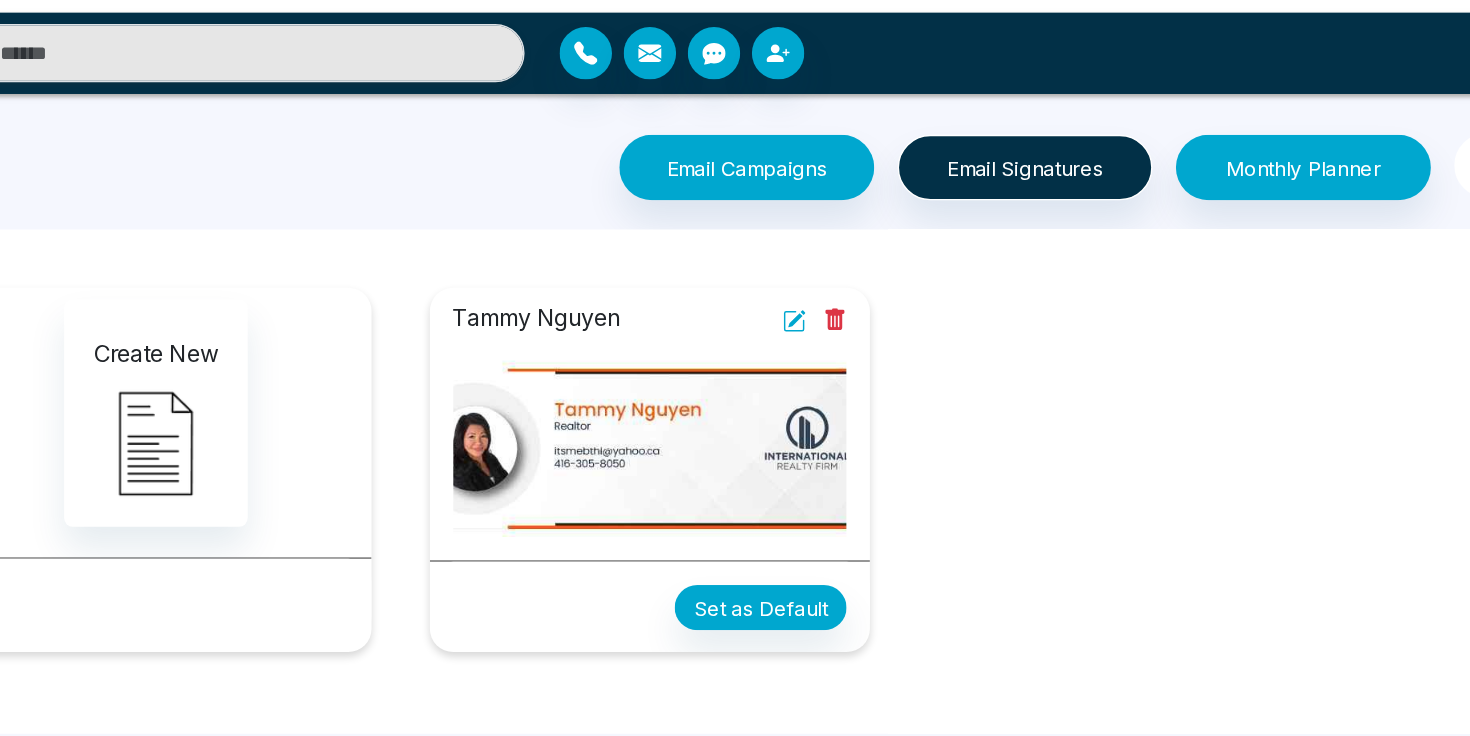 click 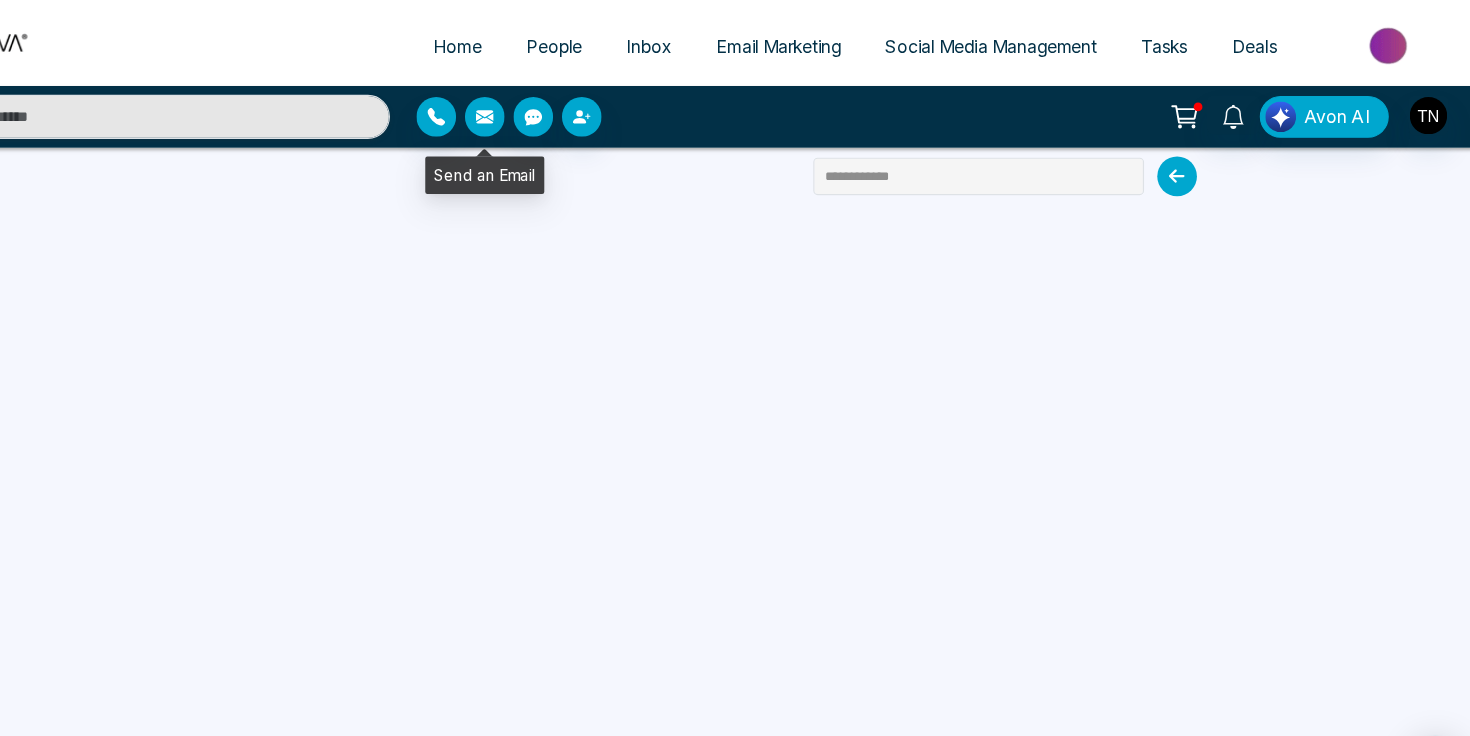 click 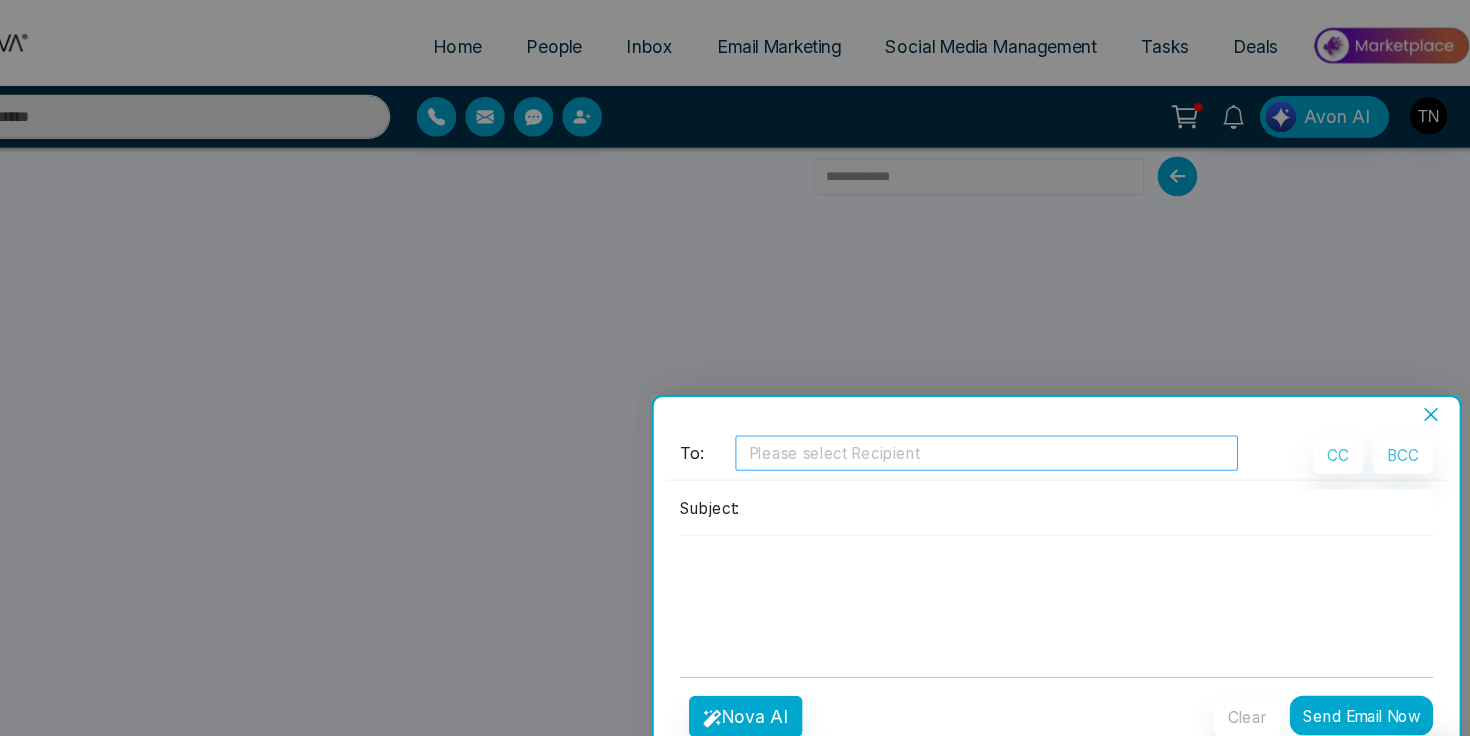 click at bounding box center (1019, 411) 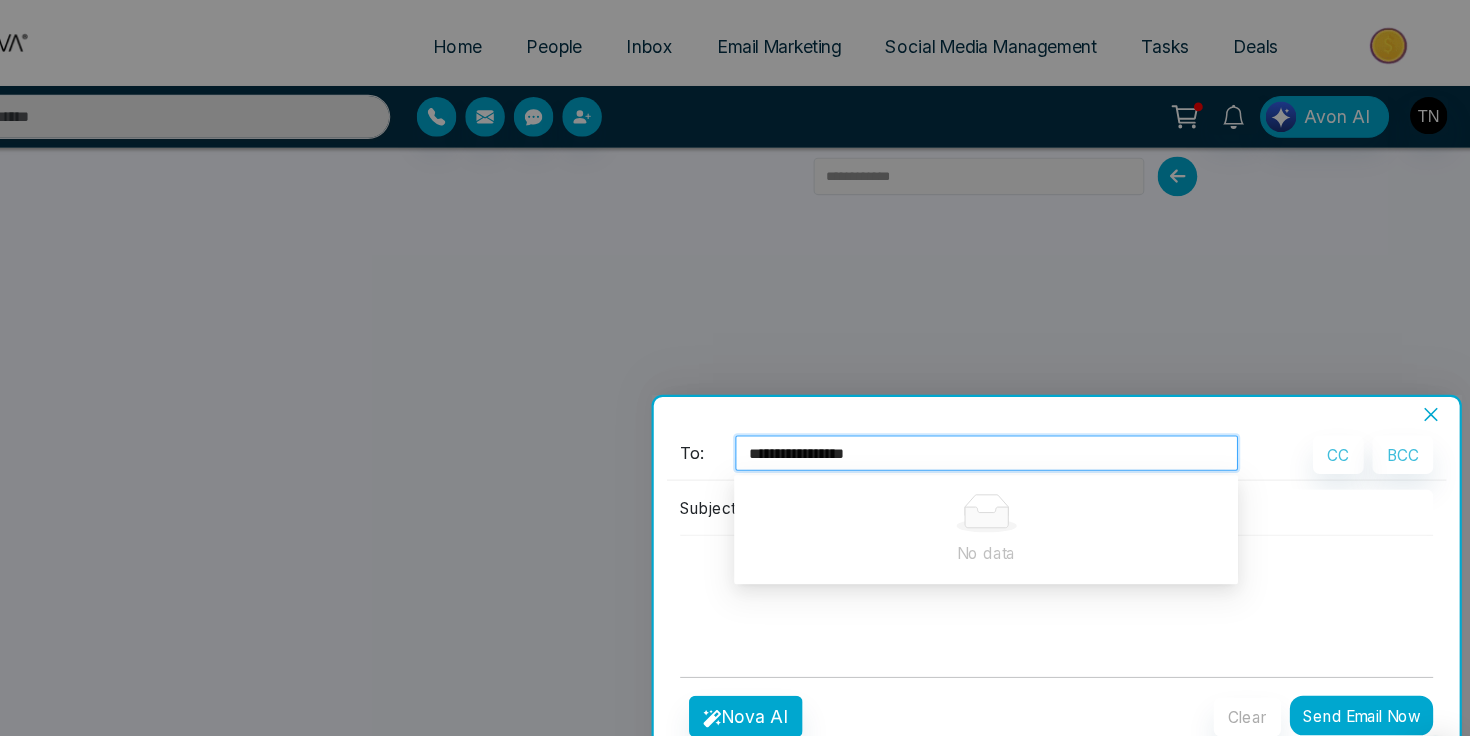 type on "**********" 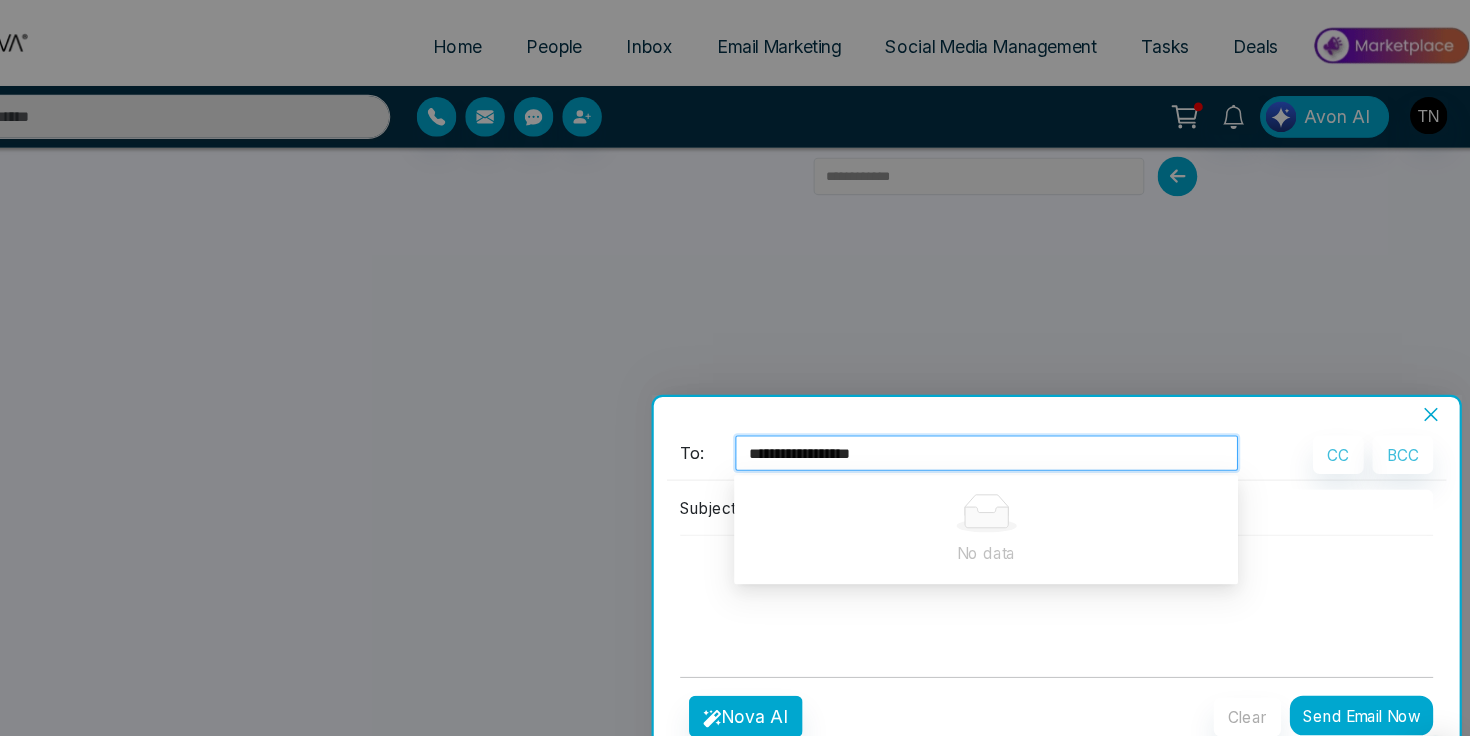 click at bounding box center [1082, 534] 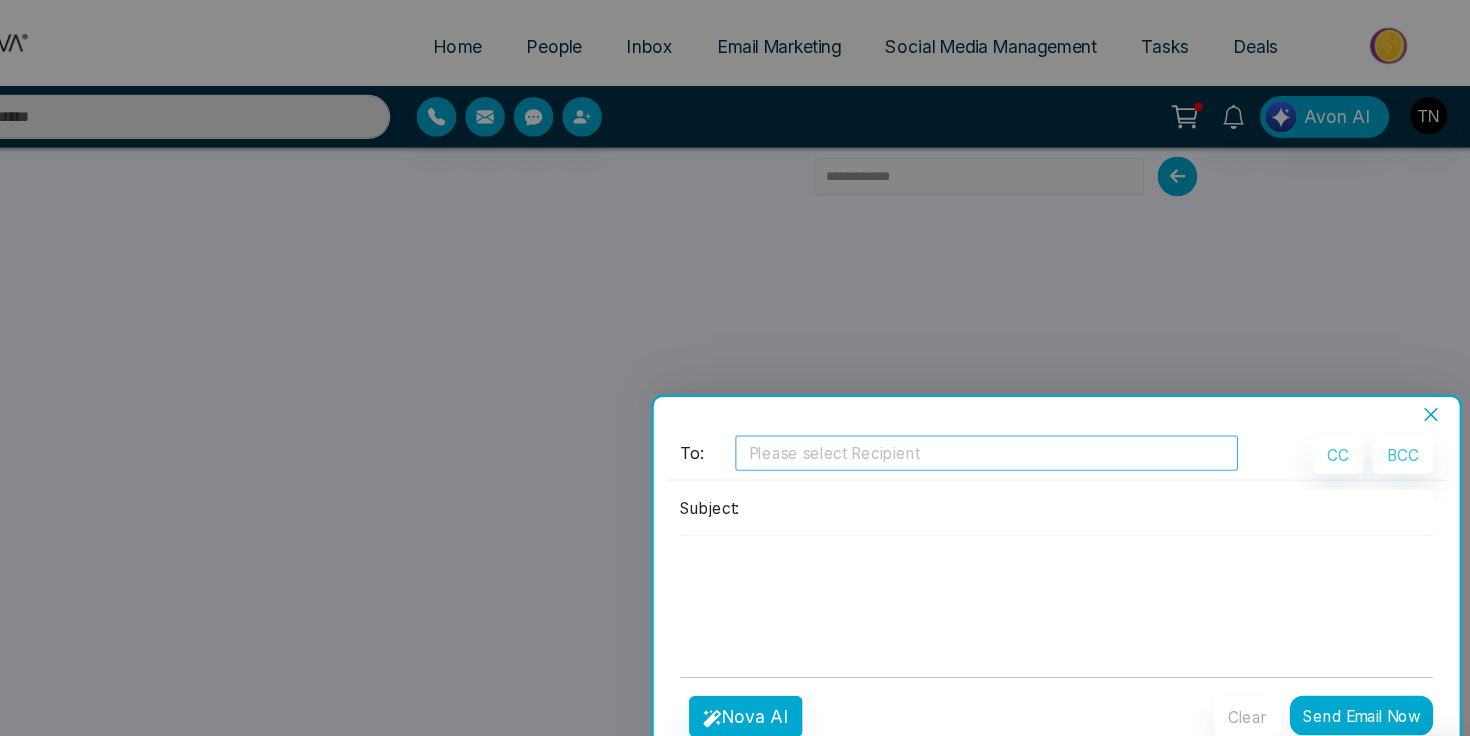 click at bounding box center [1019, 411] 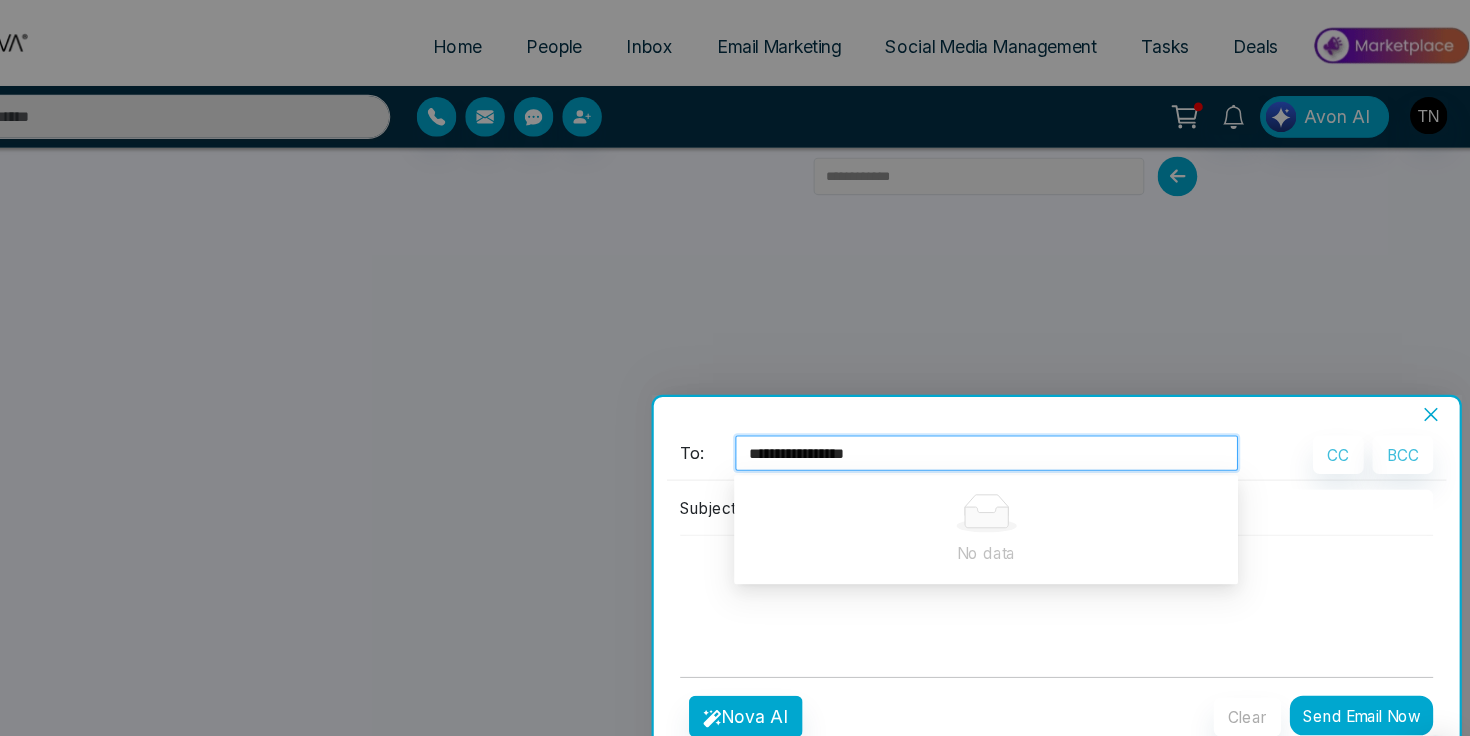 type on "**********" 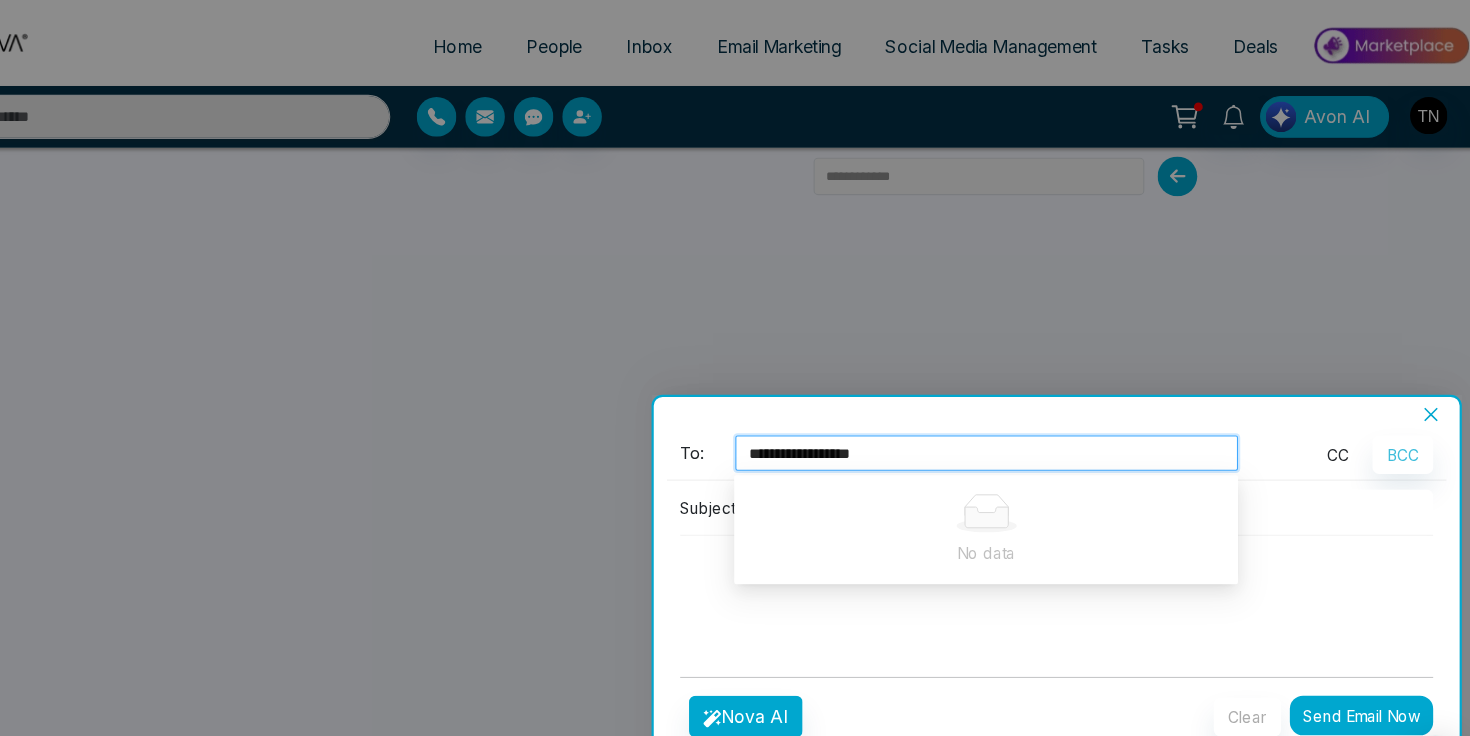 click on "CC" at bounding box center (1338, 412) 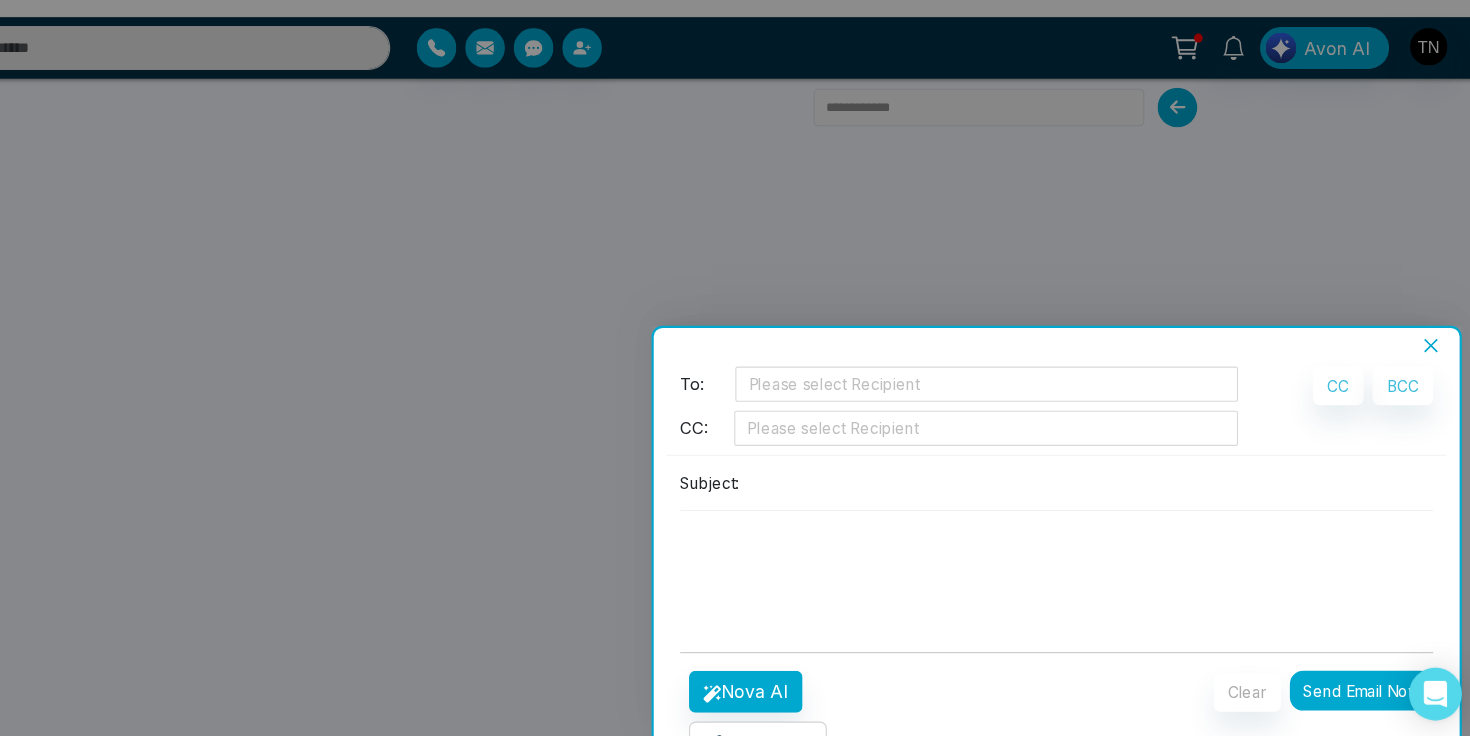 click at bounding box center (1113, 500) 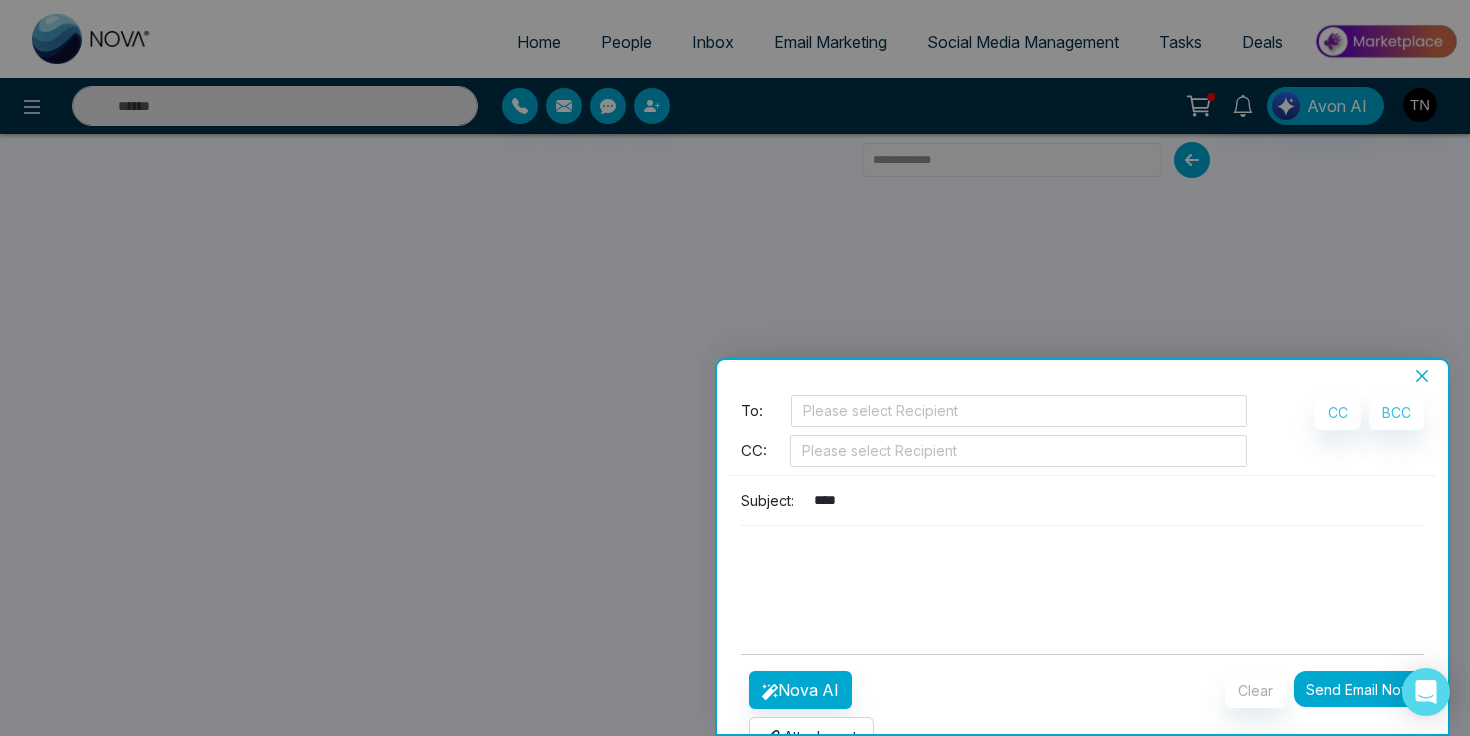 type on "****" 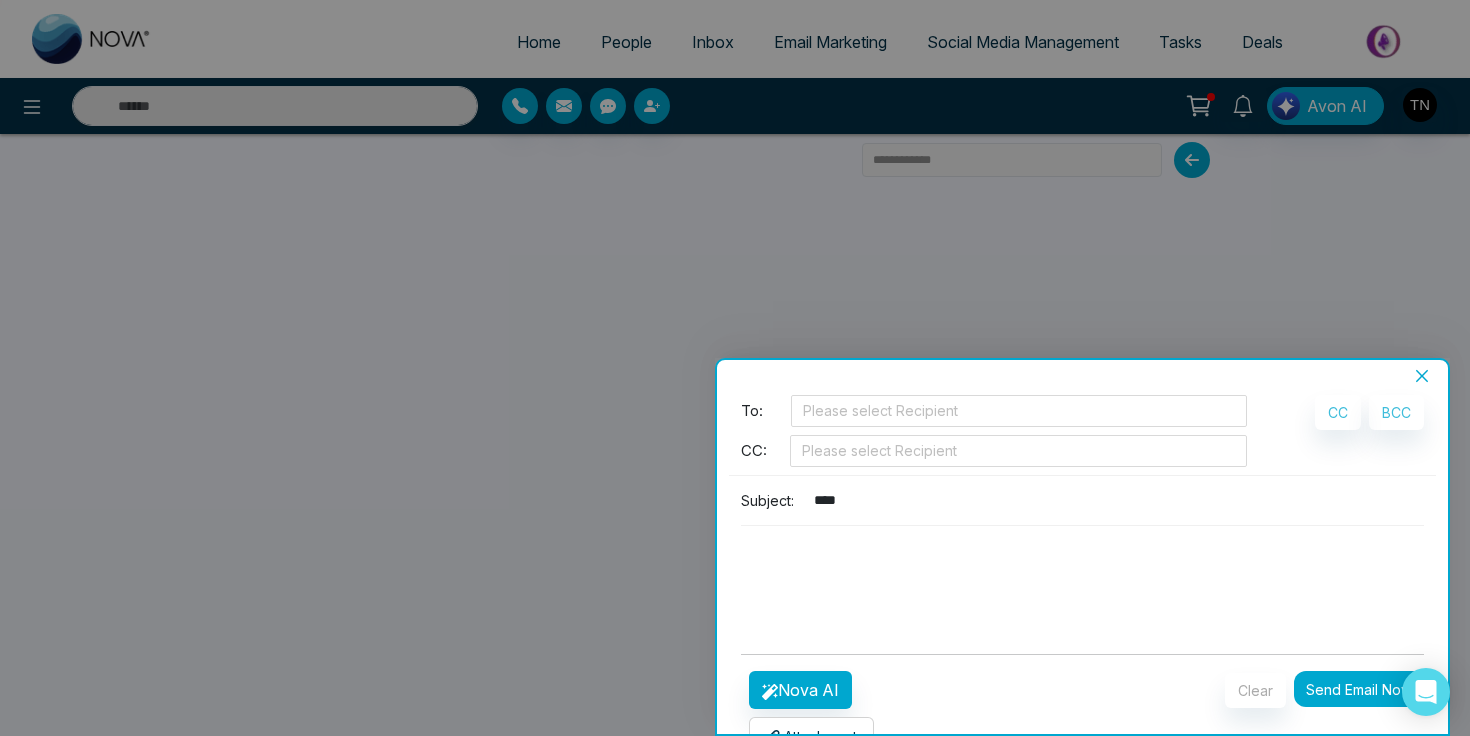 click 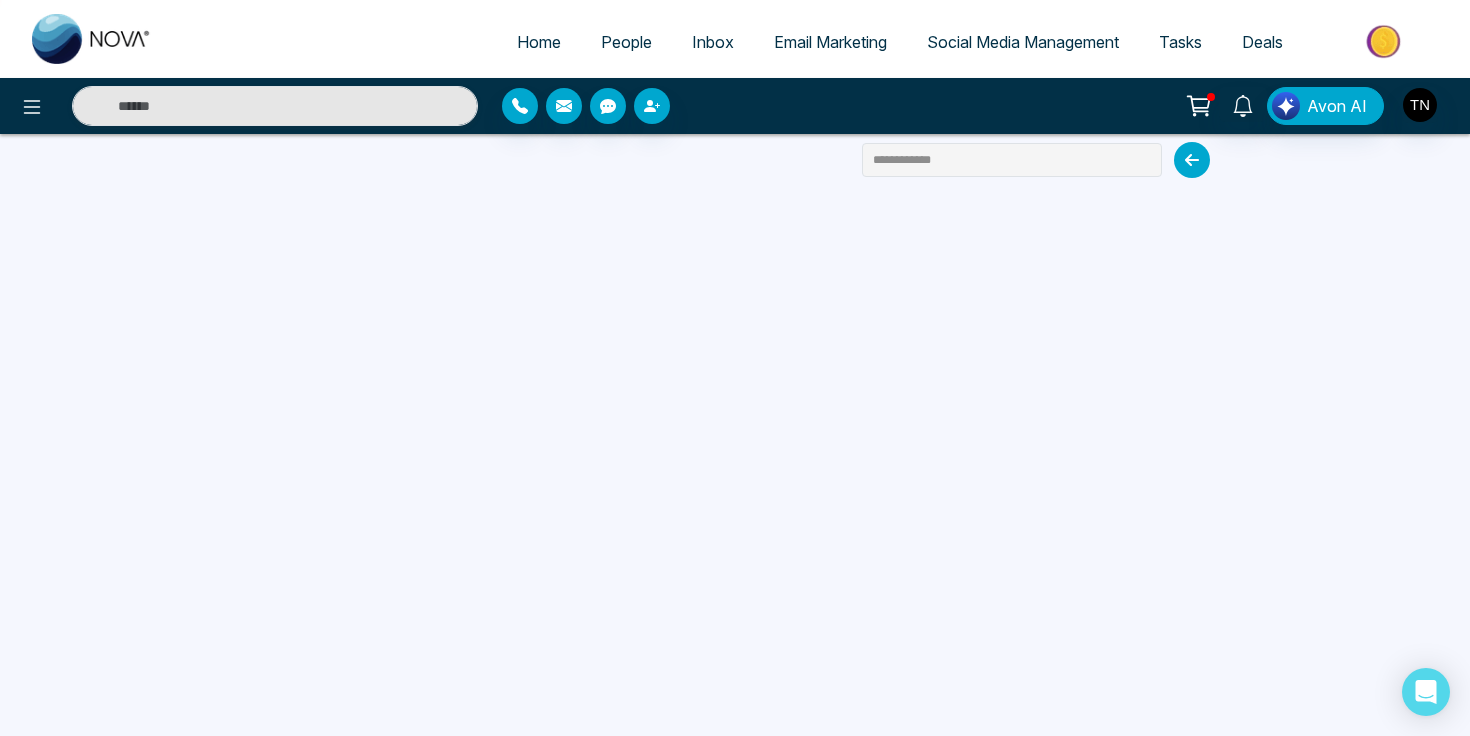 click 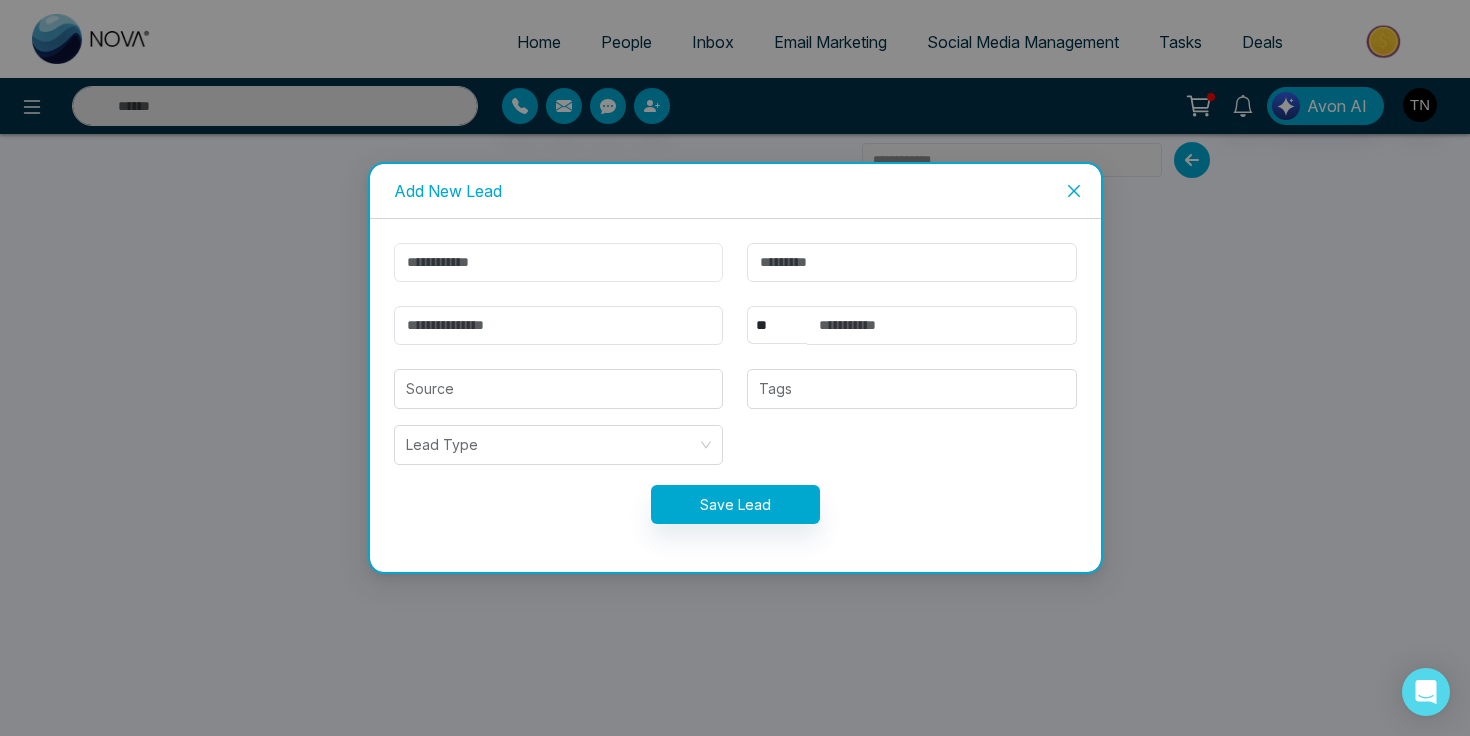 click at bounding box center (559, 262) 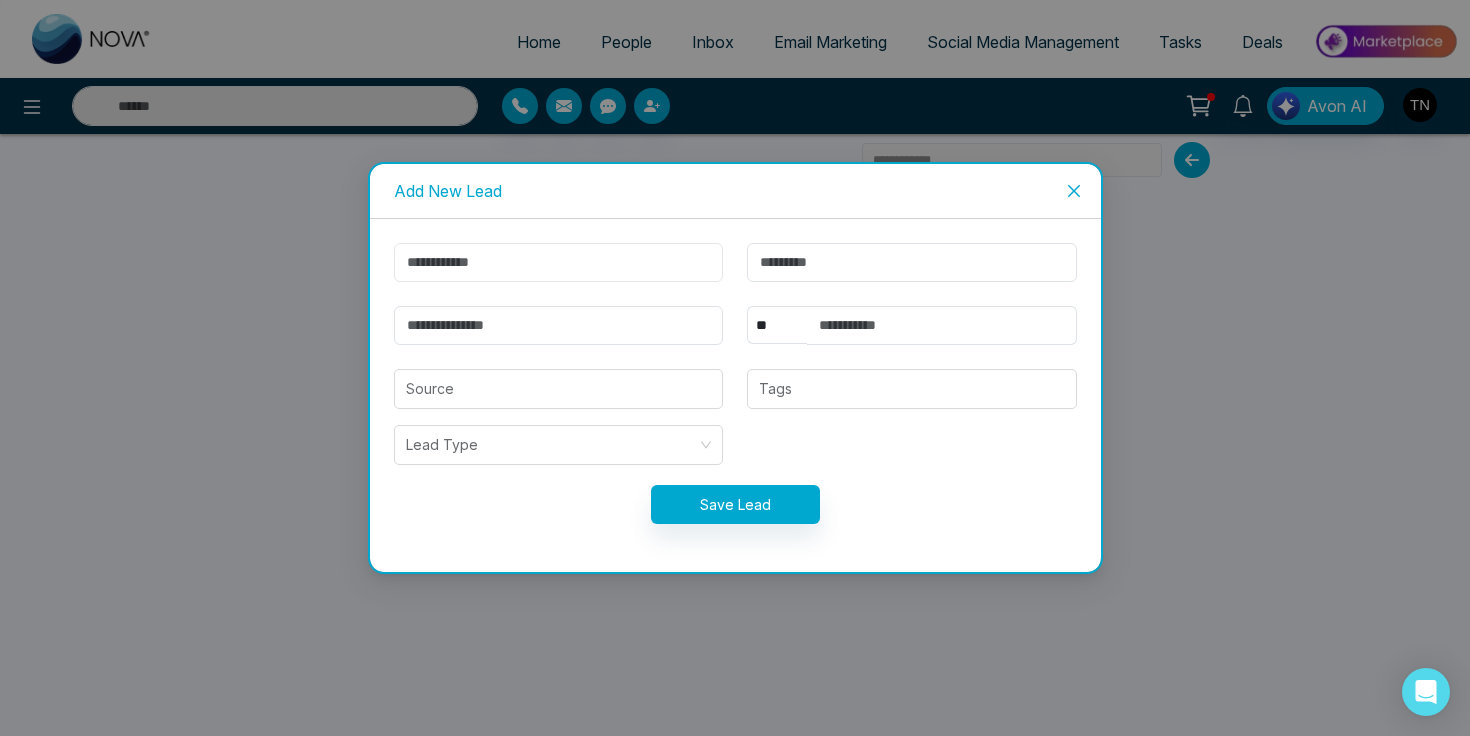 click at bounding box center (559, 262) 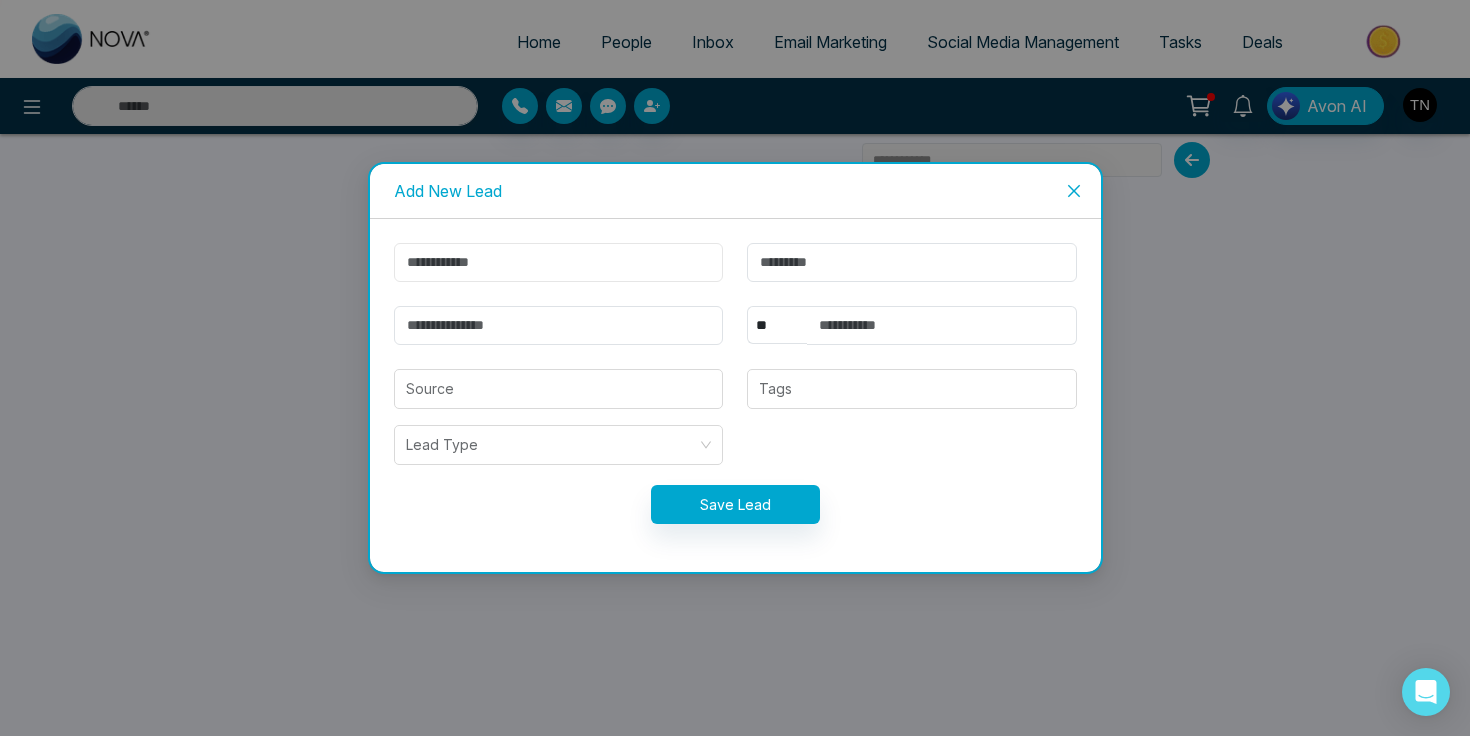 type on "*****" 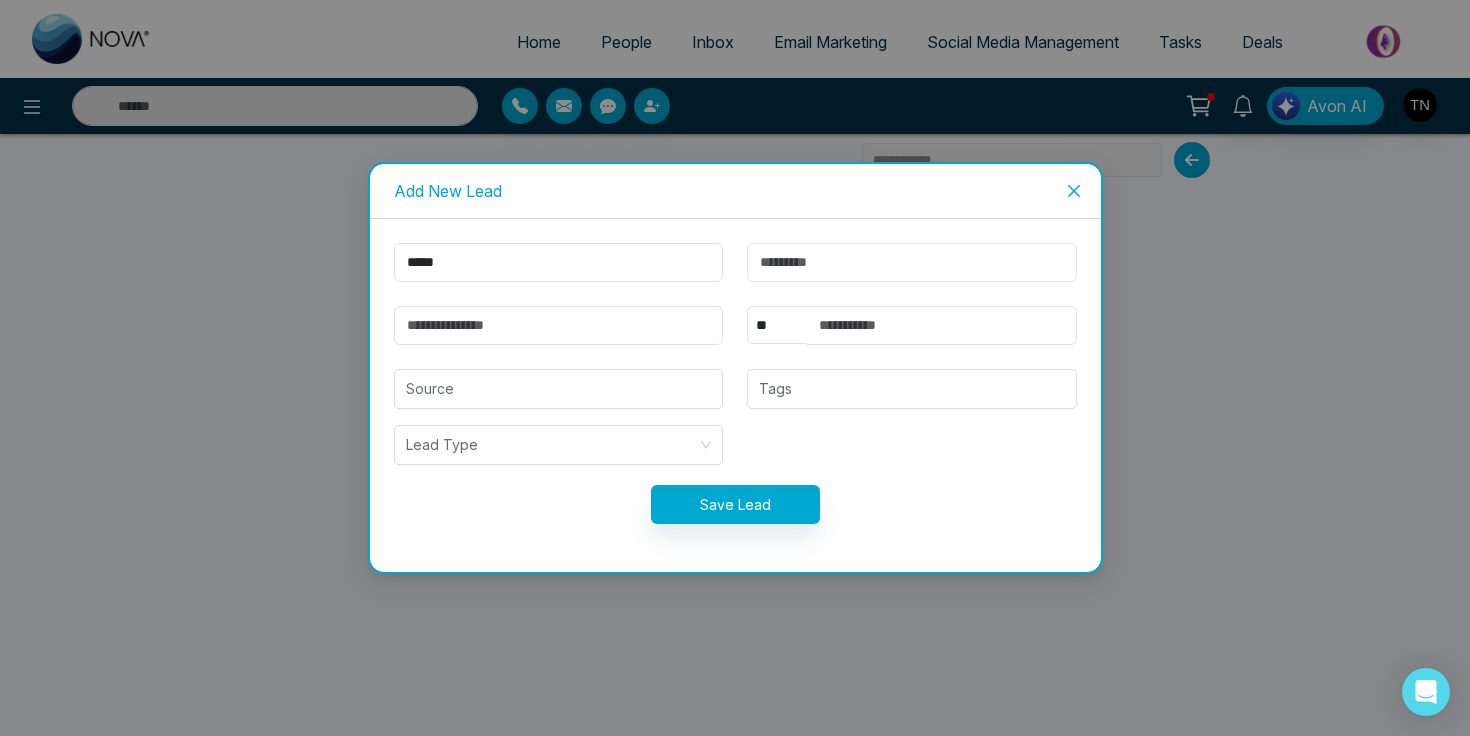 type on "******" 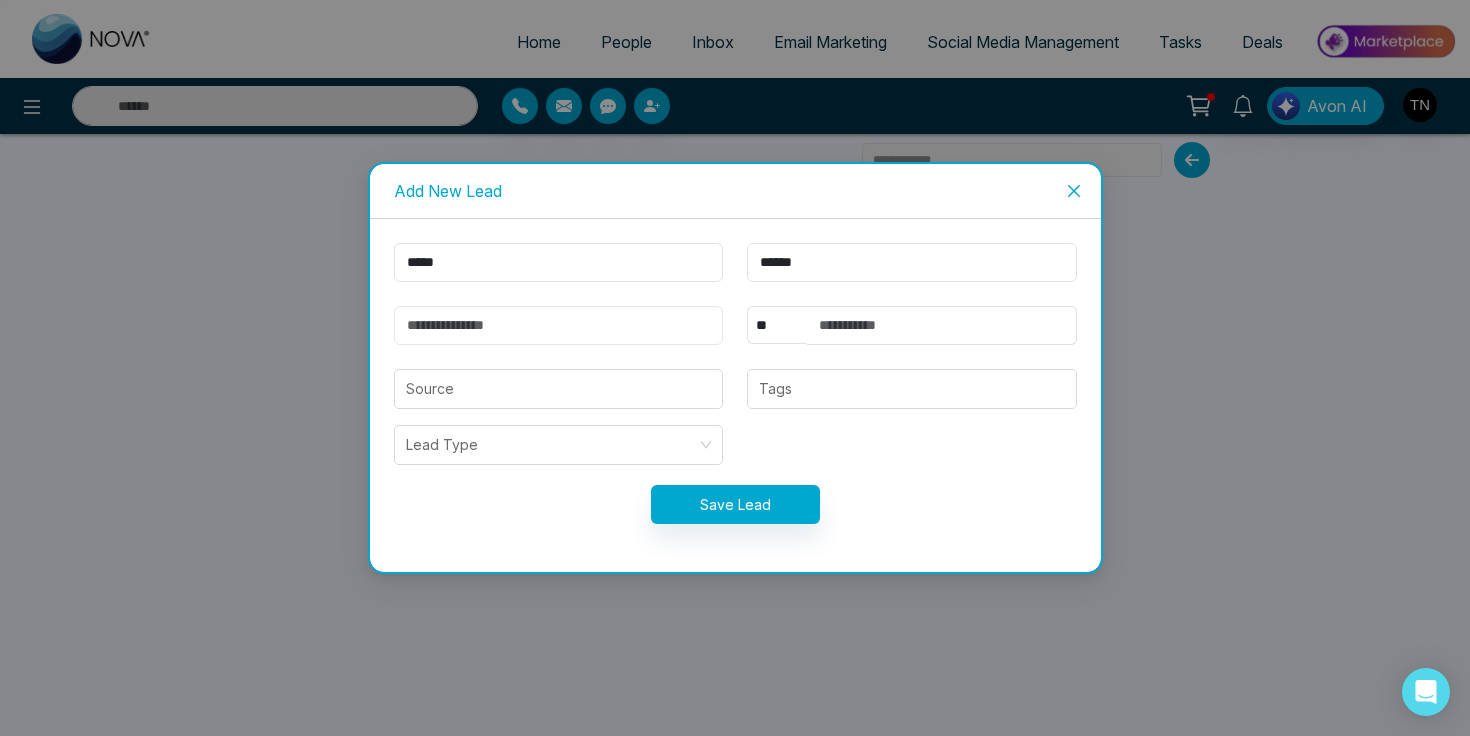 click at bounding box center [559, 325] 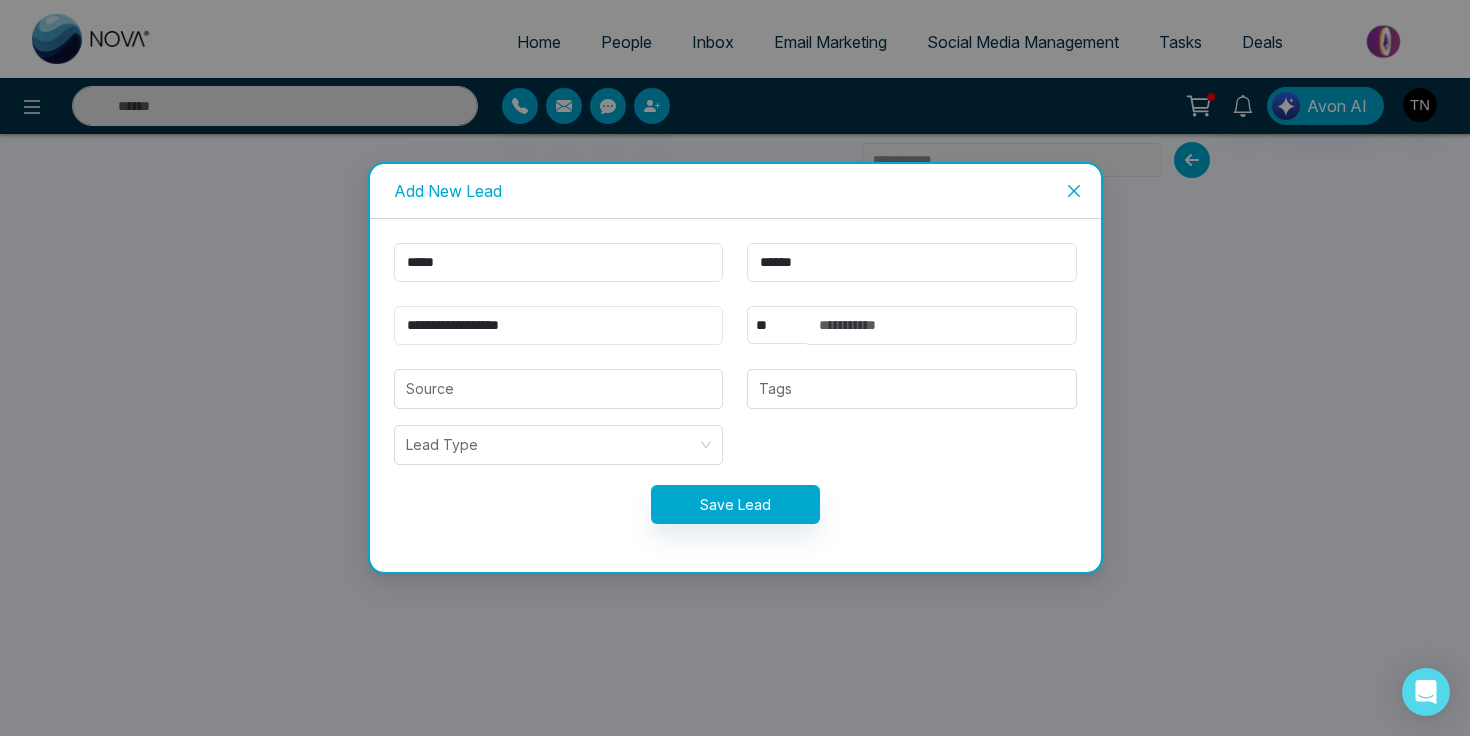 type on "**********" 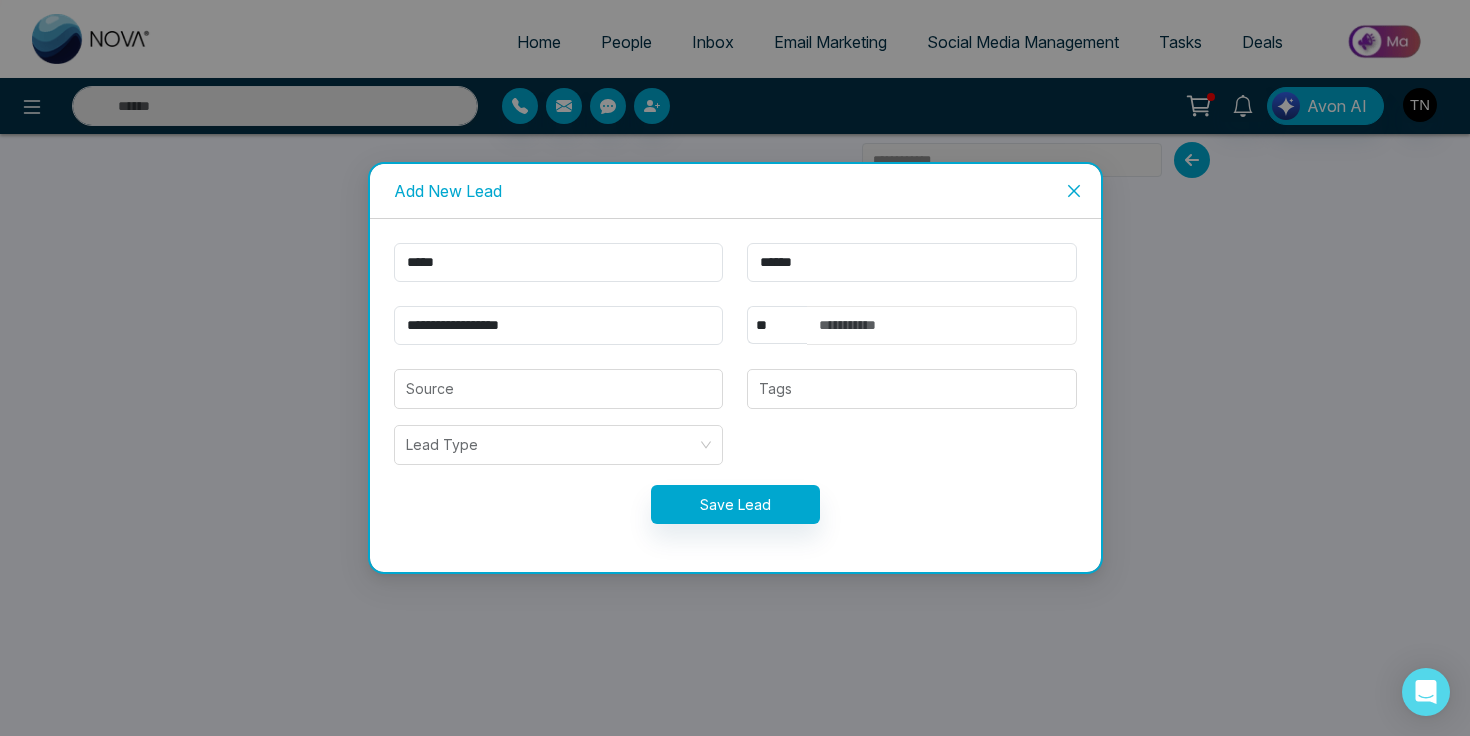 click at bounding box center [942, 325] 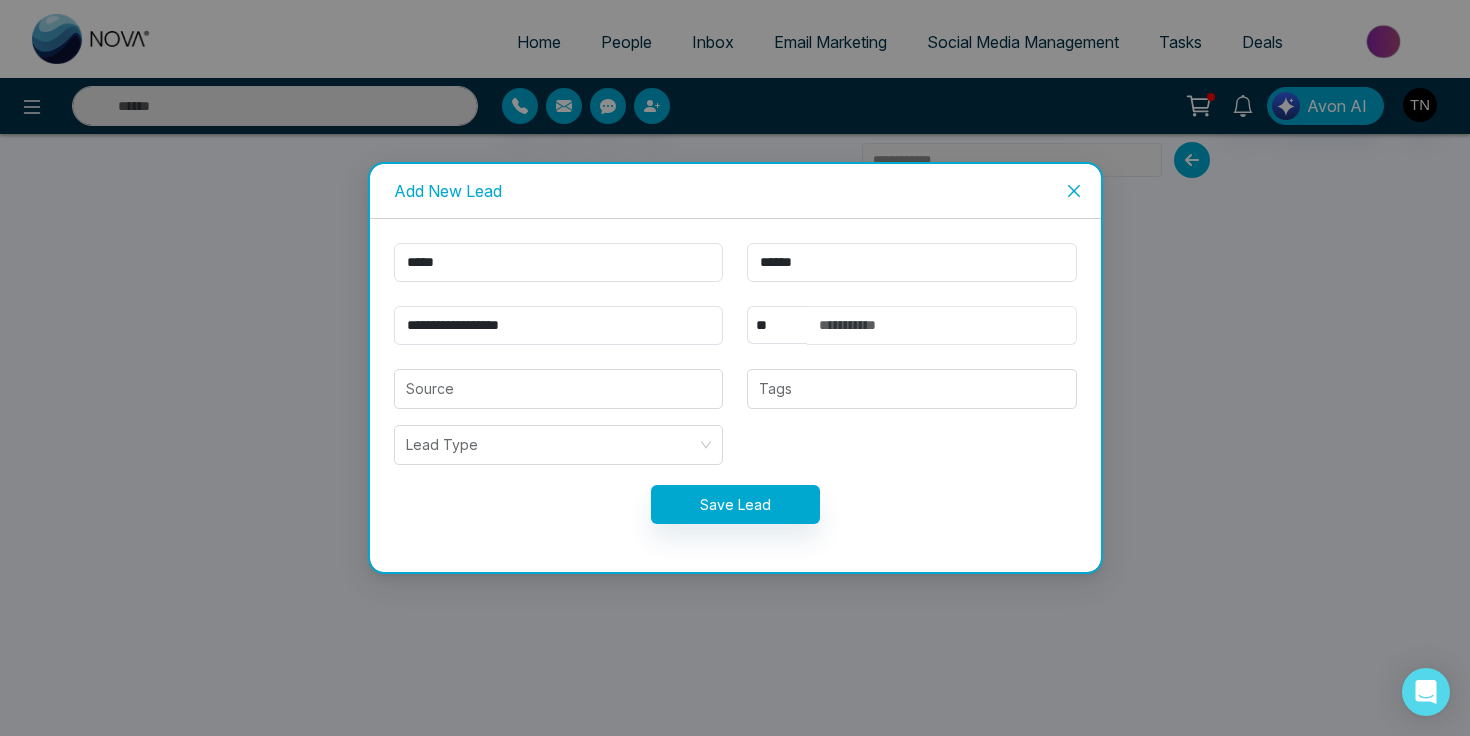 click at bounding box center [942, 325] 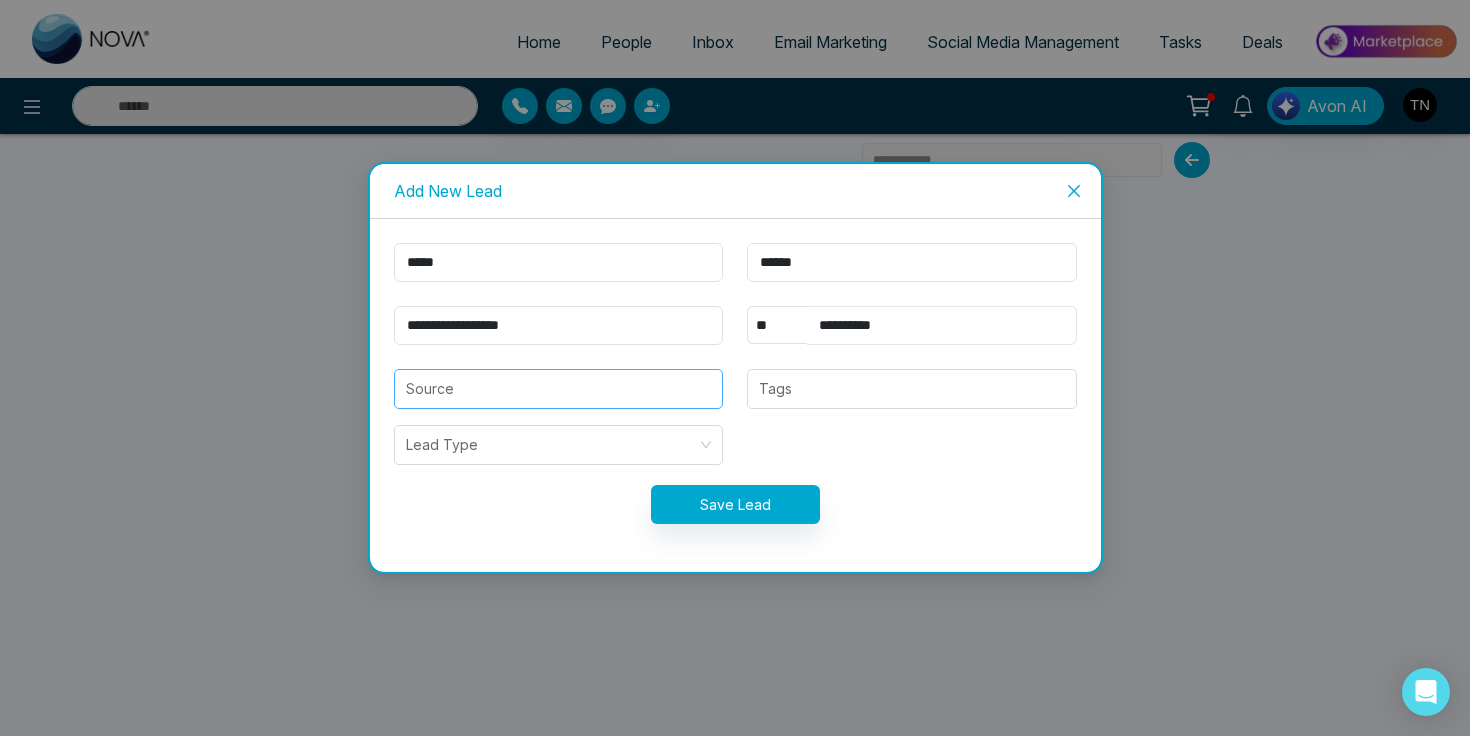 type on "**********" 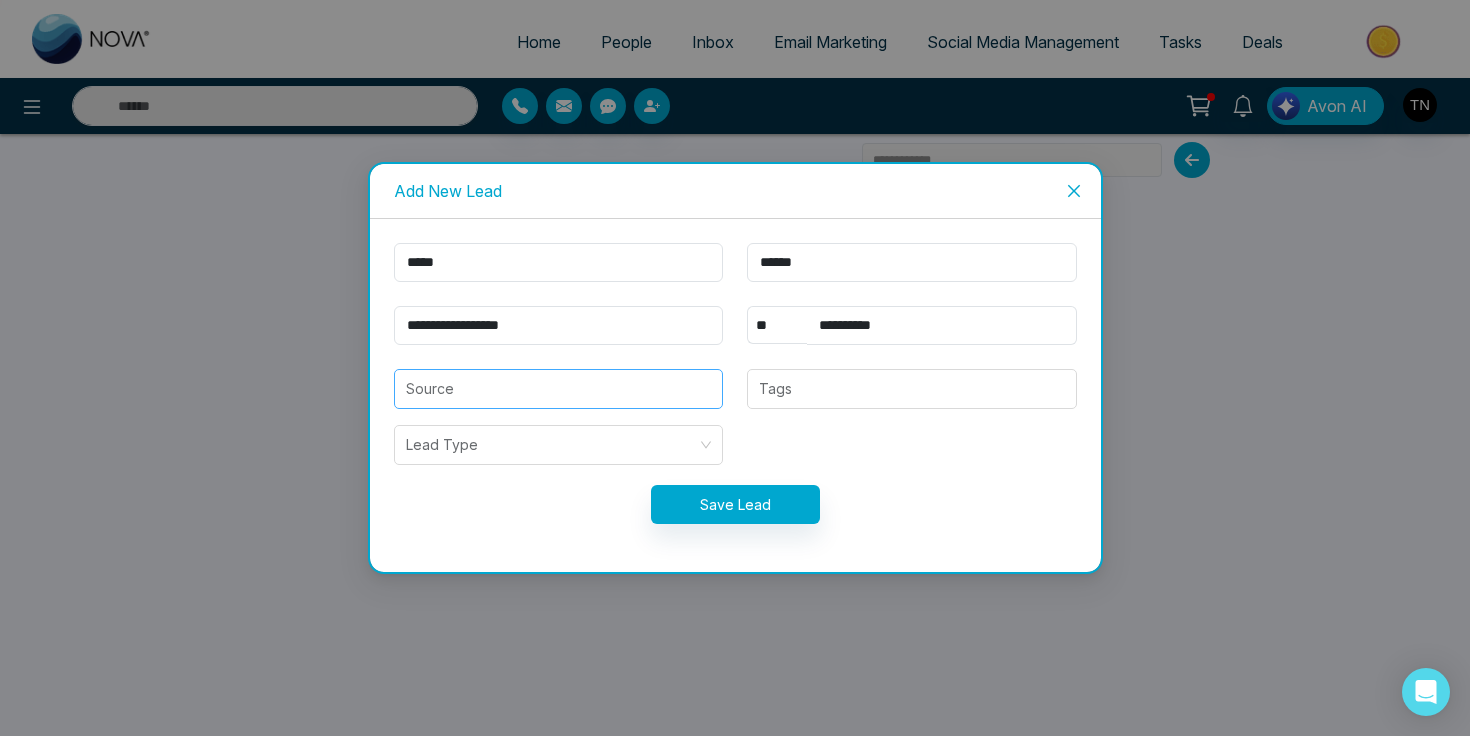click at bounding box center [559, 389] 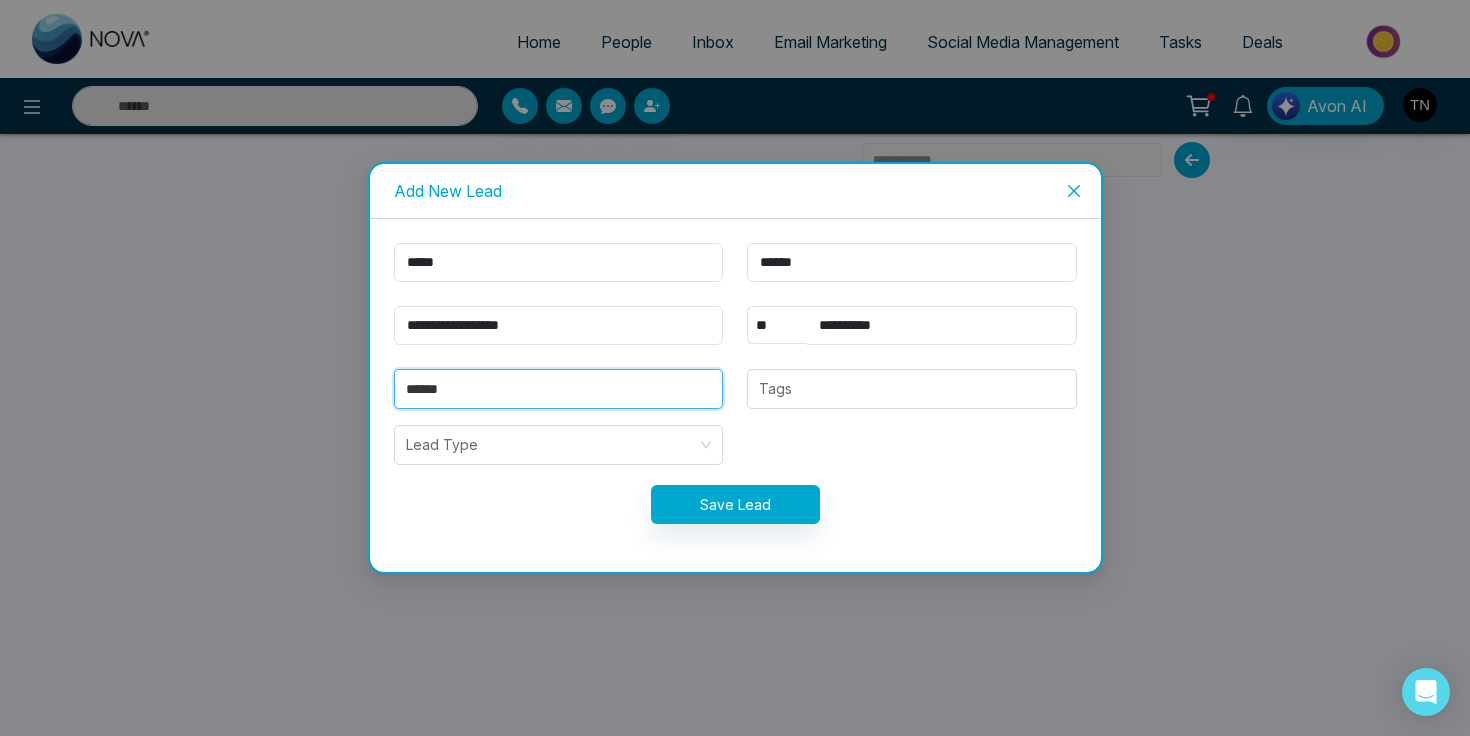 click on "******" at bounding box center [559, 389] 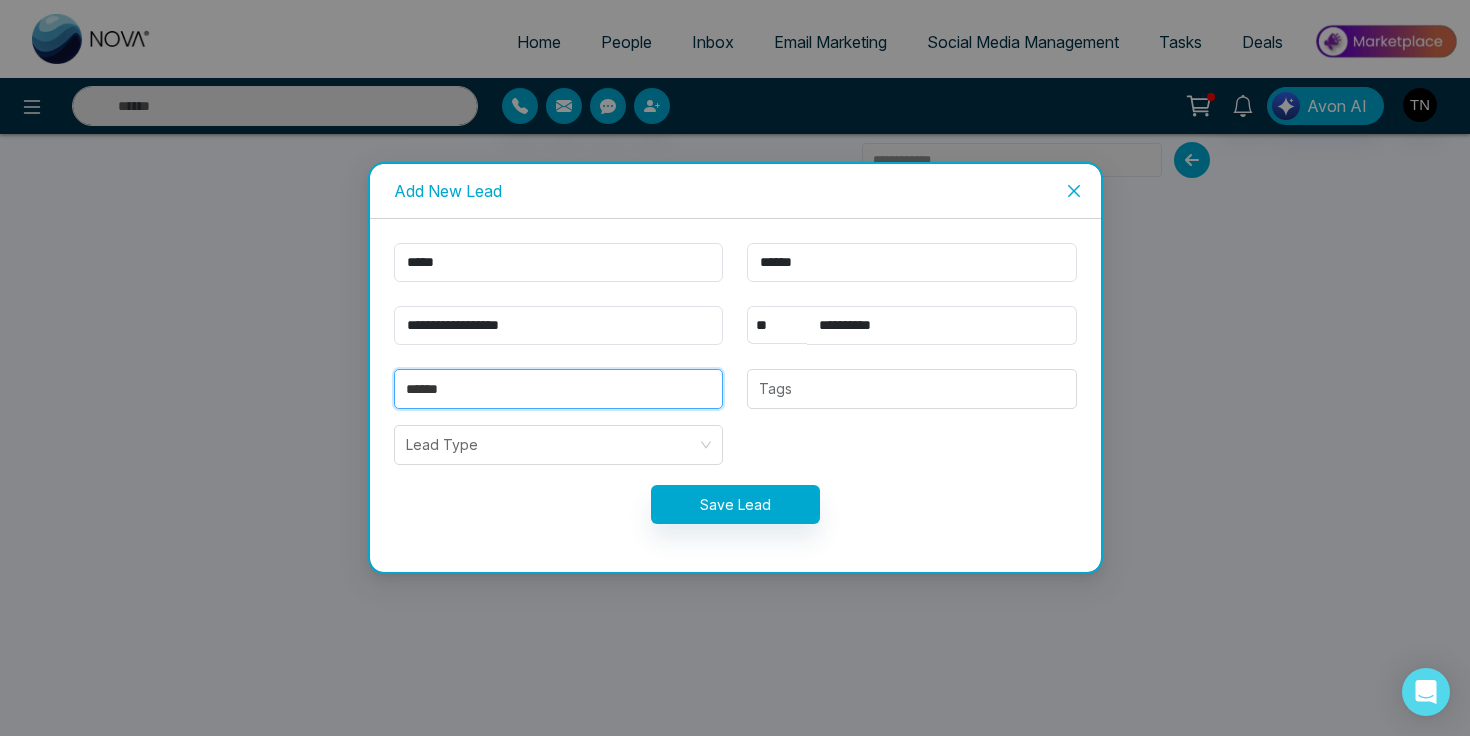 click on "******" at bounding box center (559, 389) 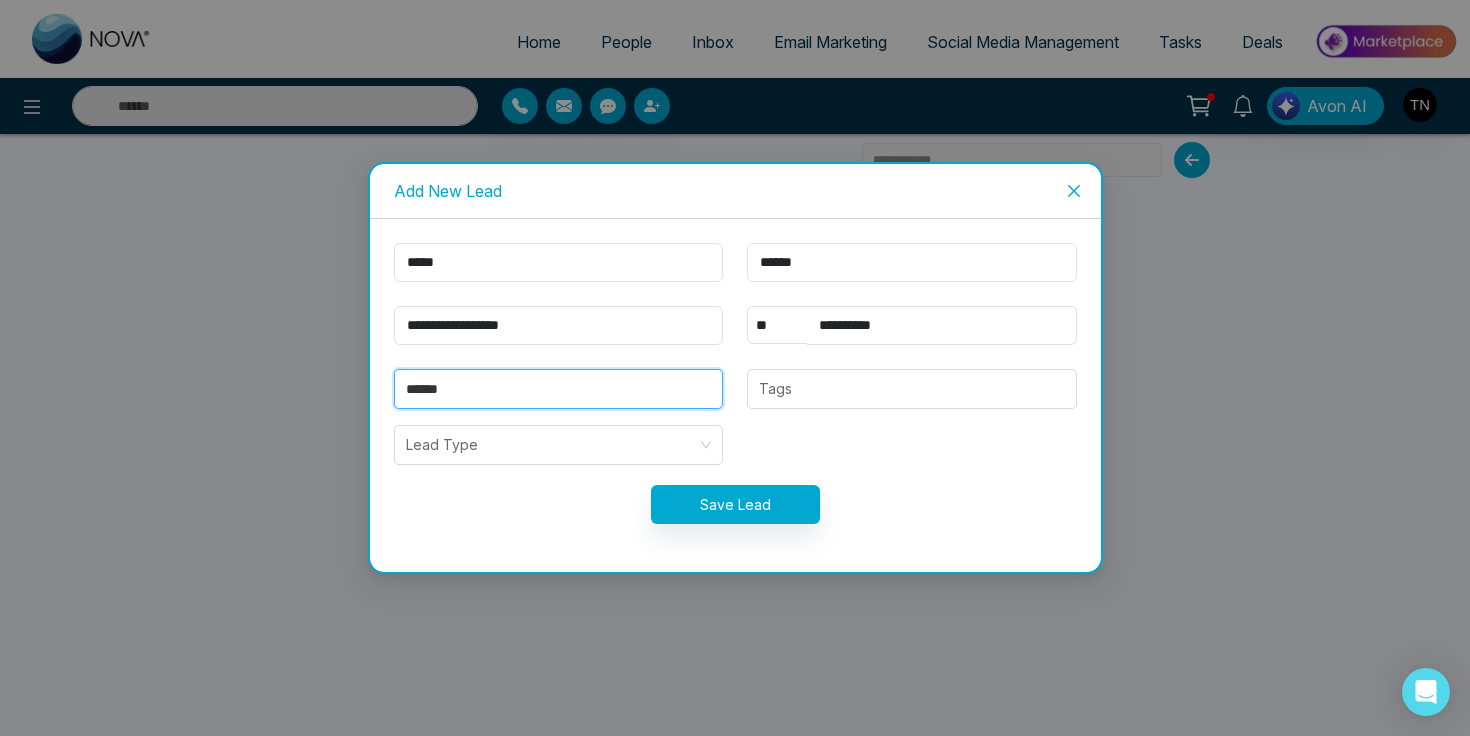 click on "******" at bounding box center (559, 389) 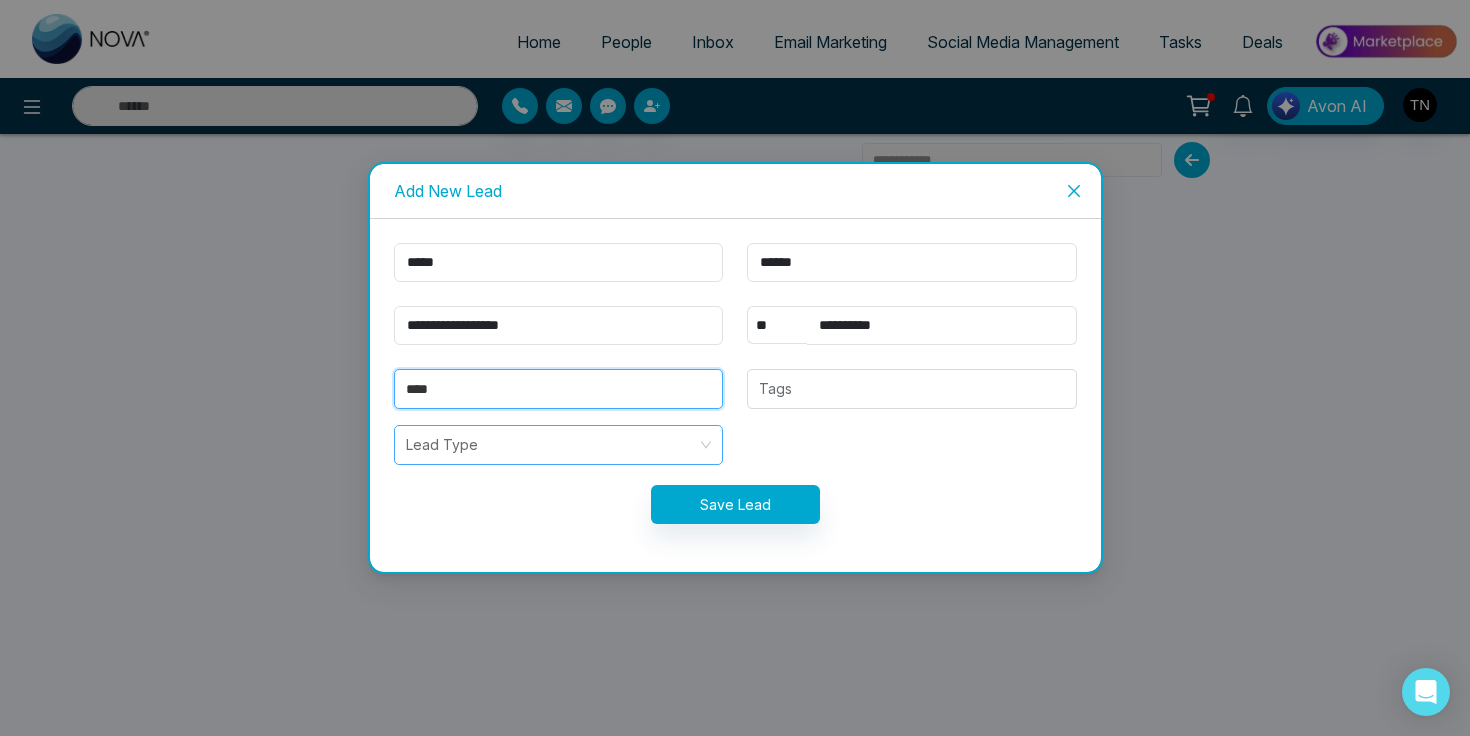 type on "****" 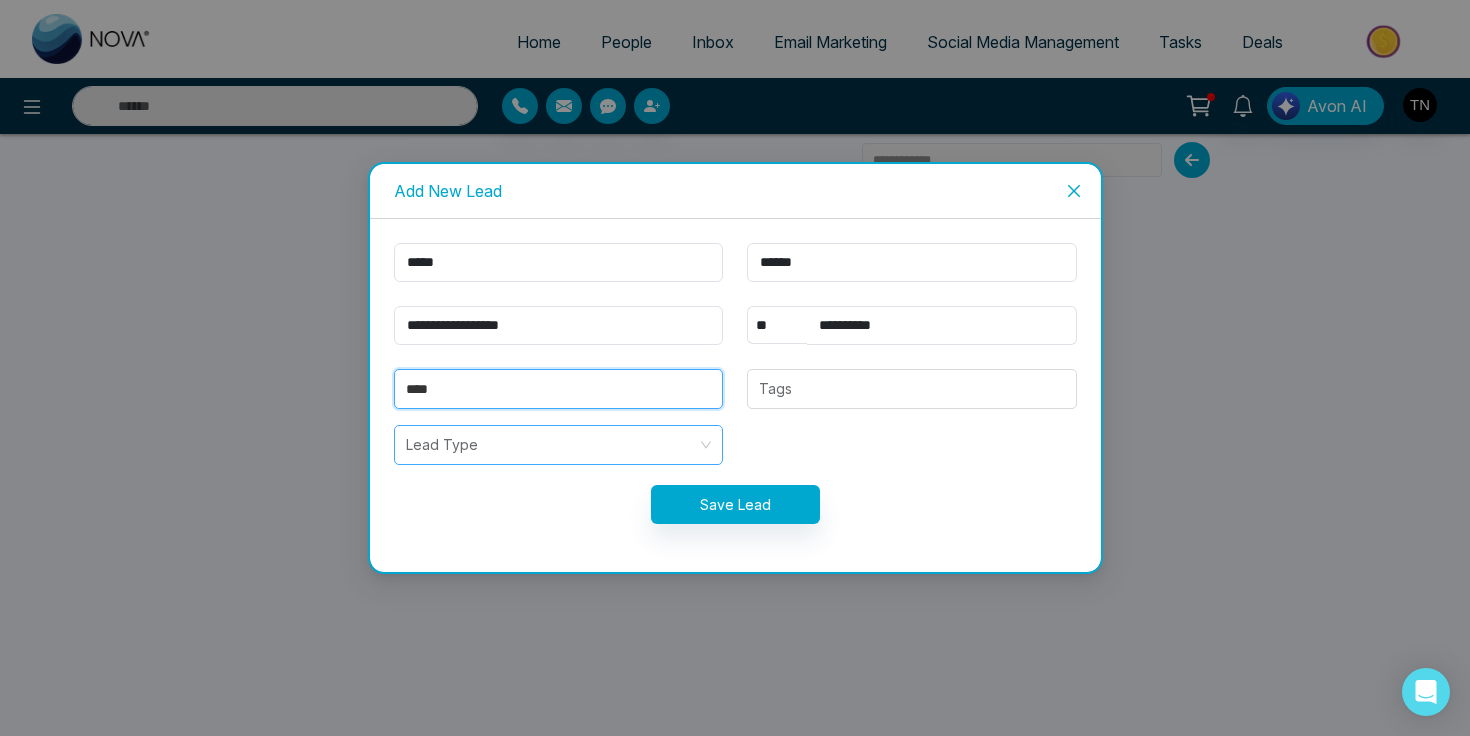 click at bounding box center (552, 445) 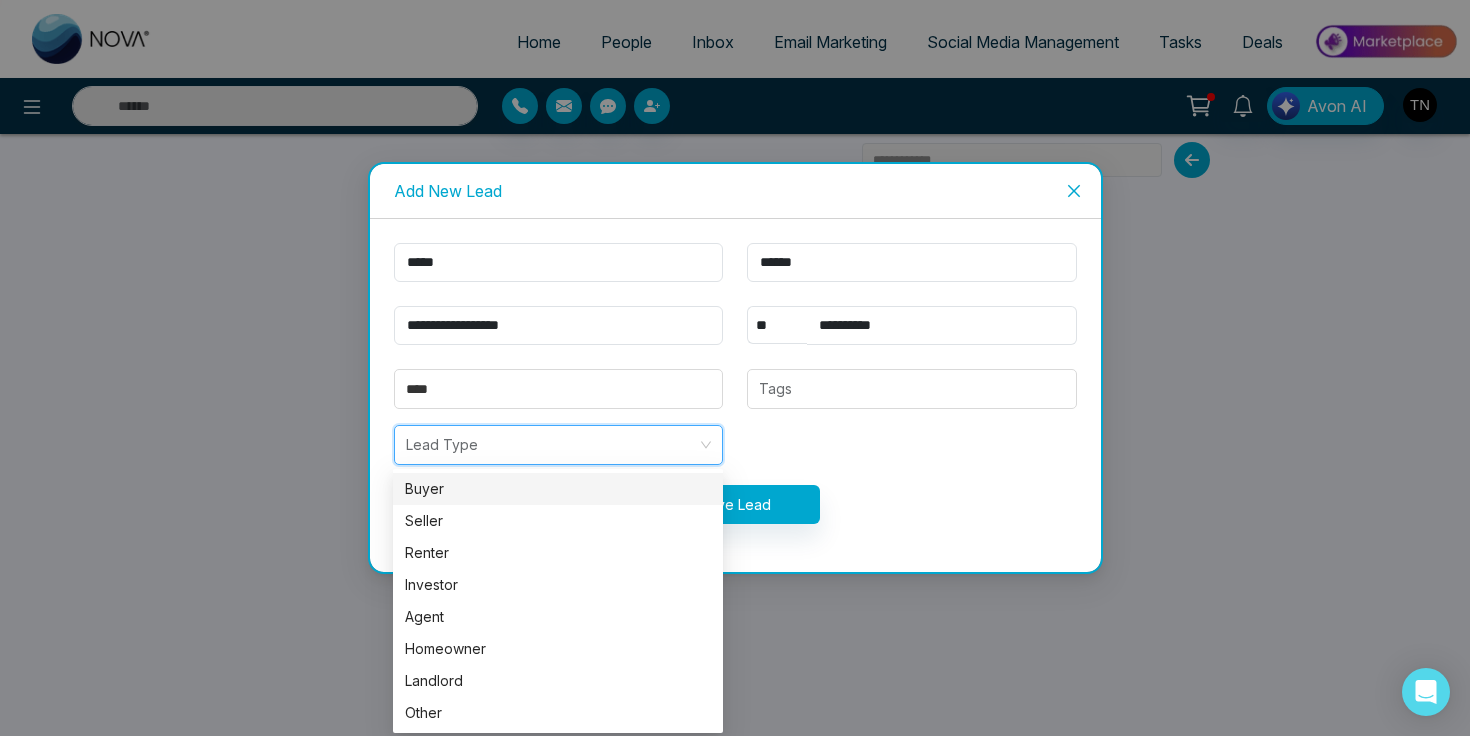 click on "**********" at bounding box center (735, 395) 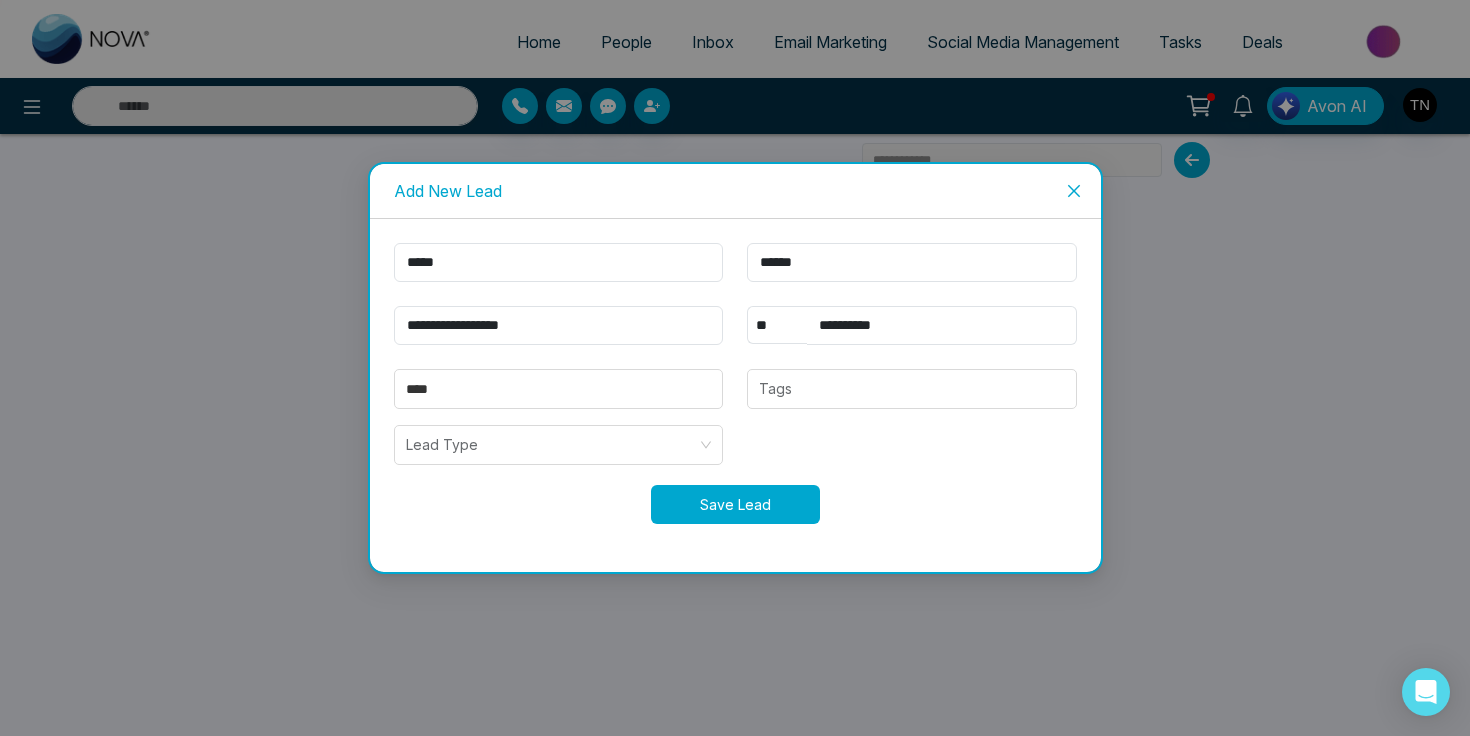 click on "Save Lead" at bounding box center (735, 504) 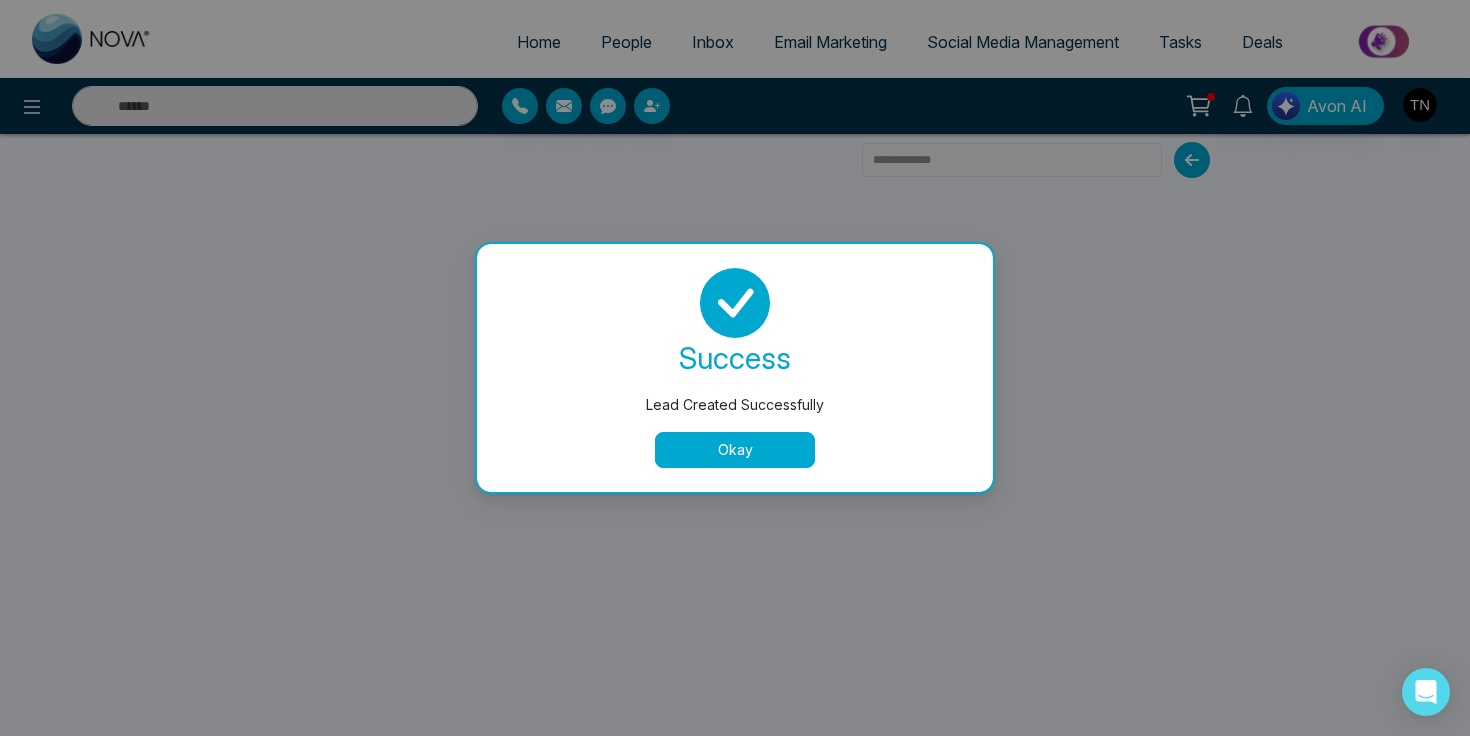 click on "Okay" at bounding box center (735, 450) 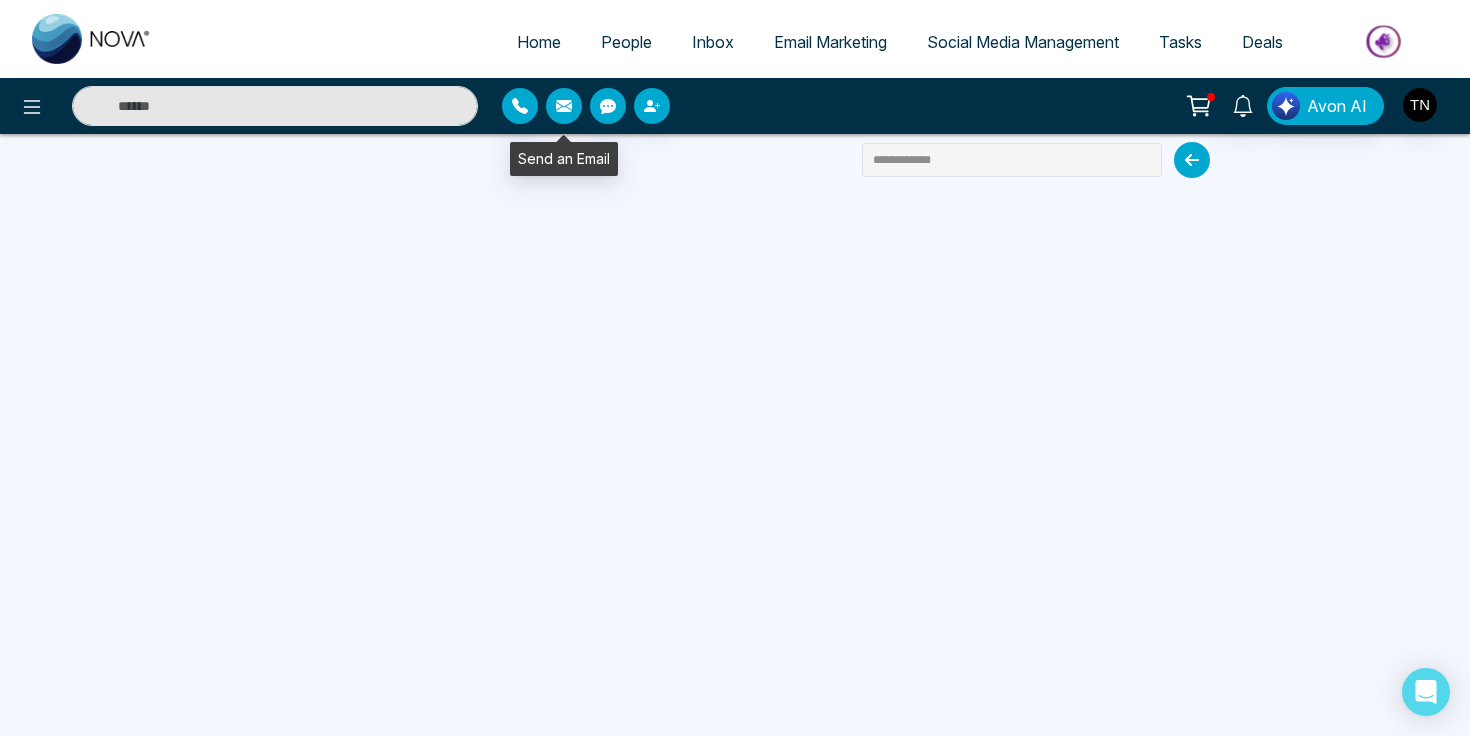 click 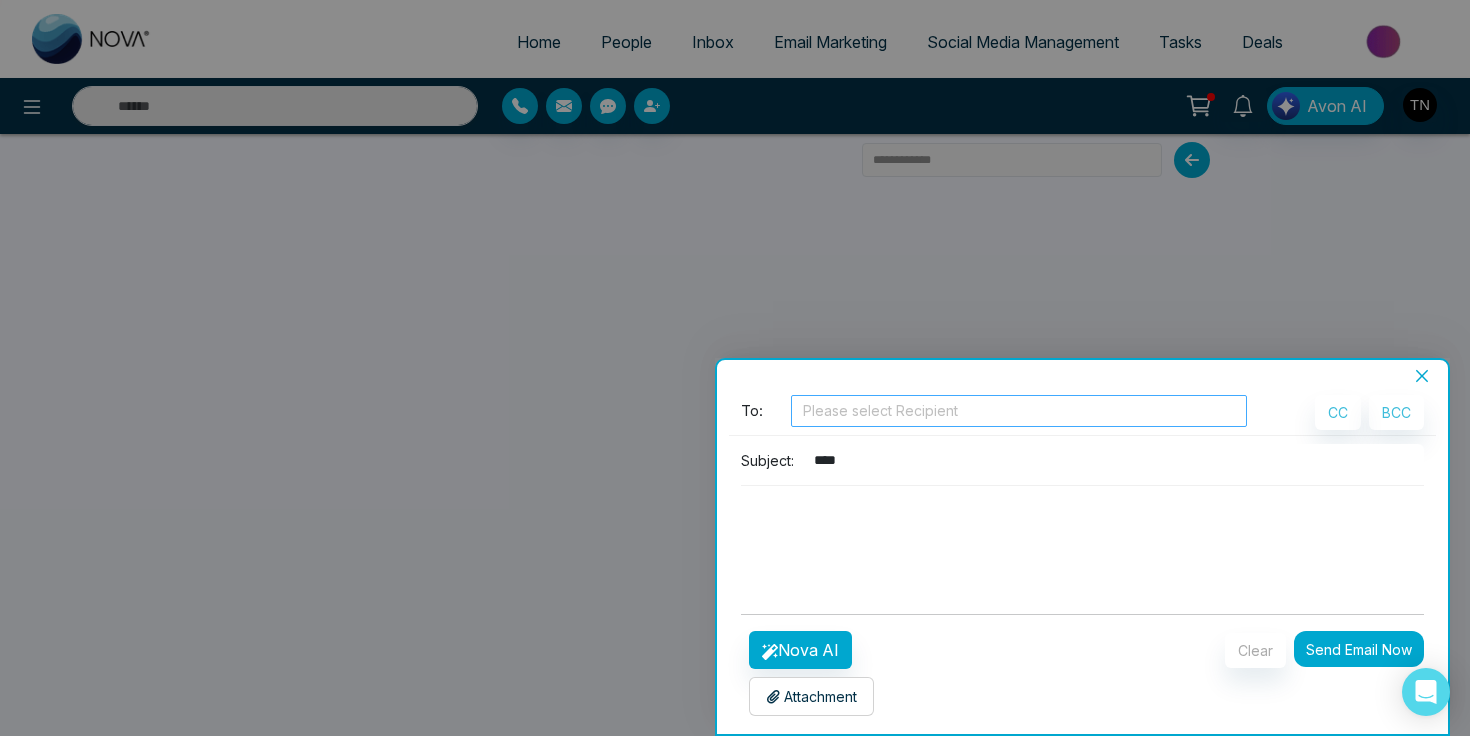 click at bounding box center [1019, 411] 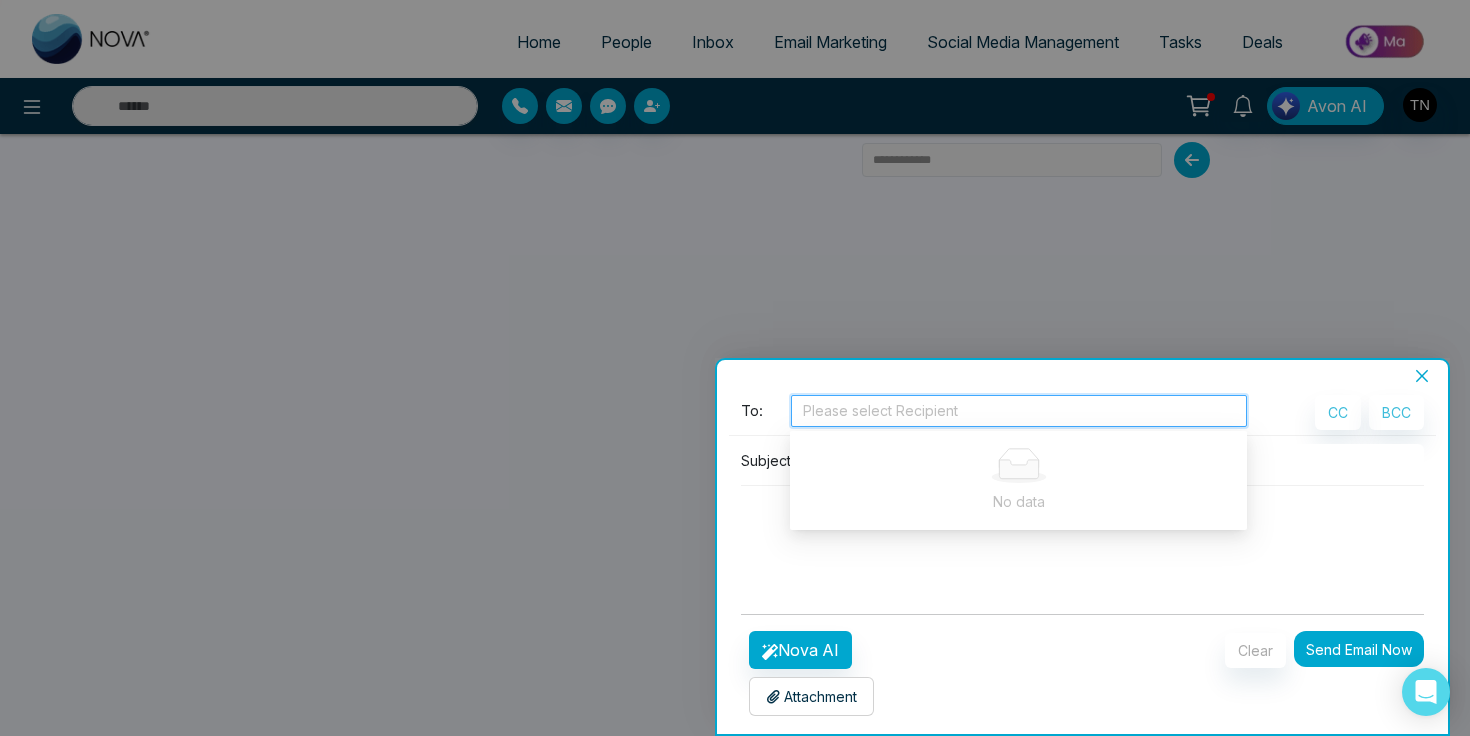 type on "*" 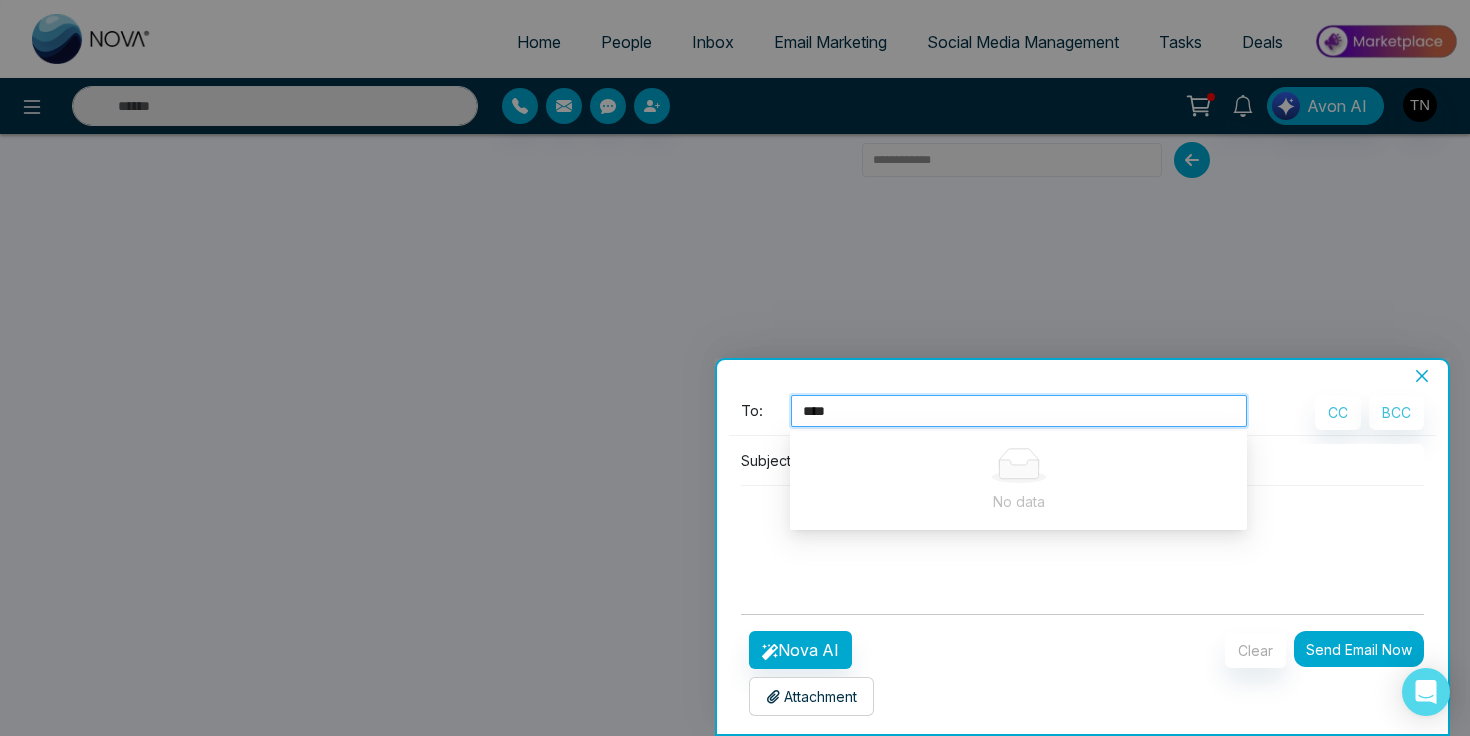 type on "*****" 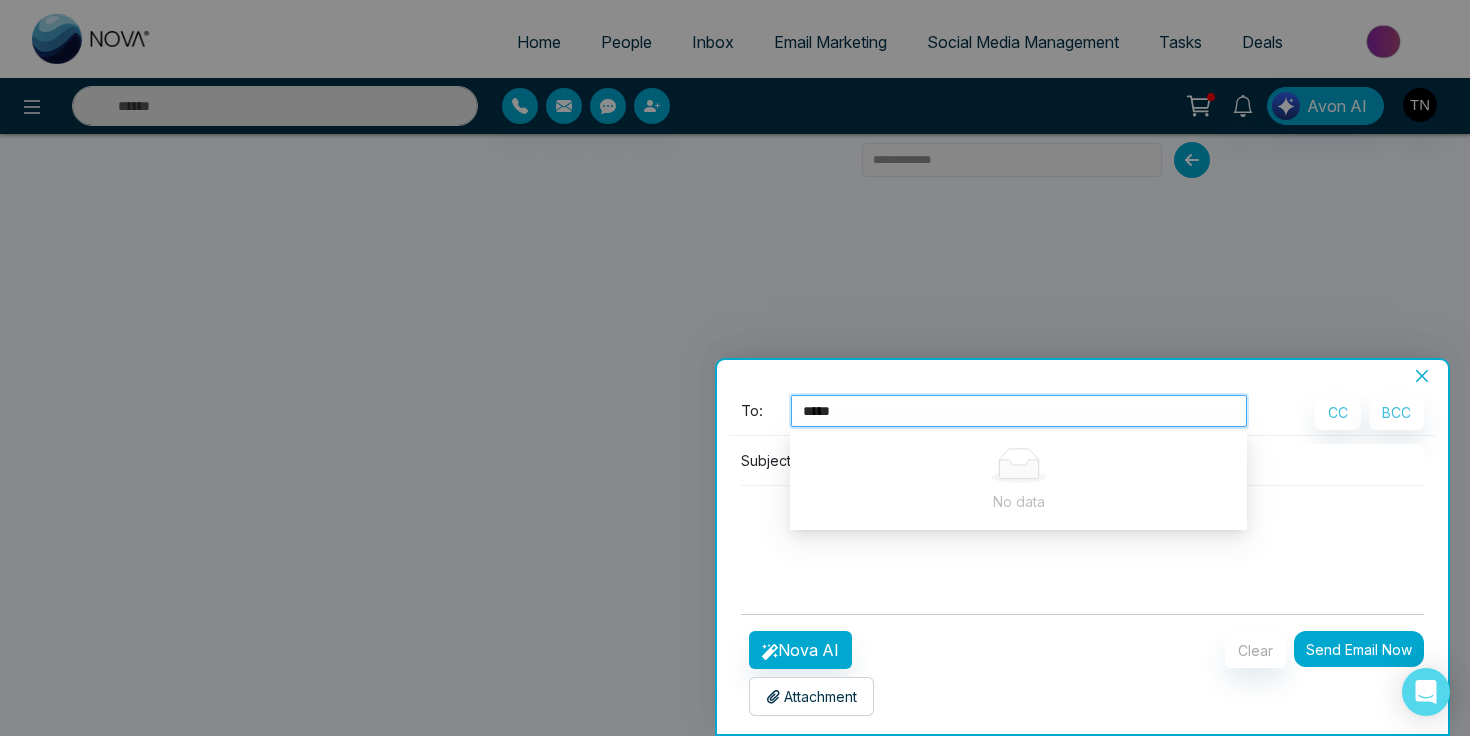 click on "***** [LAST]" at bounding box center [1019, 411] 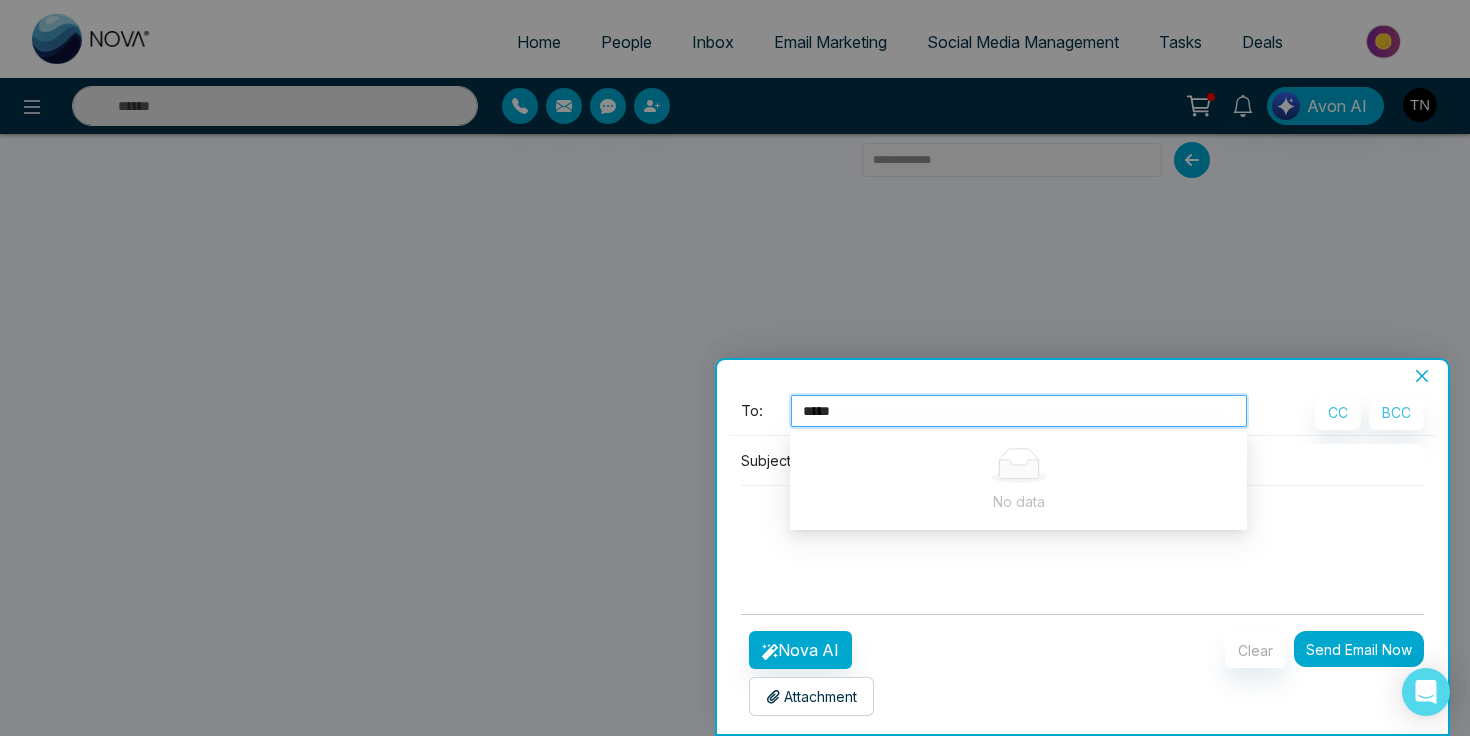 type 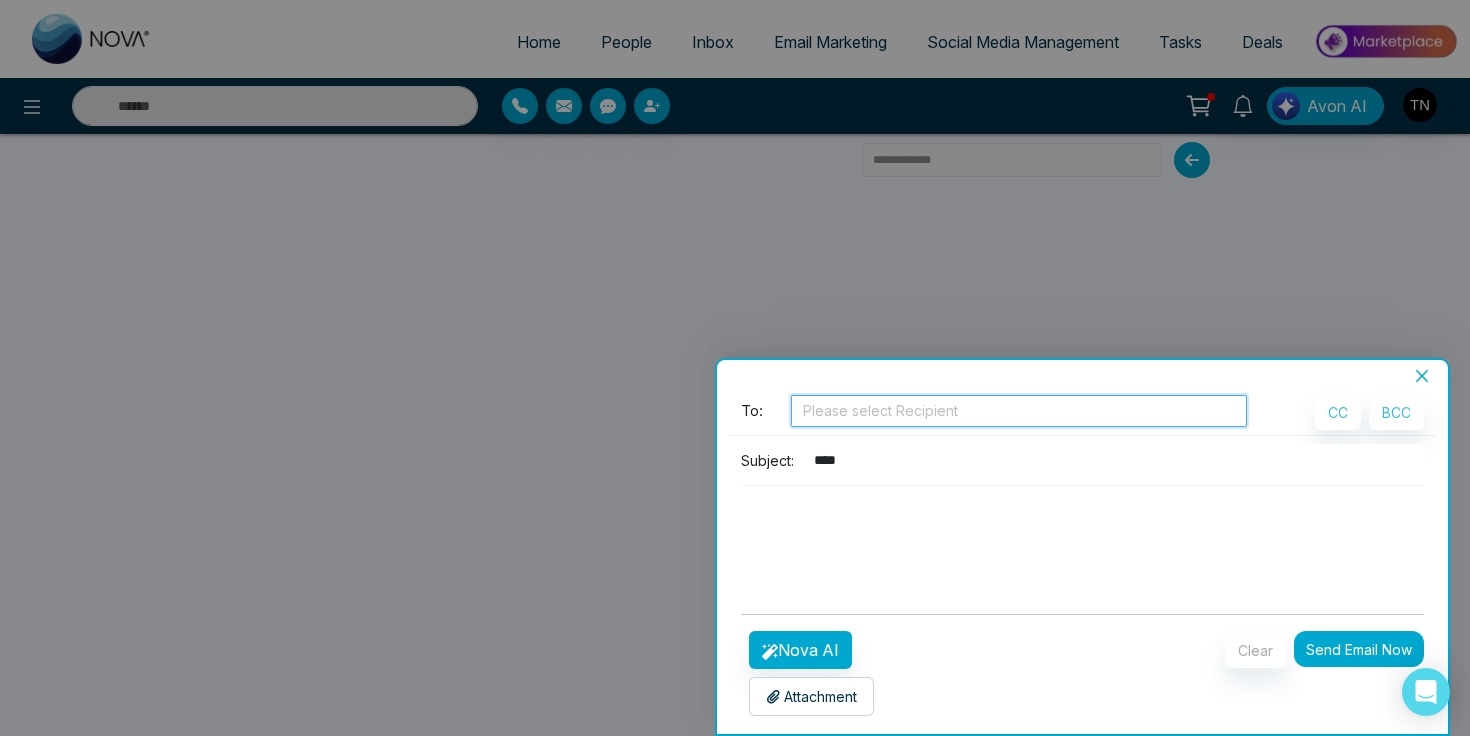 click at bounding box center [735, 368] 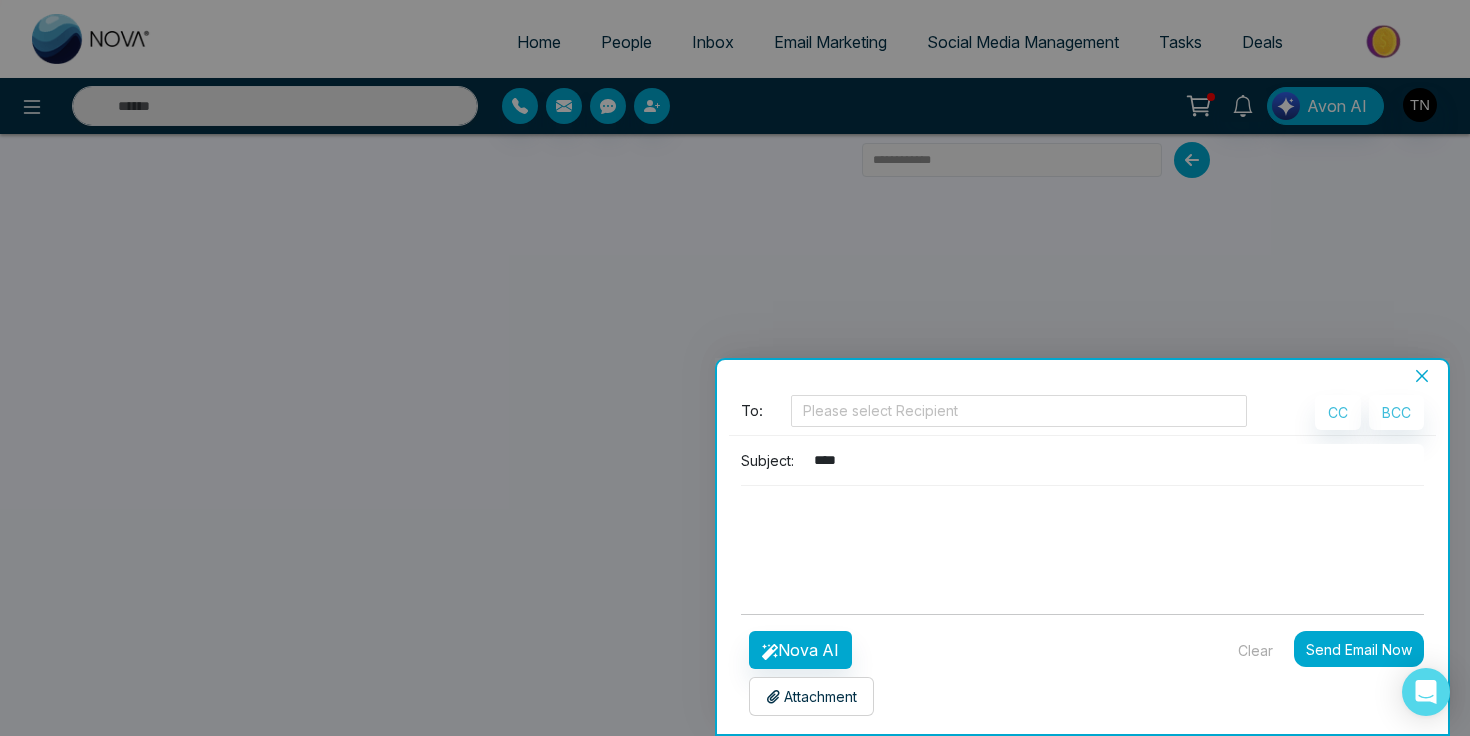 click on "Clear" at bounding box center [1255, 650] 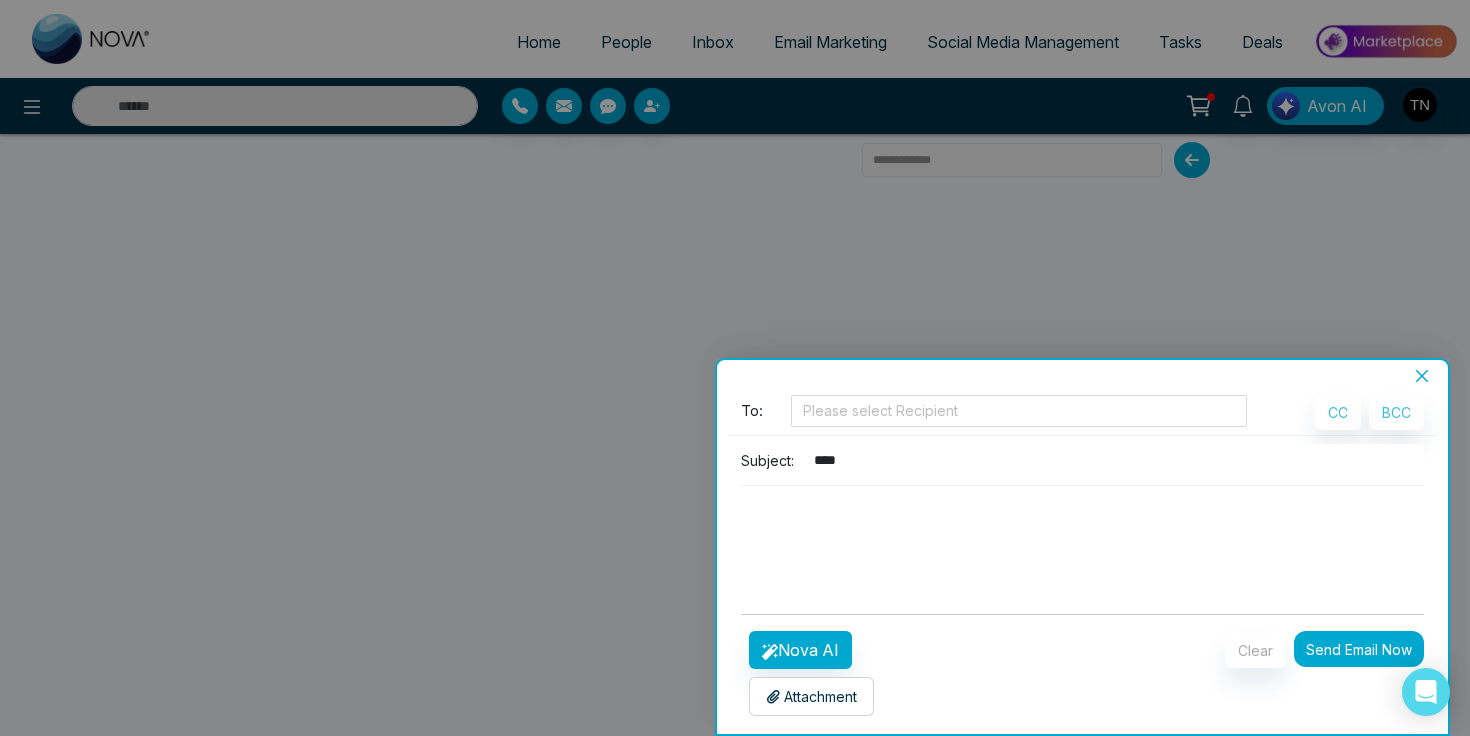 click on "To: Please select Recipient" at bounding box center [994, 415] 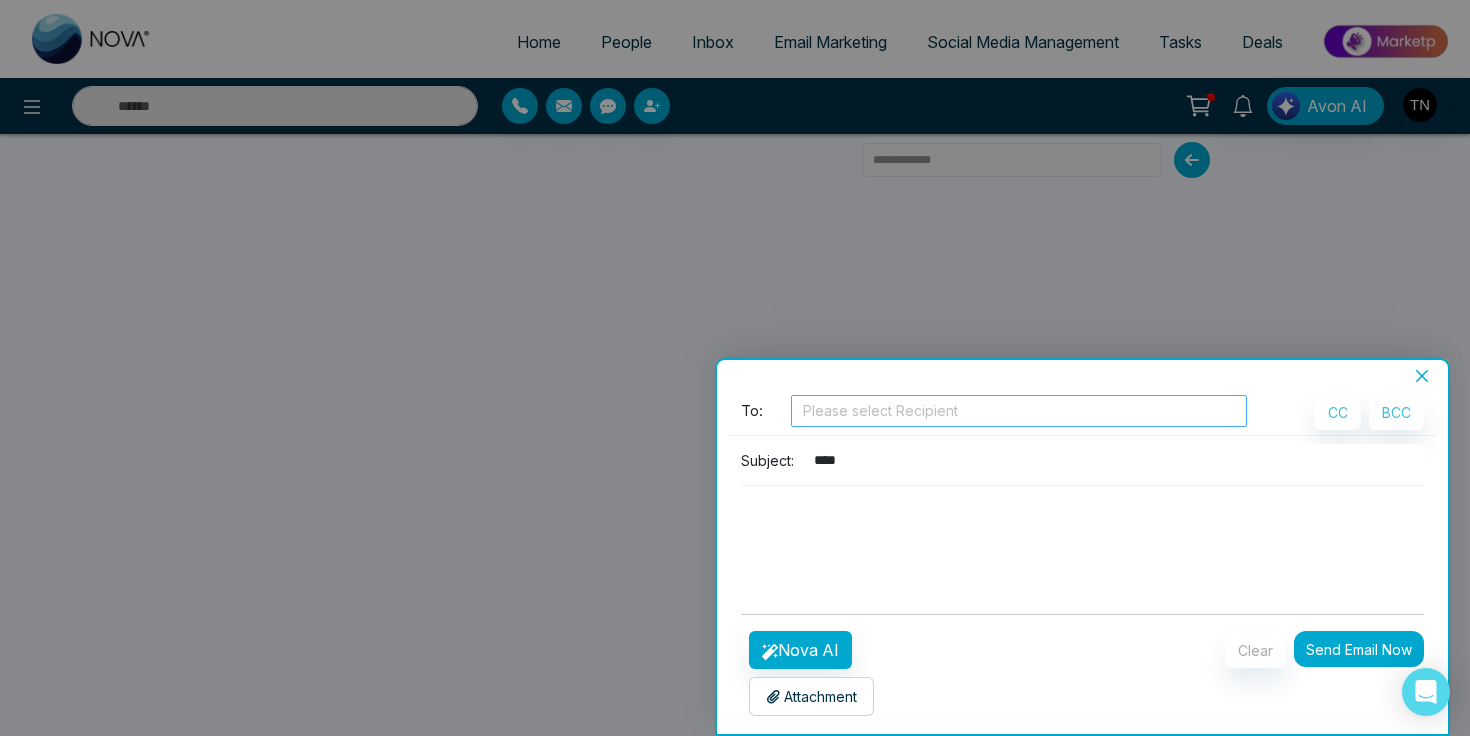 click at bounding box center (1019, 411) 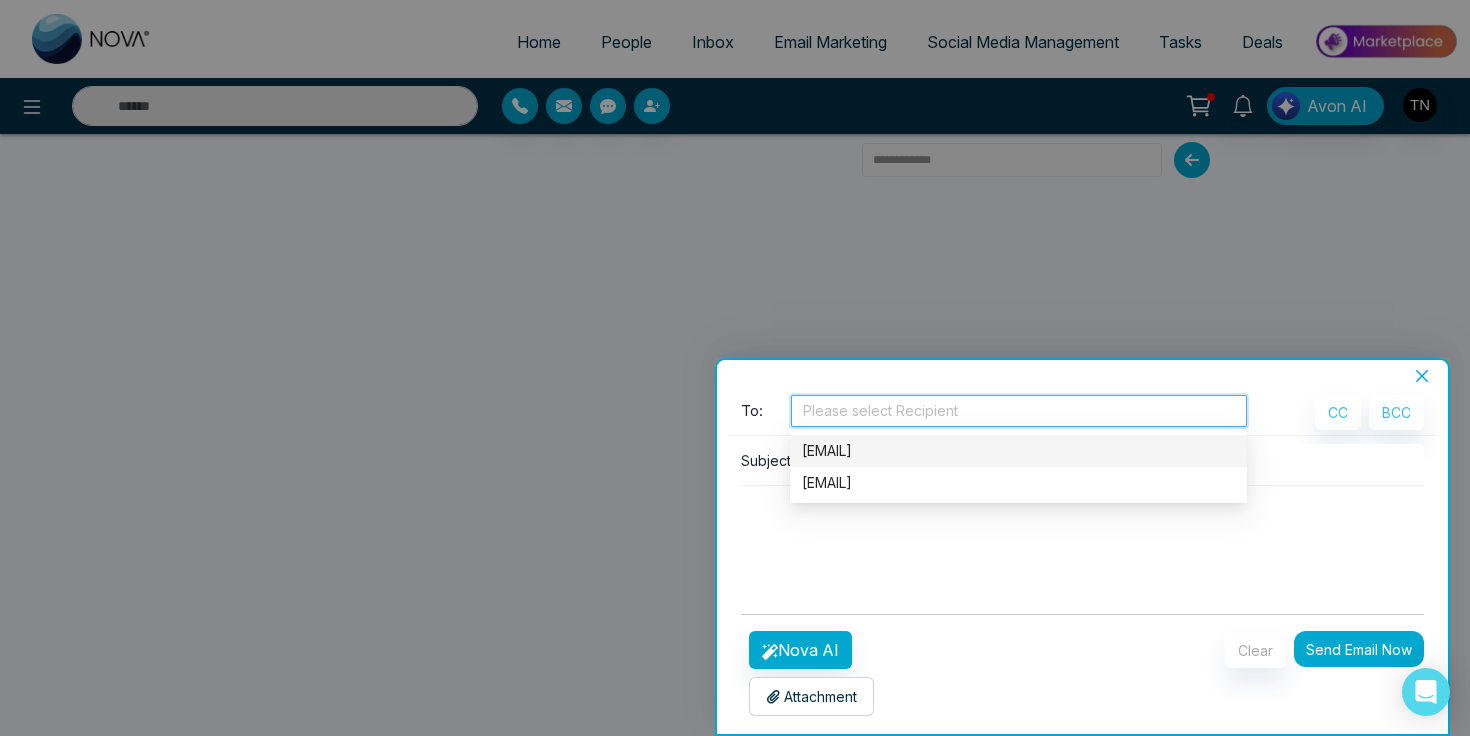 click on "[EMAIL]" at bounding box center (1018, 451) 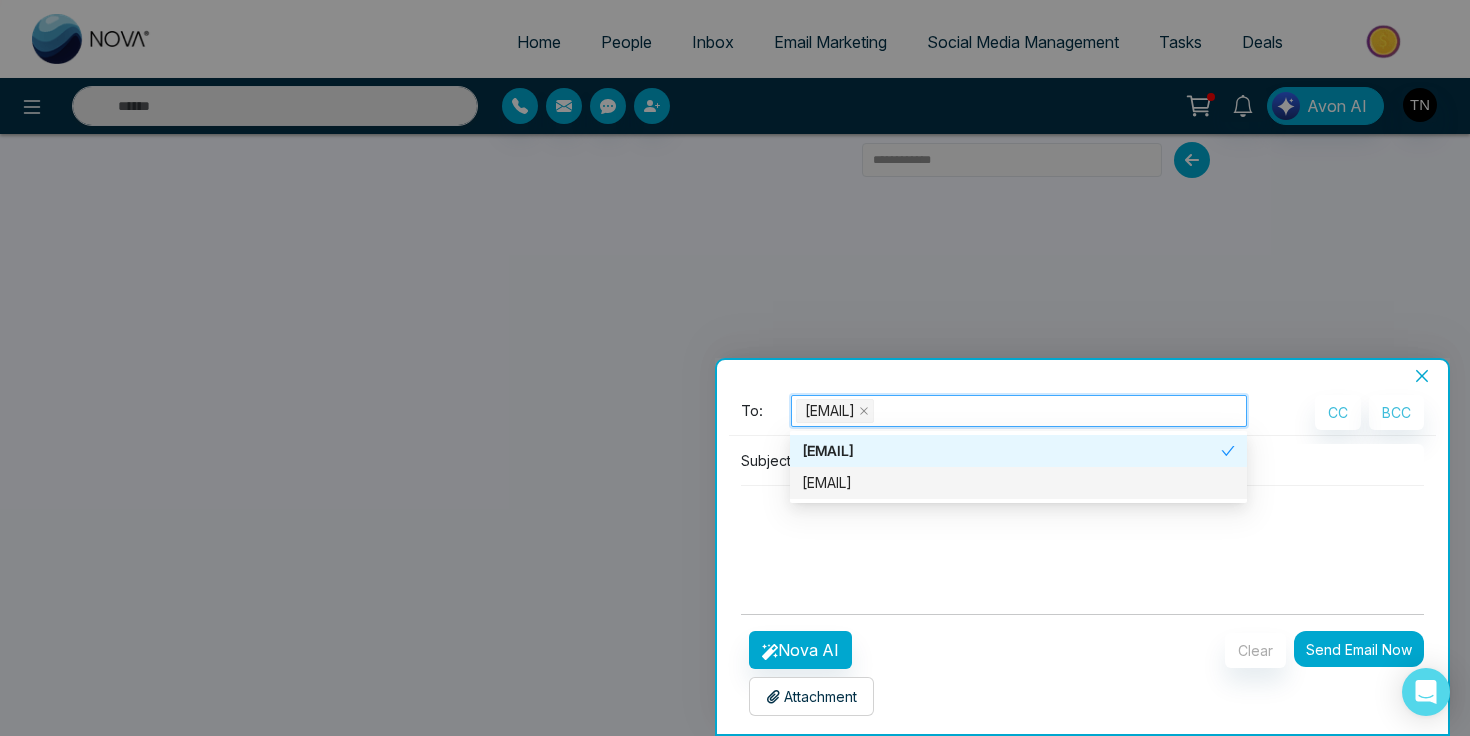click at bounding box center (1082, 534) 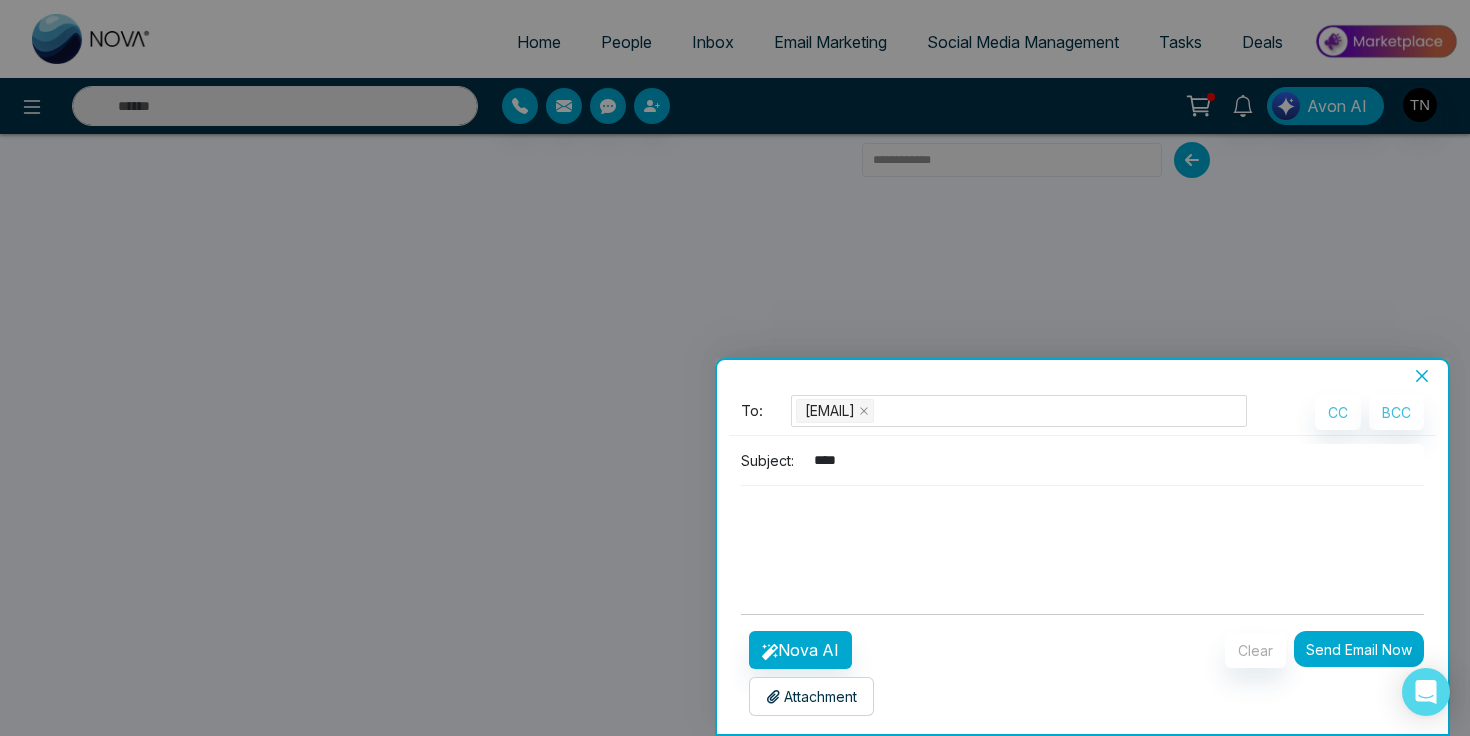 click on "****" at bounding box center (1113, 460) 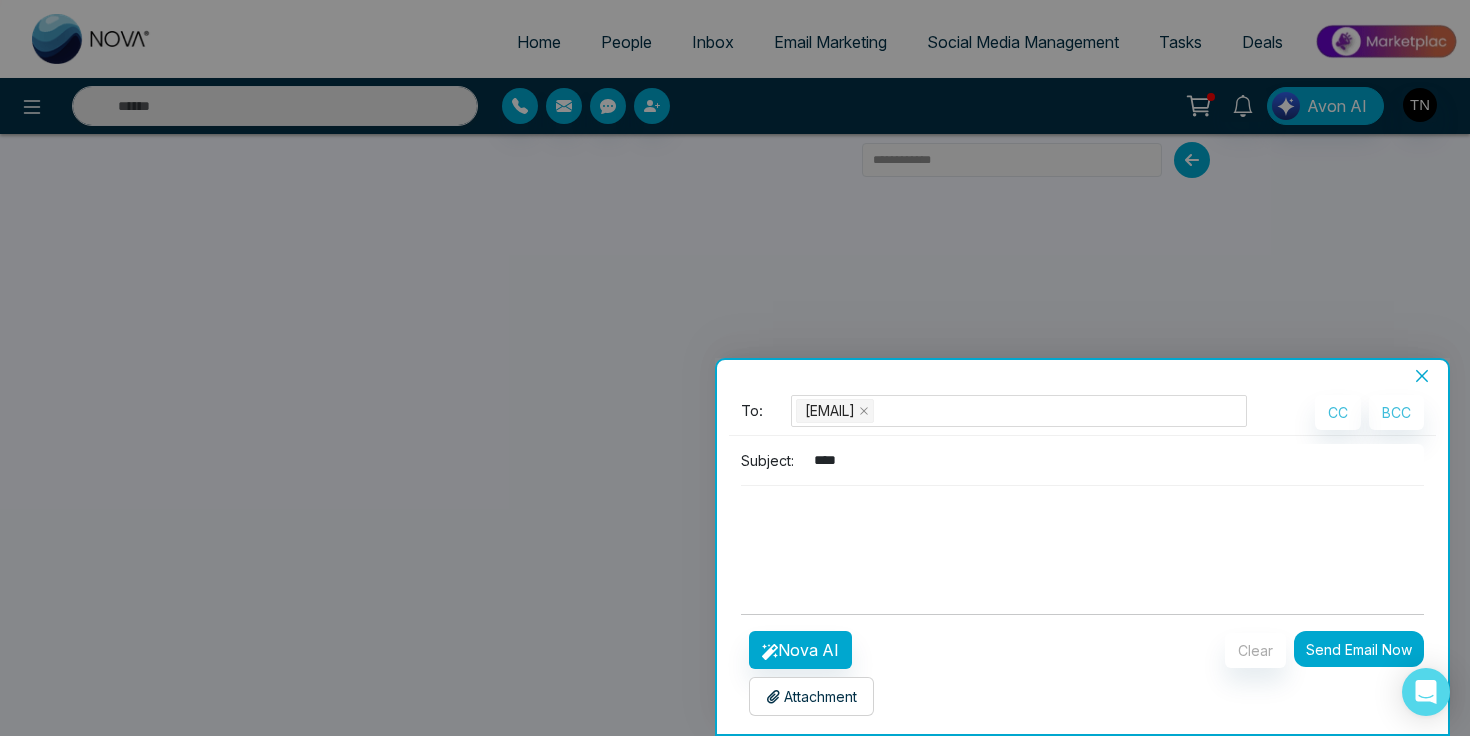 type on "****" 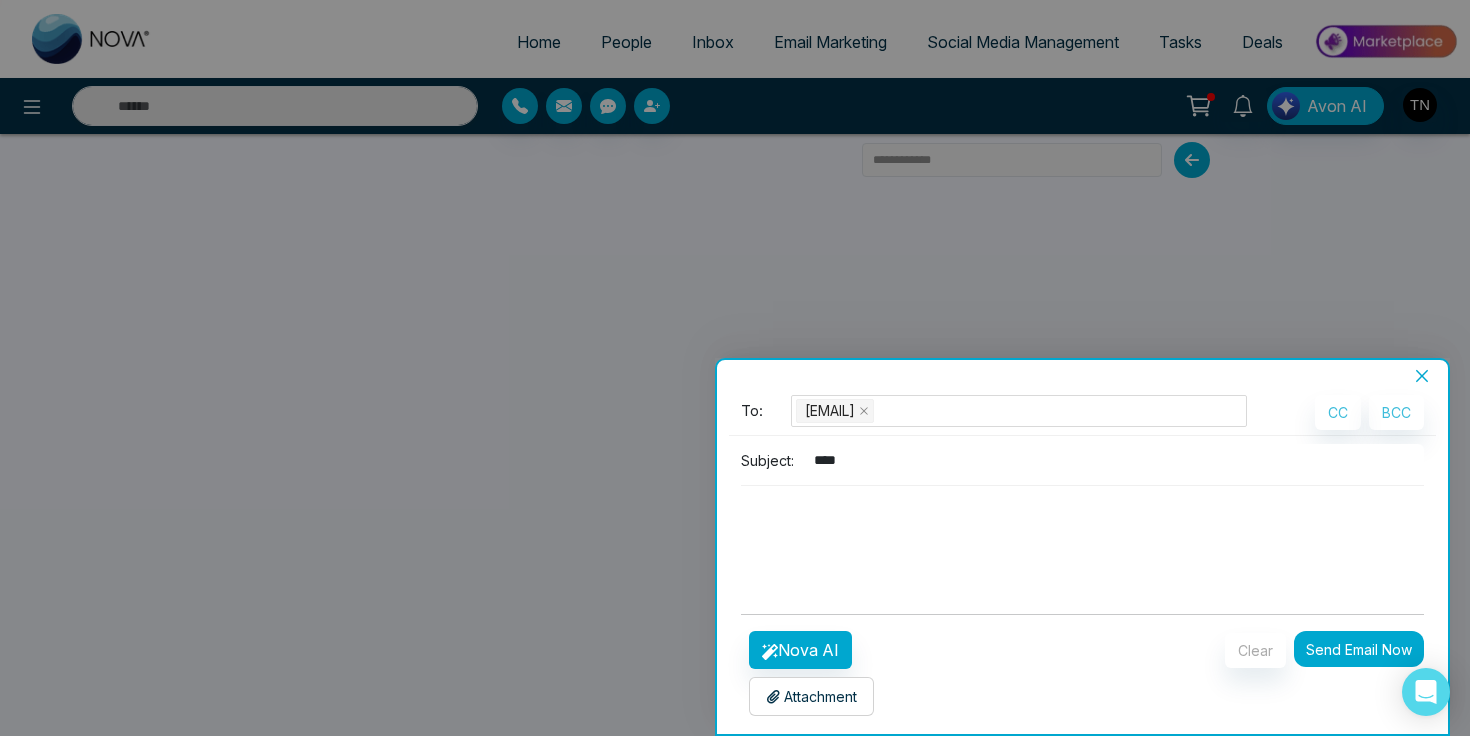 click at bounding box center (1082, 534) 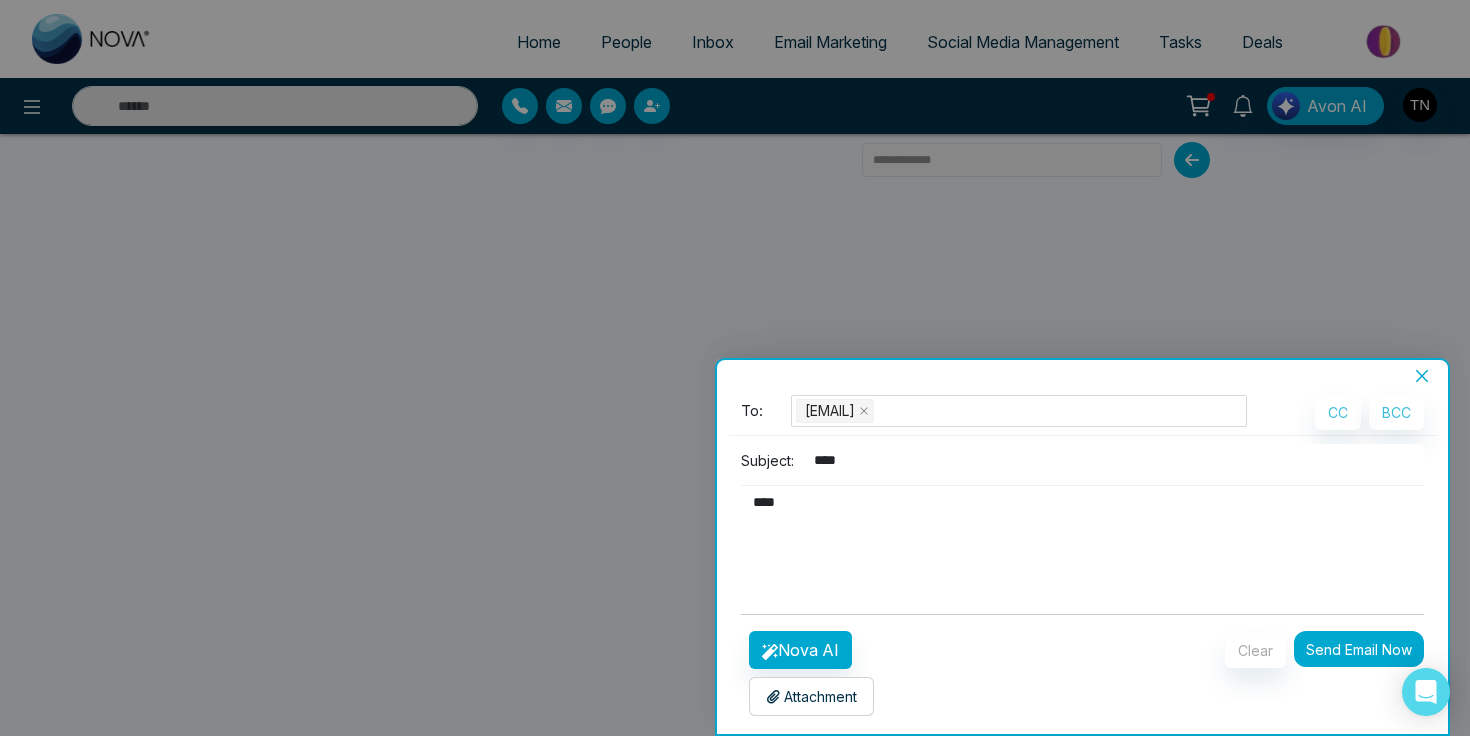 type on "****" 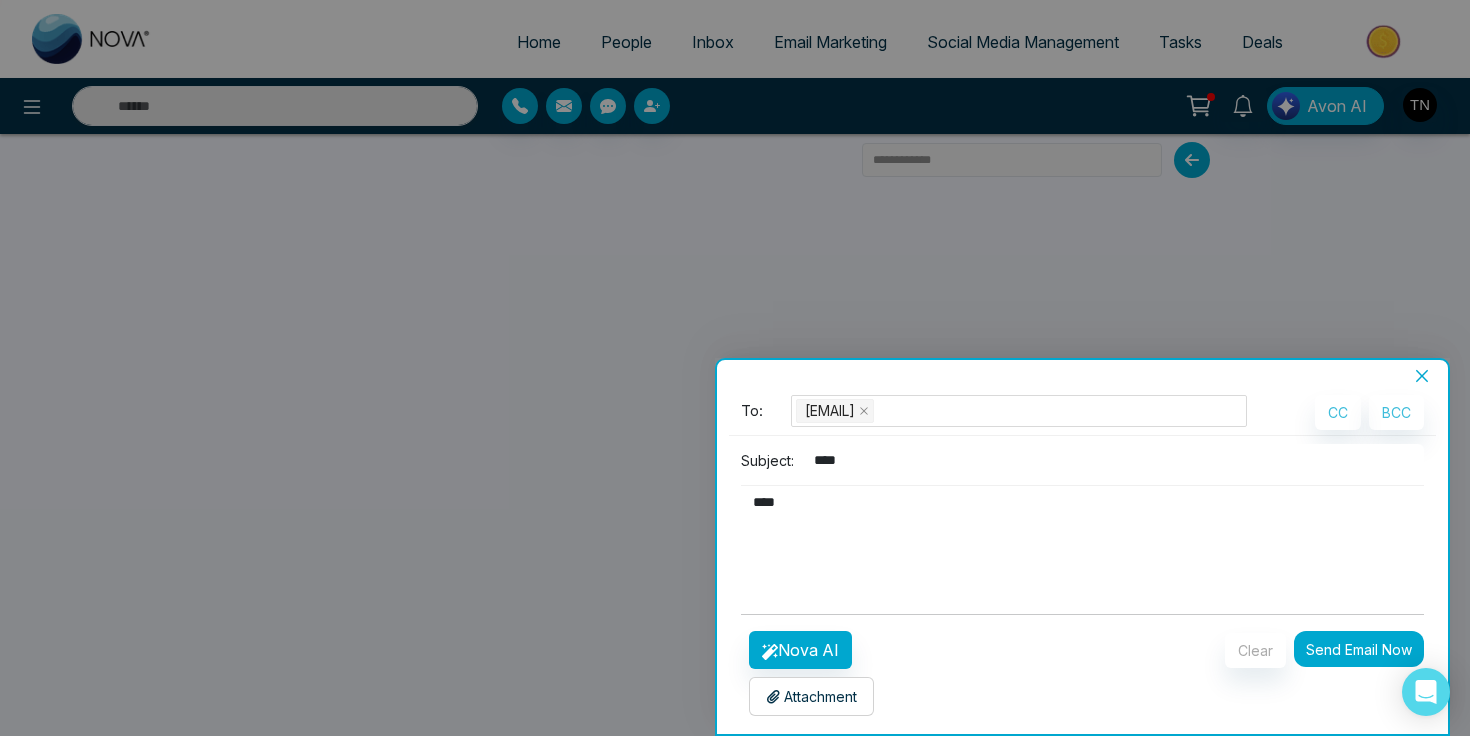 click on "Send Email Now" at bounding box center (1359, 649) 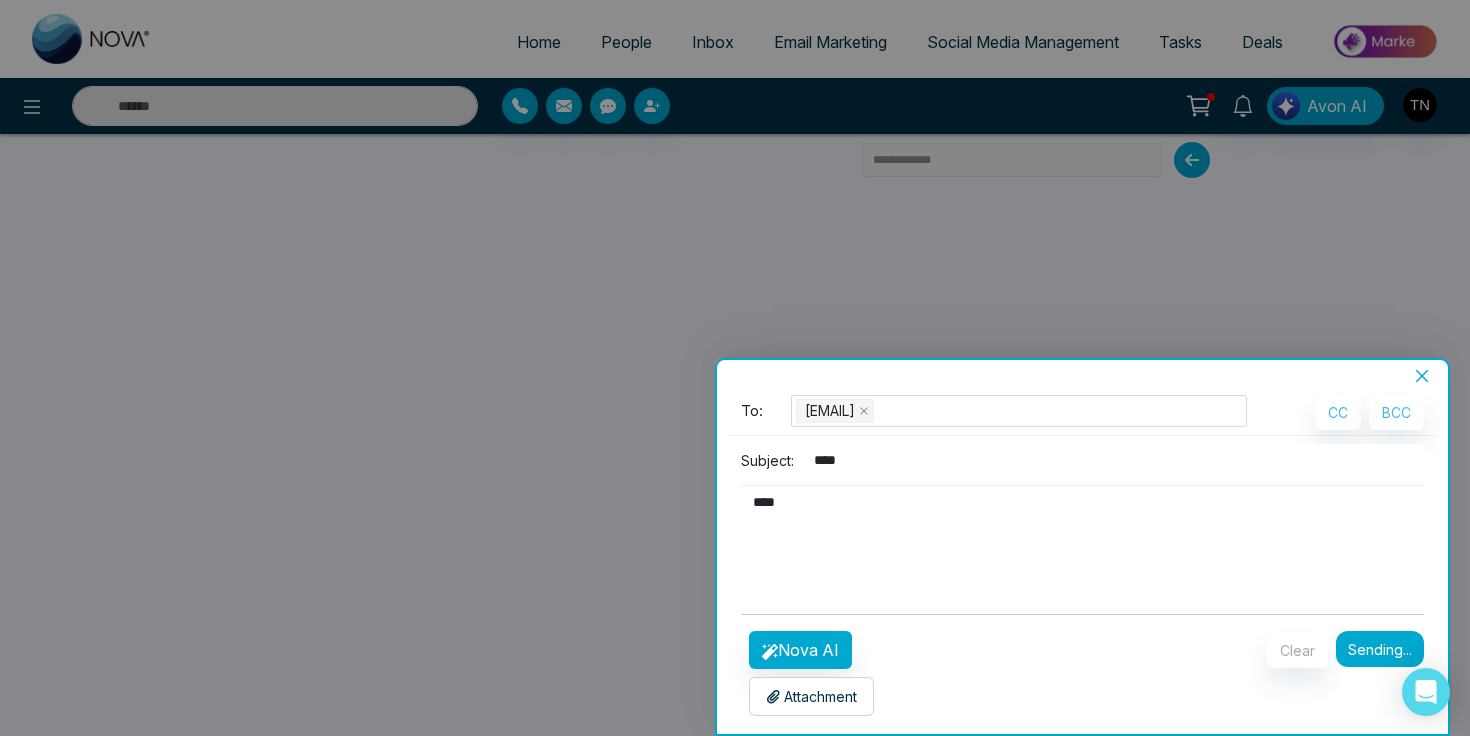 type 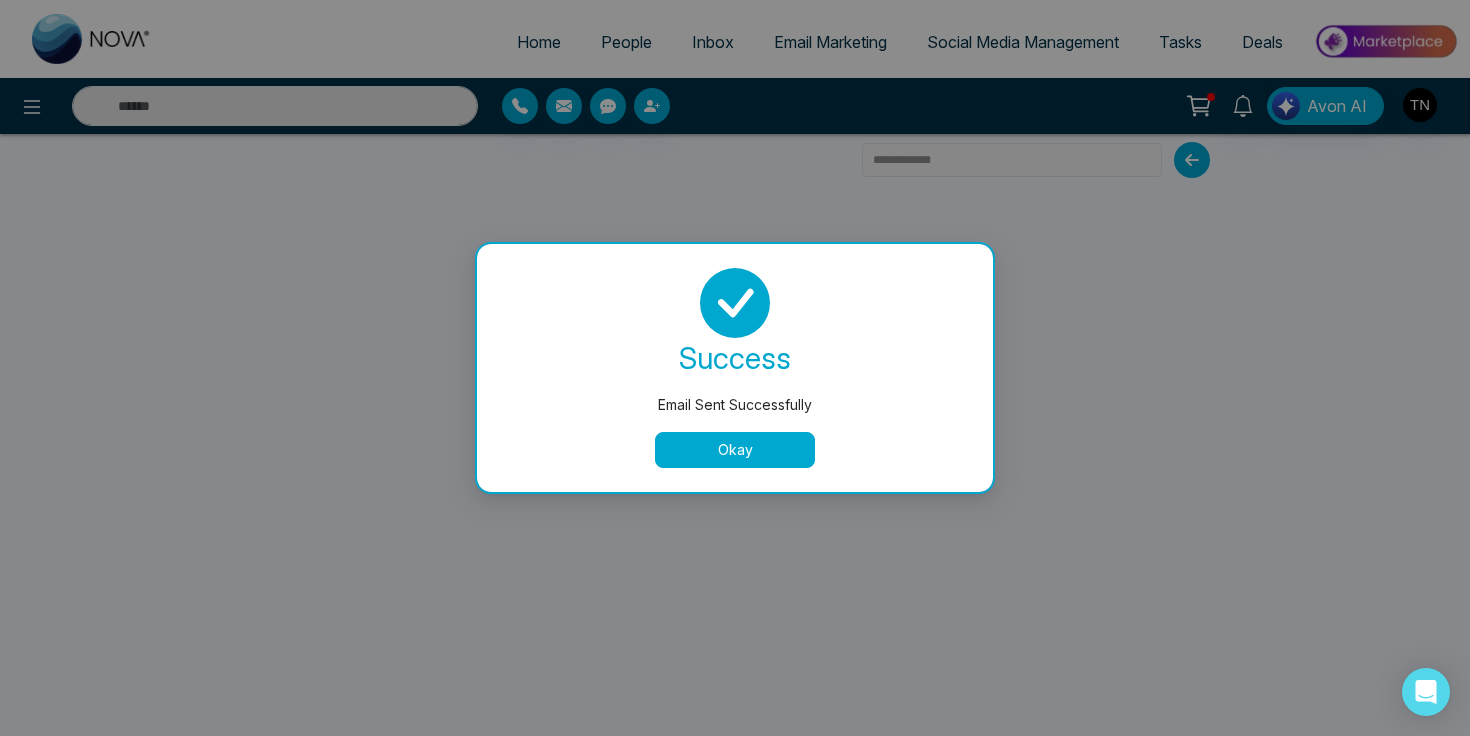 click on "Okay" at bounding box center (735, 450) 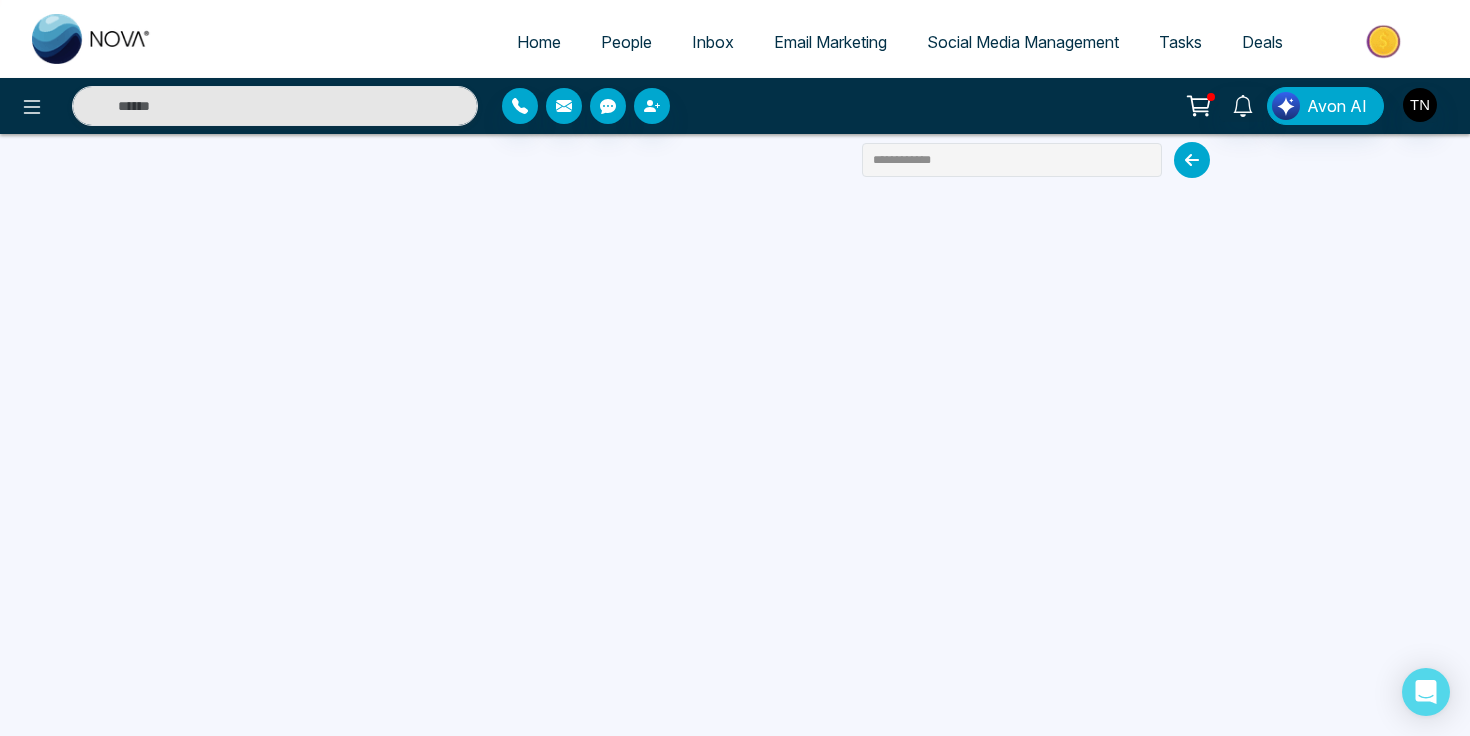 click on "Home" at bounding box center (539, 42) 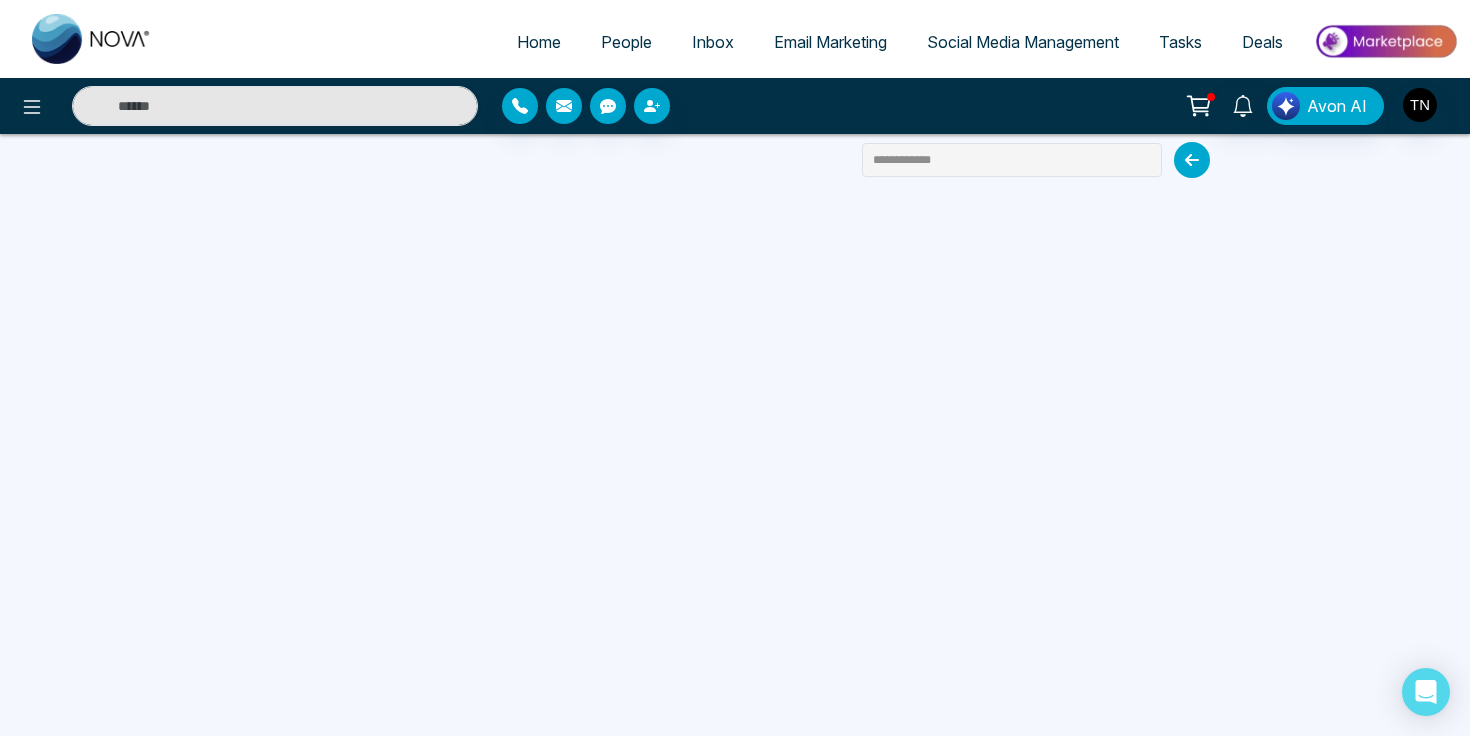select on "*" 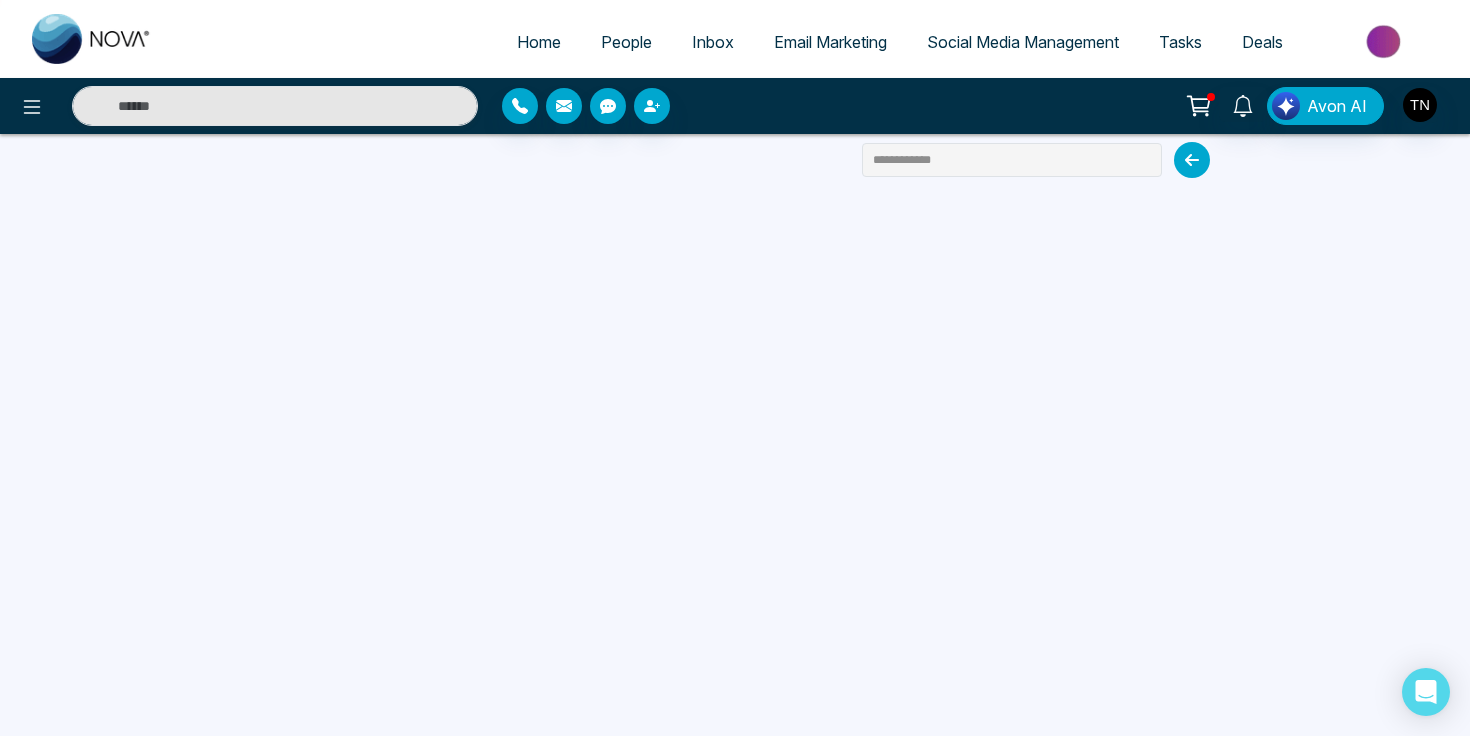 select on "*" 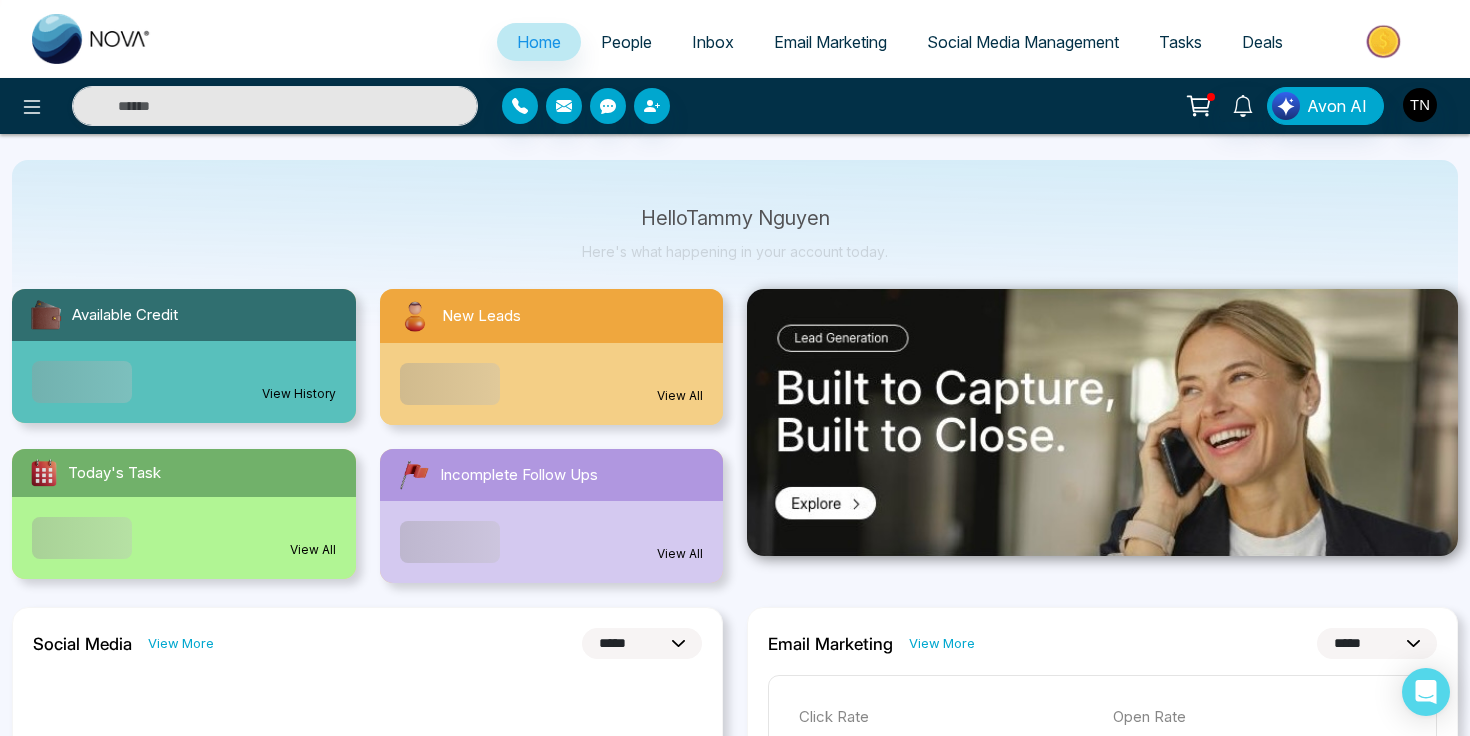 scroll, scrollTop: 84, scrollLeft: 0, axis: vertical 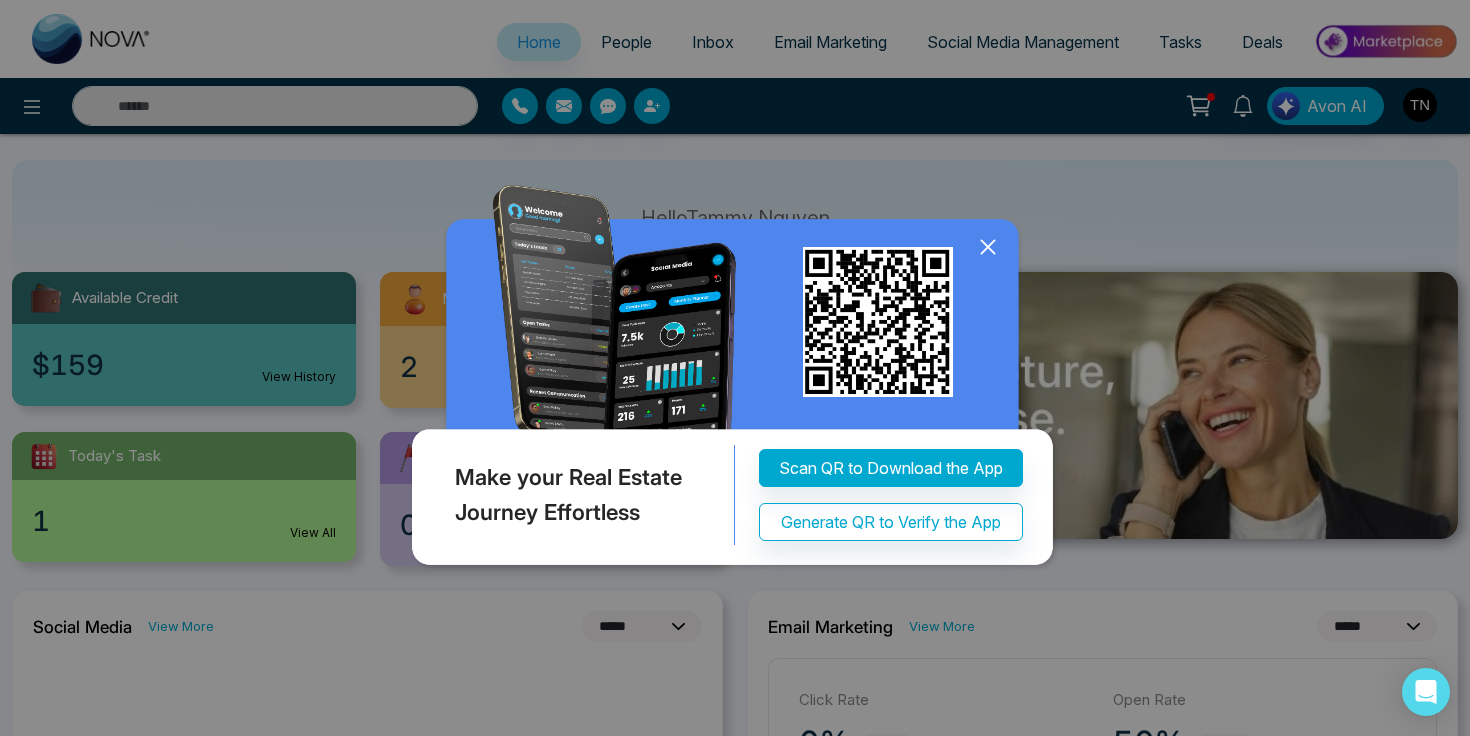 click 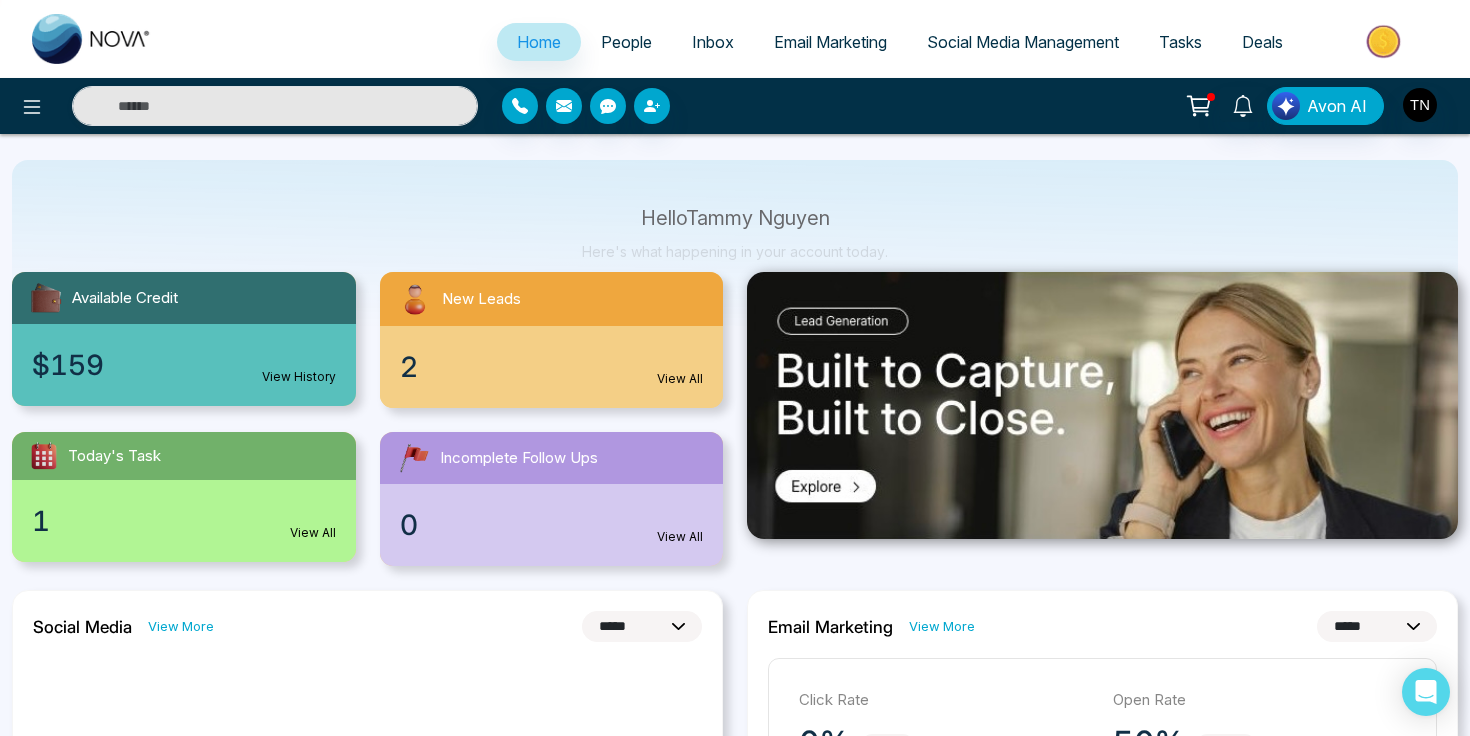 click on "View All" at bounding box center (313, 533) 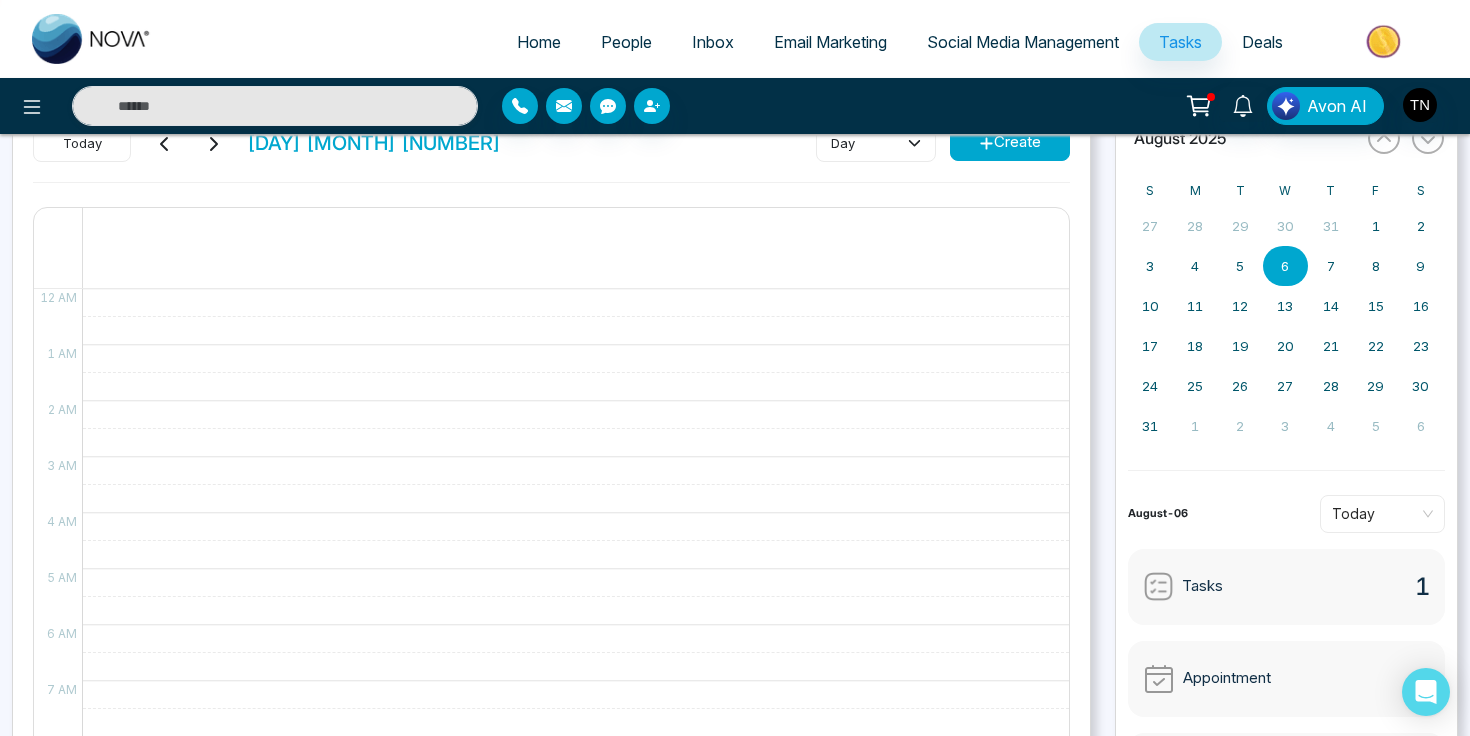 scroll, scrollTop: 105, scrollLeft: 0, axis: vertical 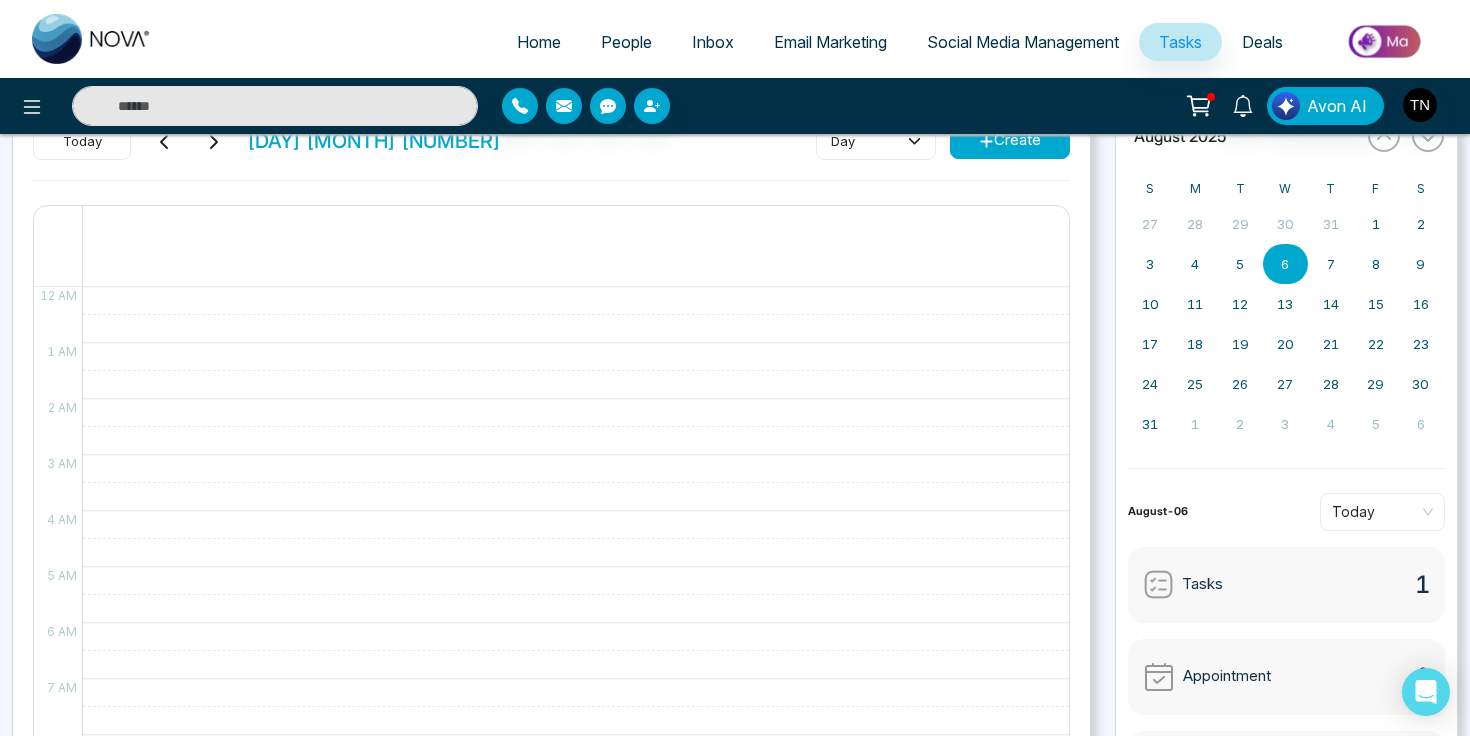 click on "Tasks" at bounding box center [1202, 584] 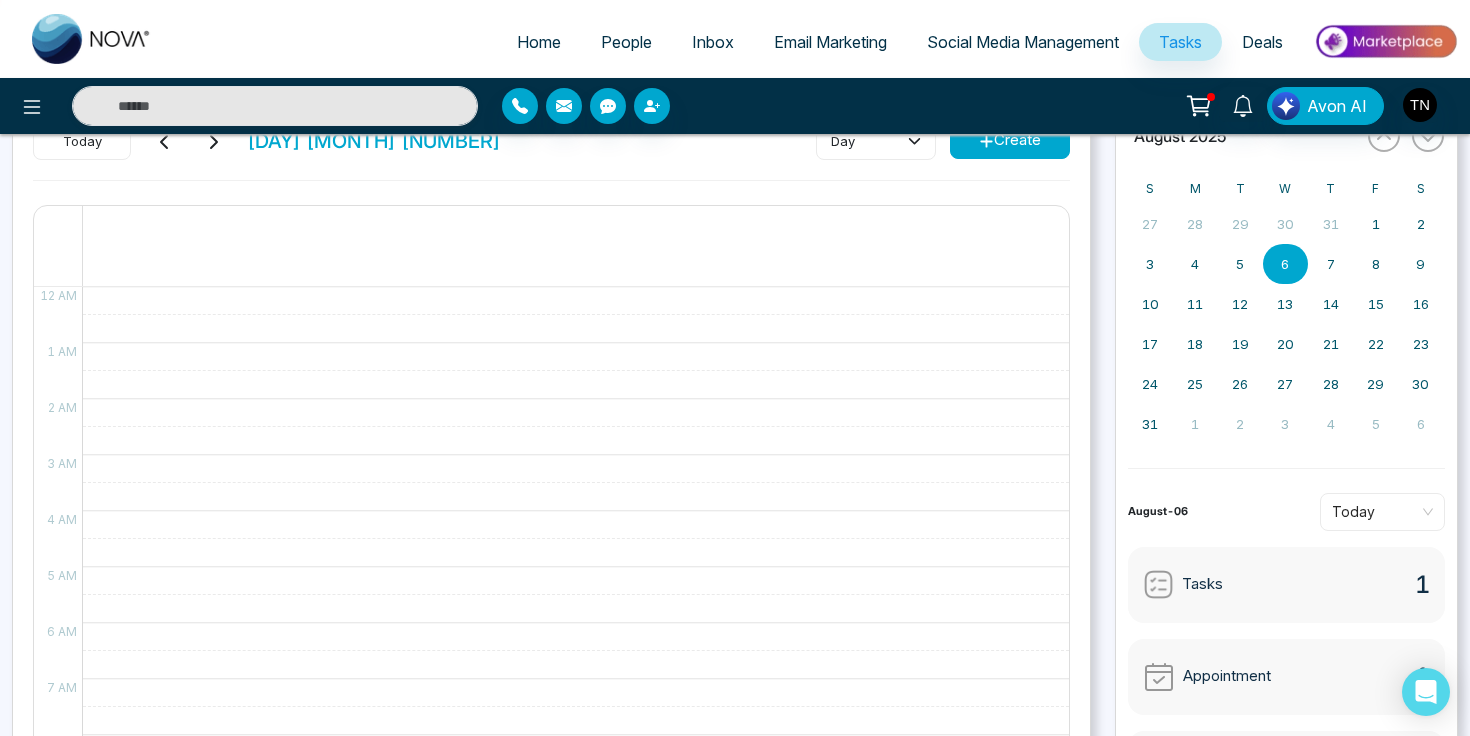 click at bounding box center (1158, 584) 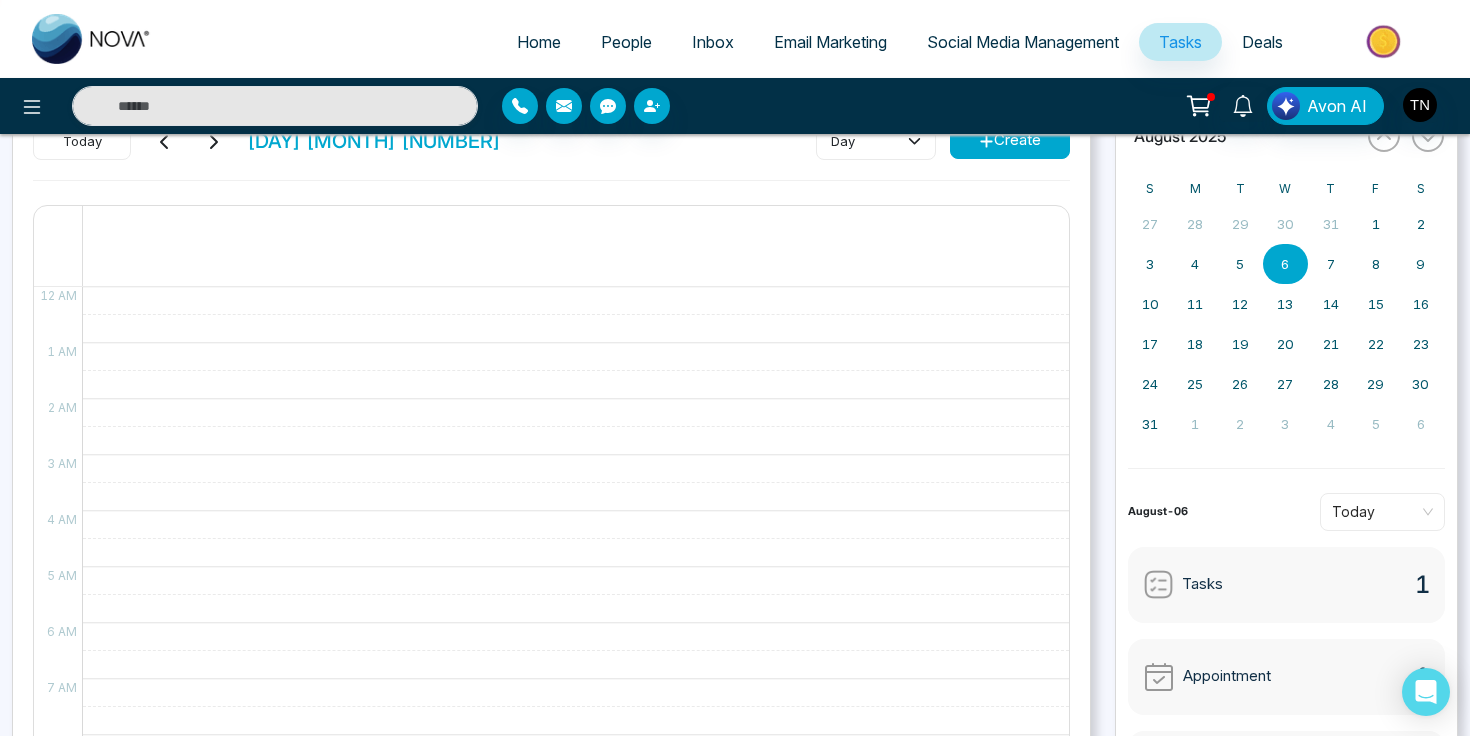 click at bounding box center [1158, 584] 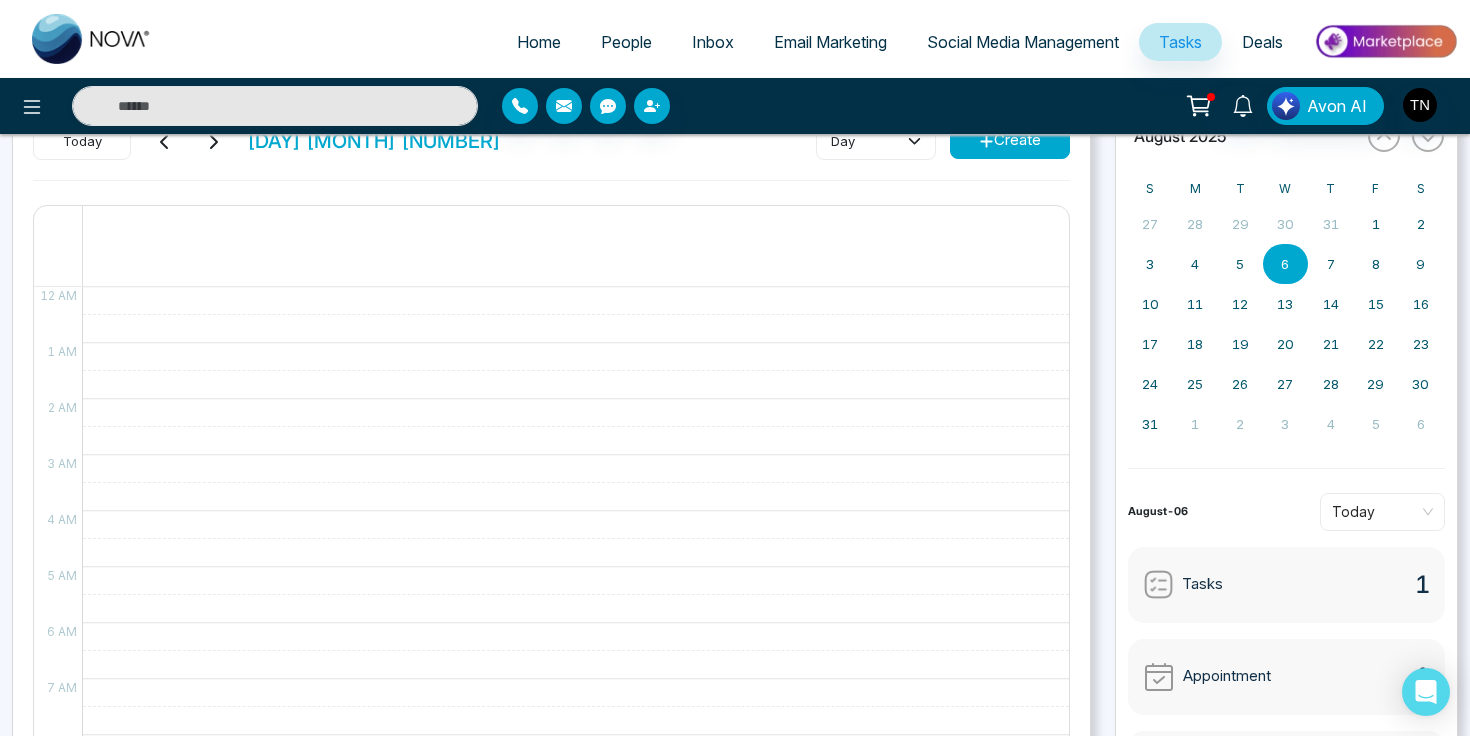 scroll, scrollTop: 0, scrollLeft: 0, axis: both 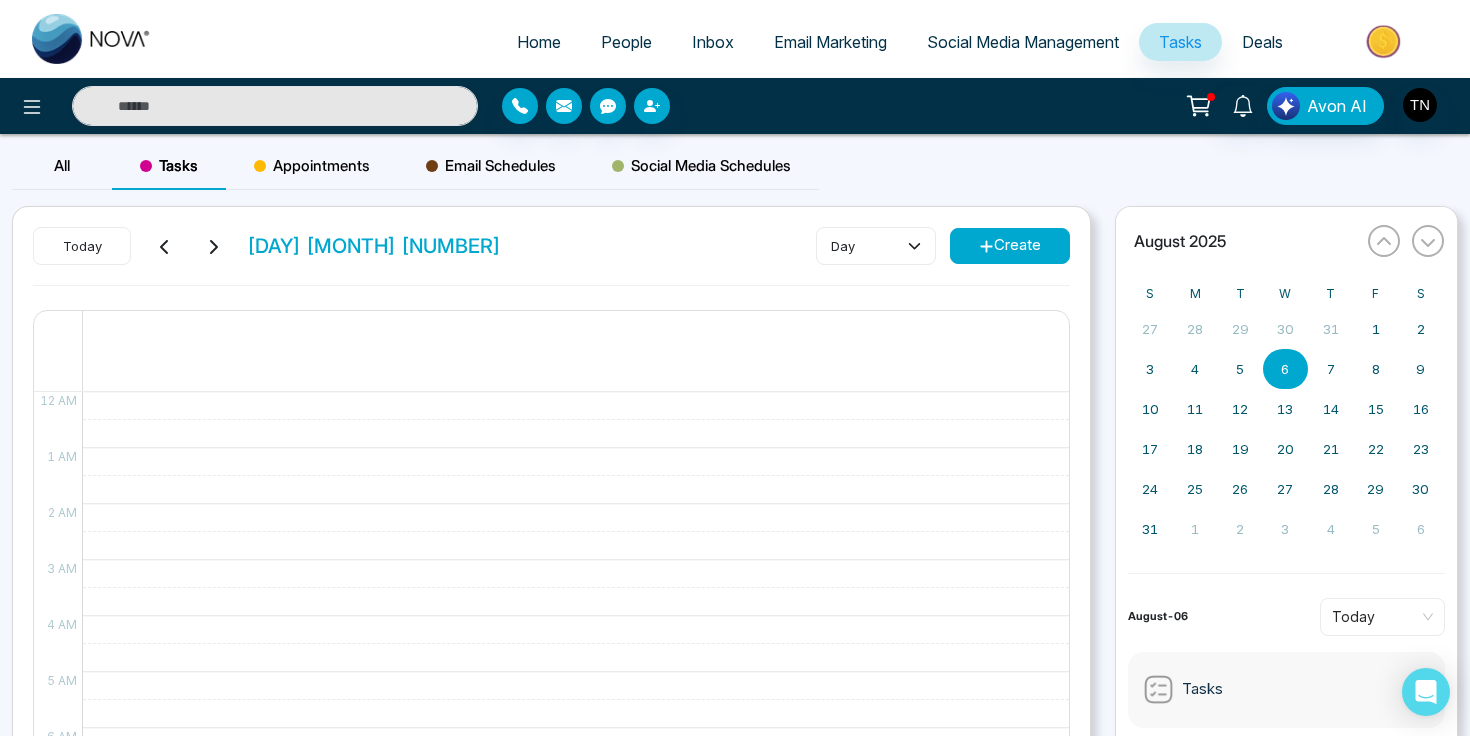 click on "Tasks" at bounding box center (169, 166) 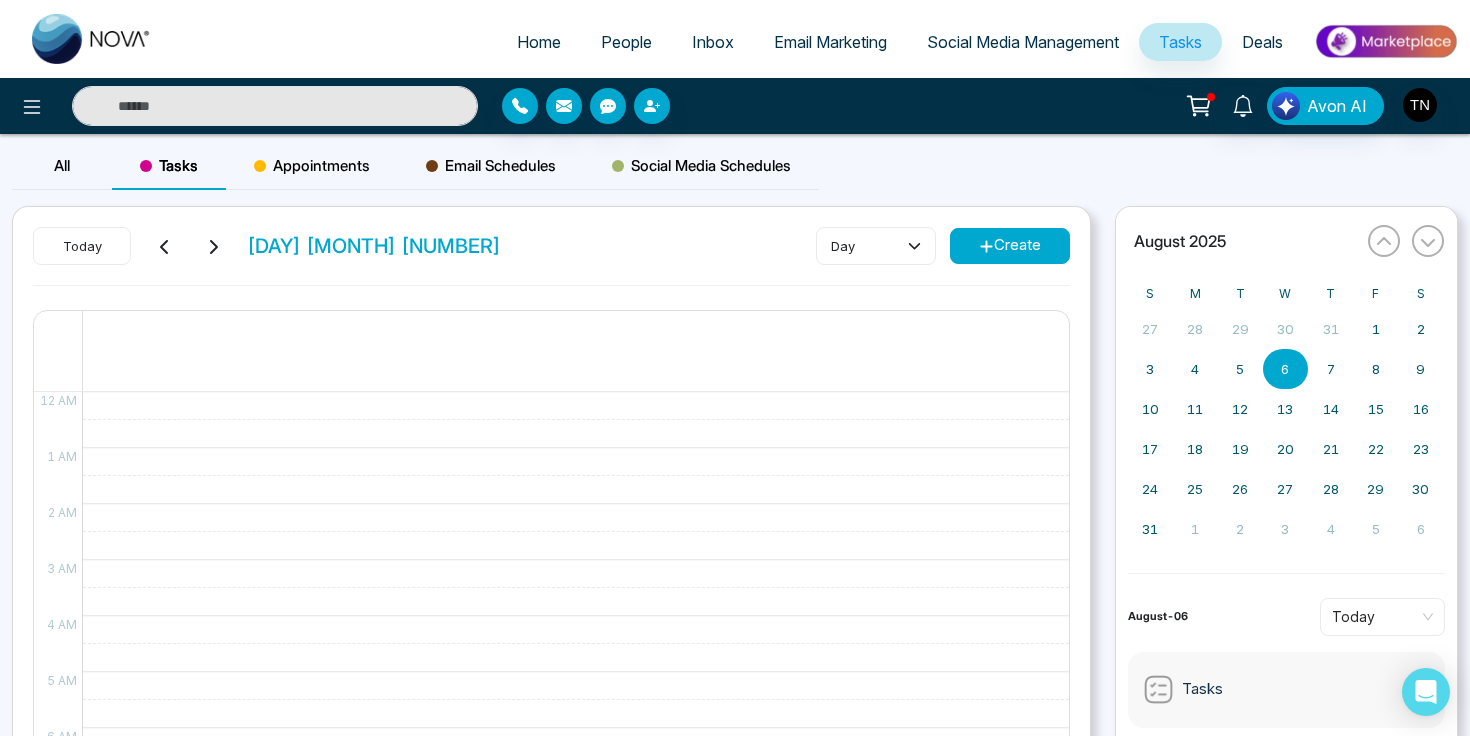 click on "Appointments" at bounding box center (312, 166) 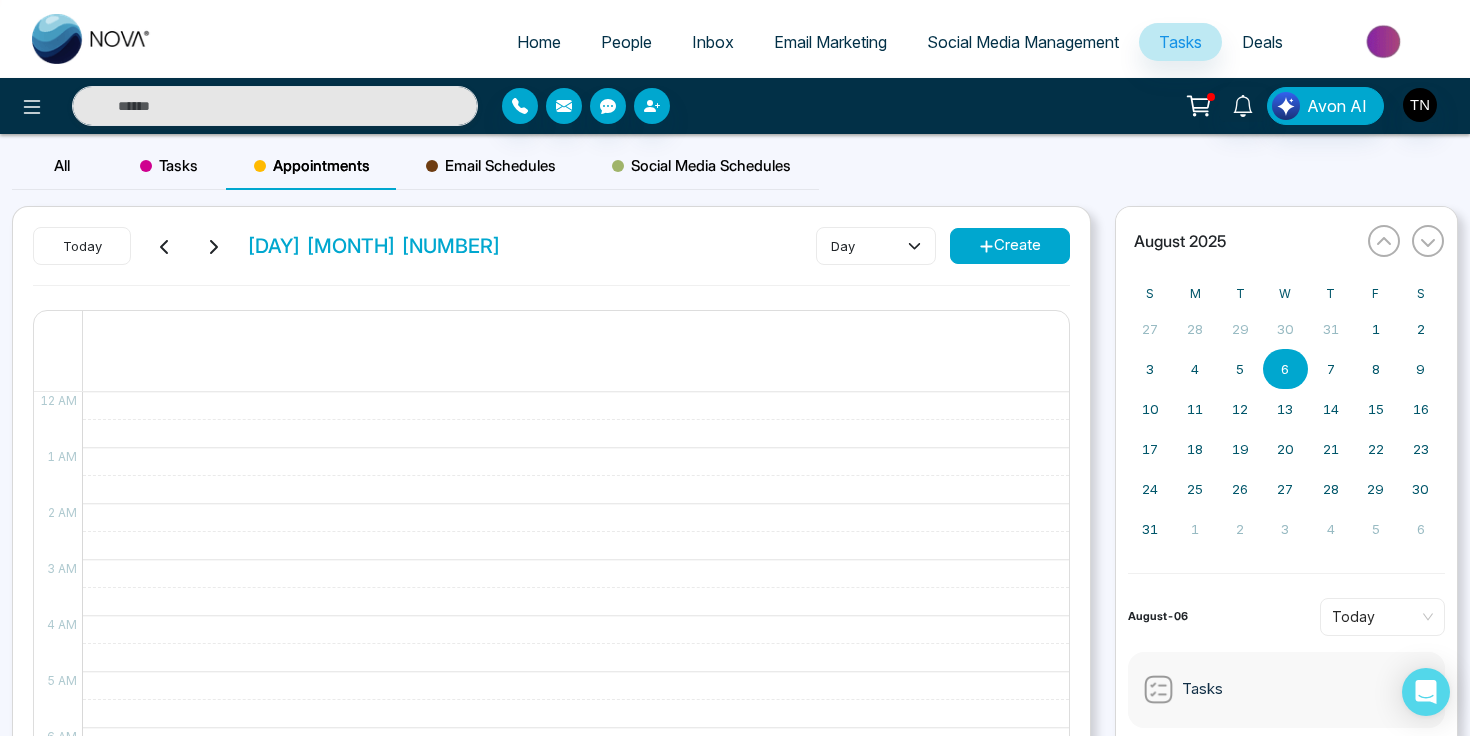 click on "Appointments" at bounding box center [312, 166] 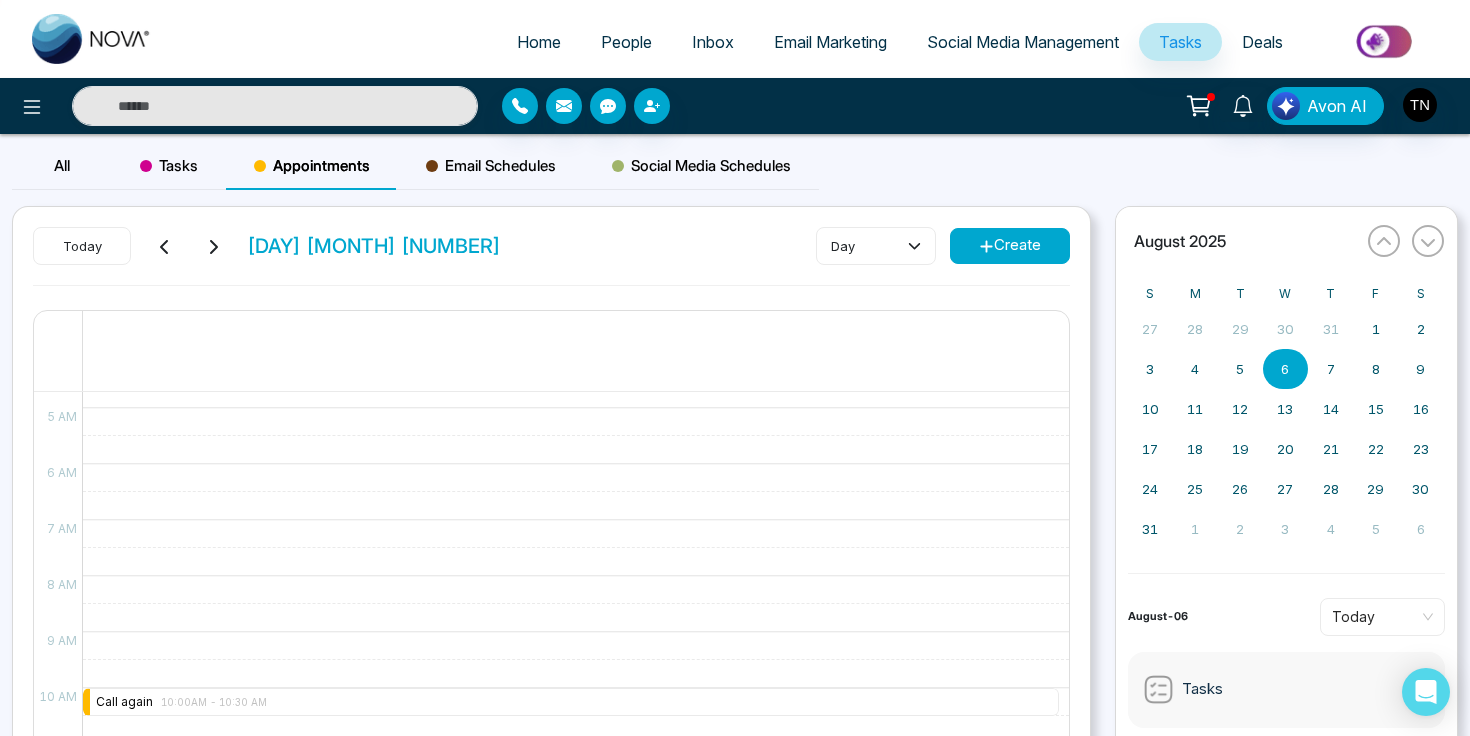 scroll, scrollTop: 0, scrollLeft: 0, axis: both 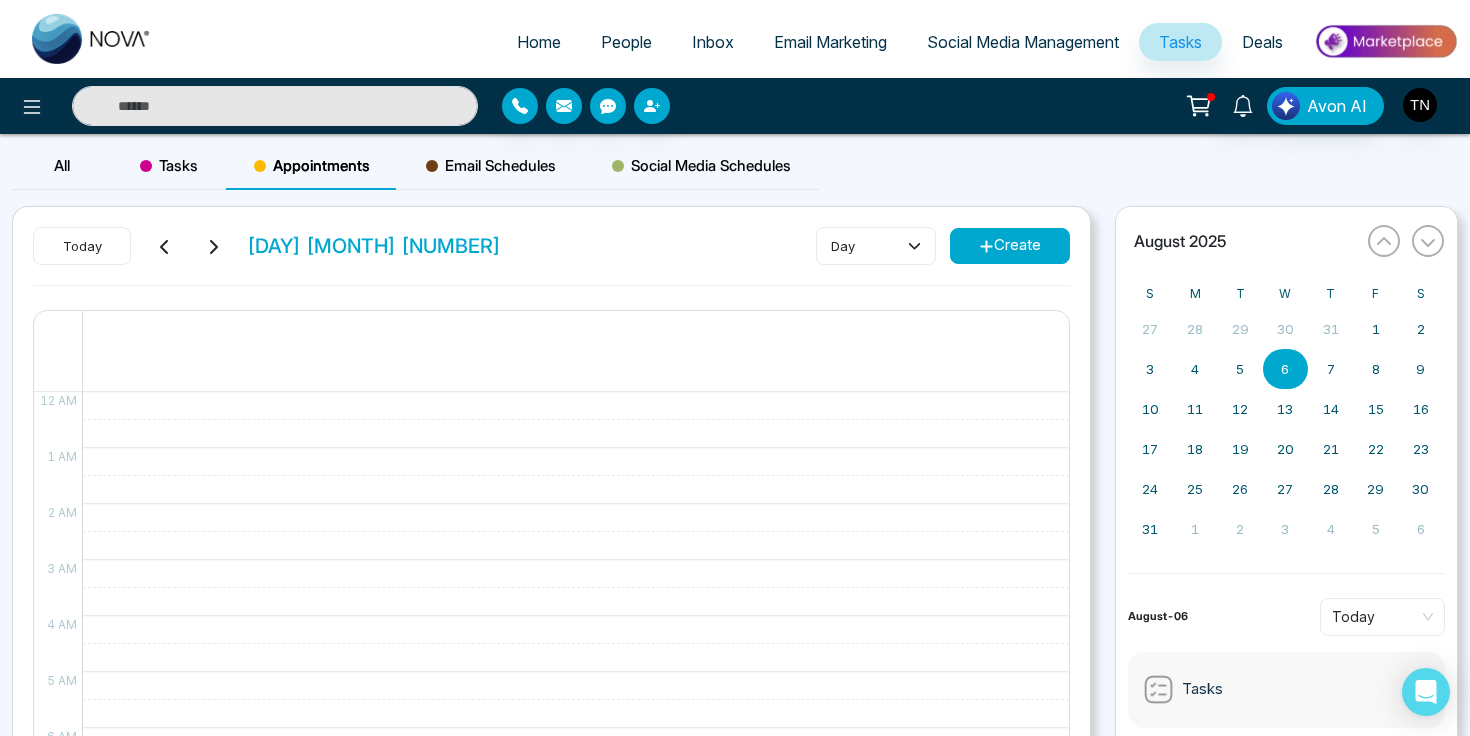 click on "Appointments" at bounding box center (312, 166) 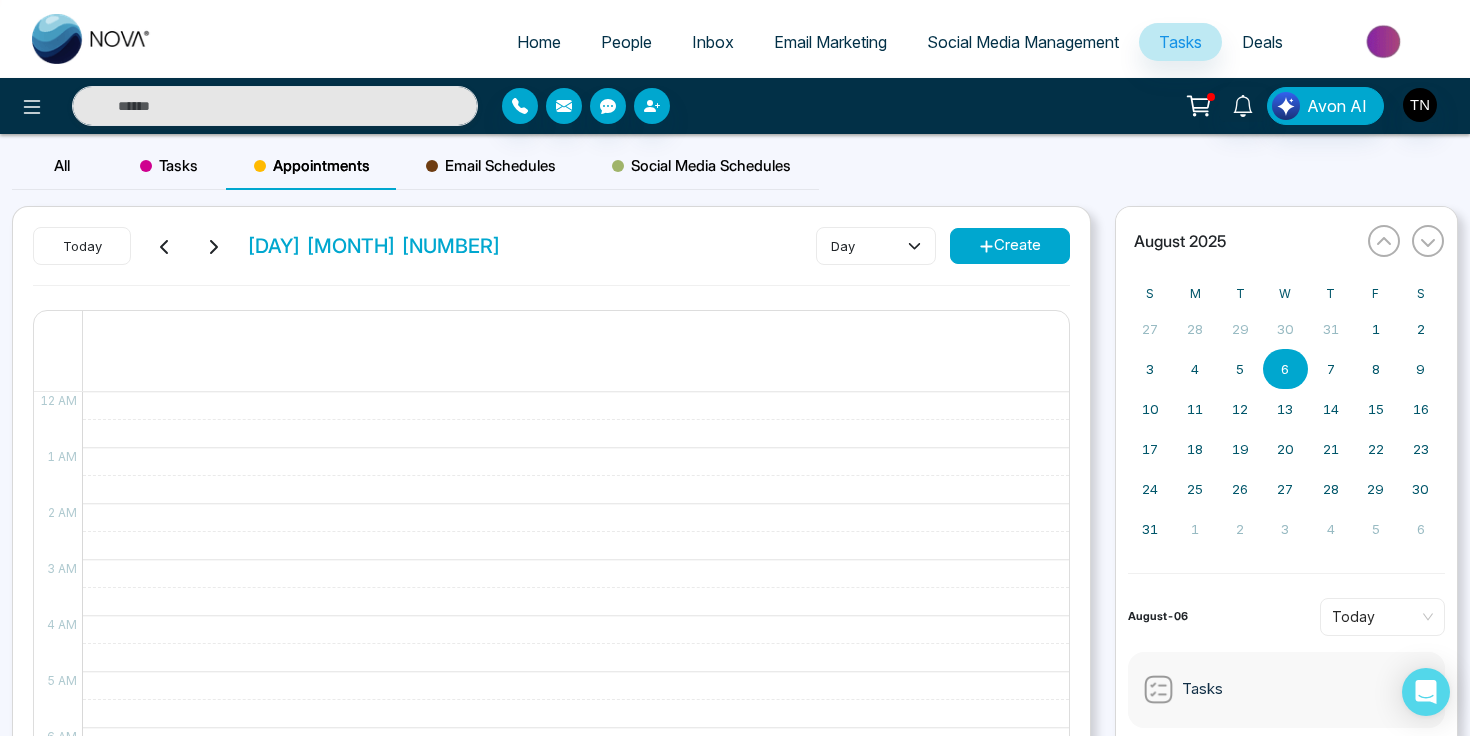 click on "Home" at bounding box center [539, 42] 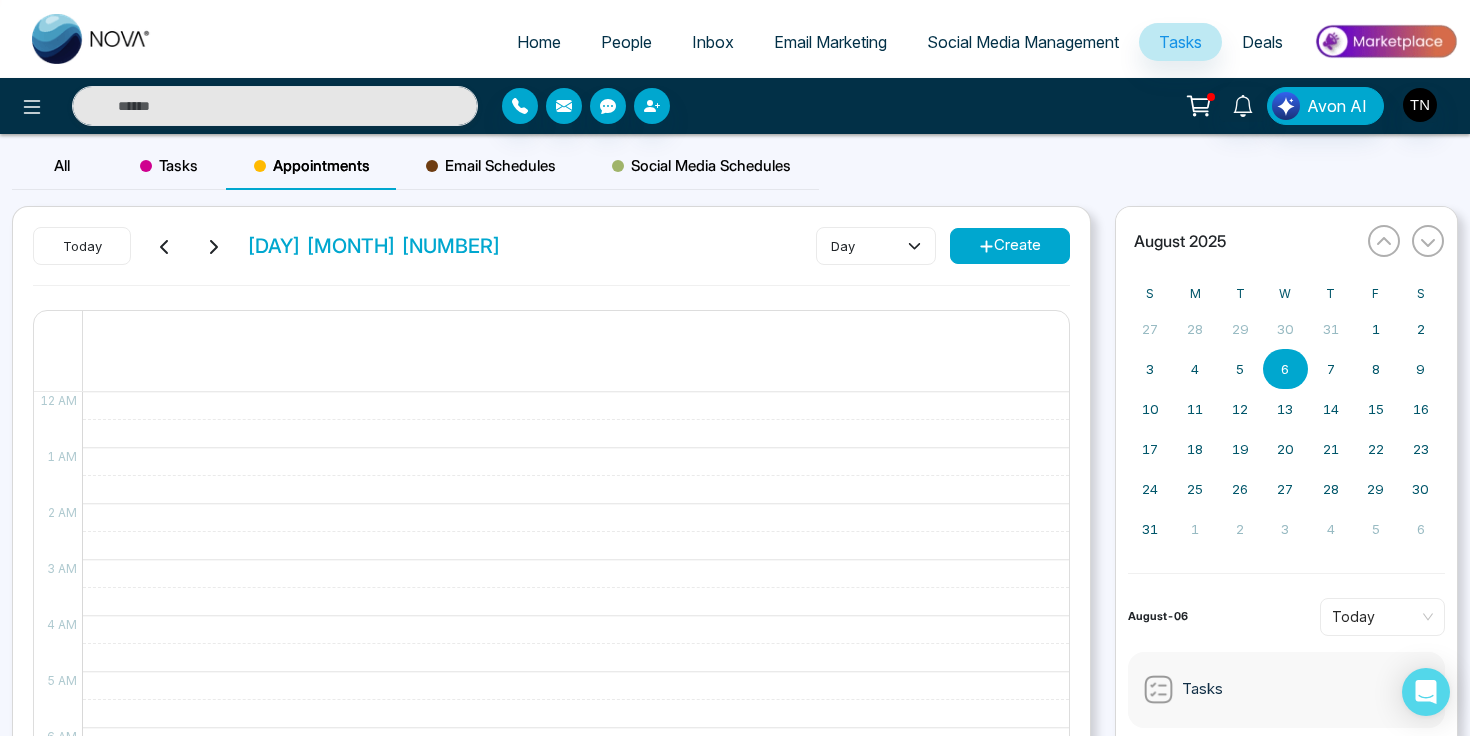 select on "*" 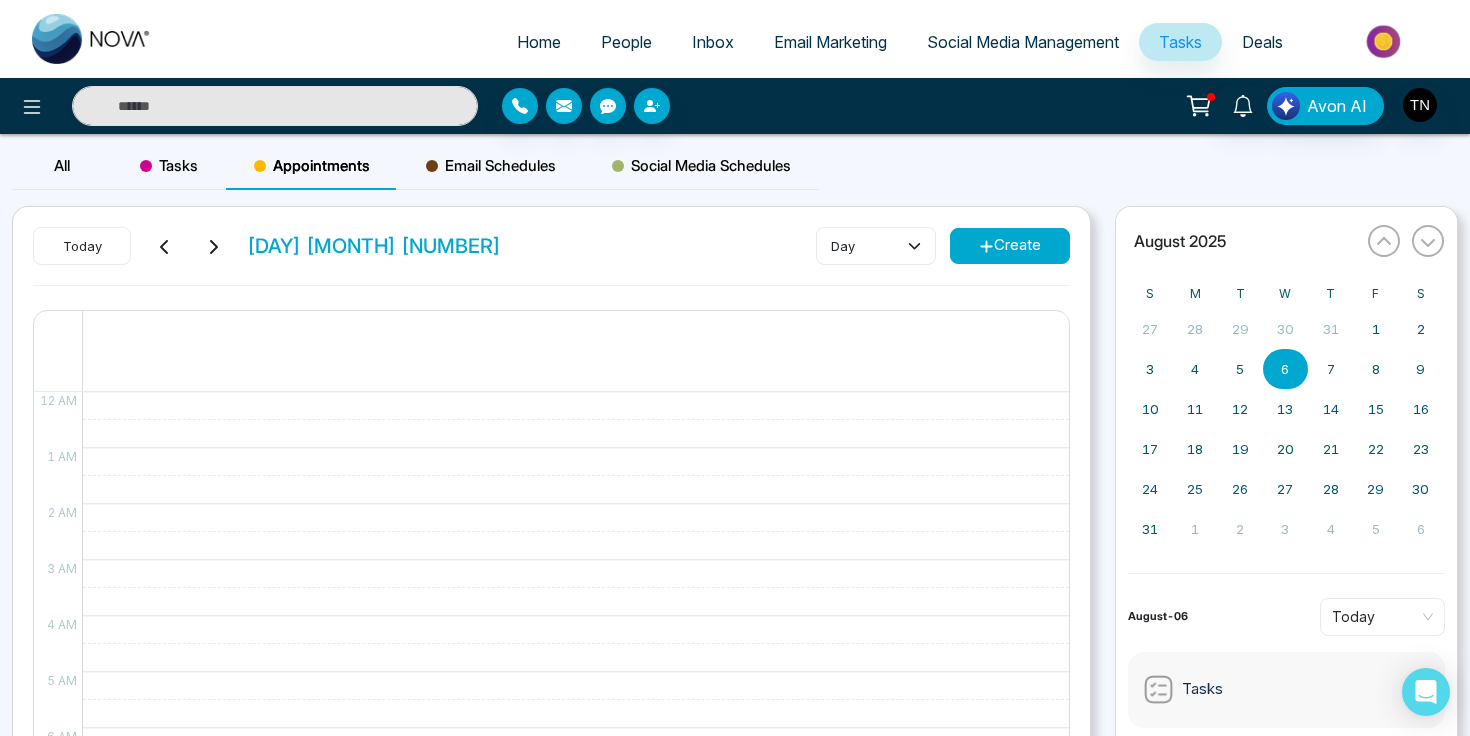 select on "*" 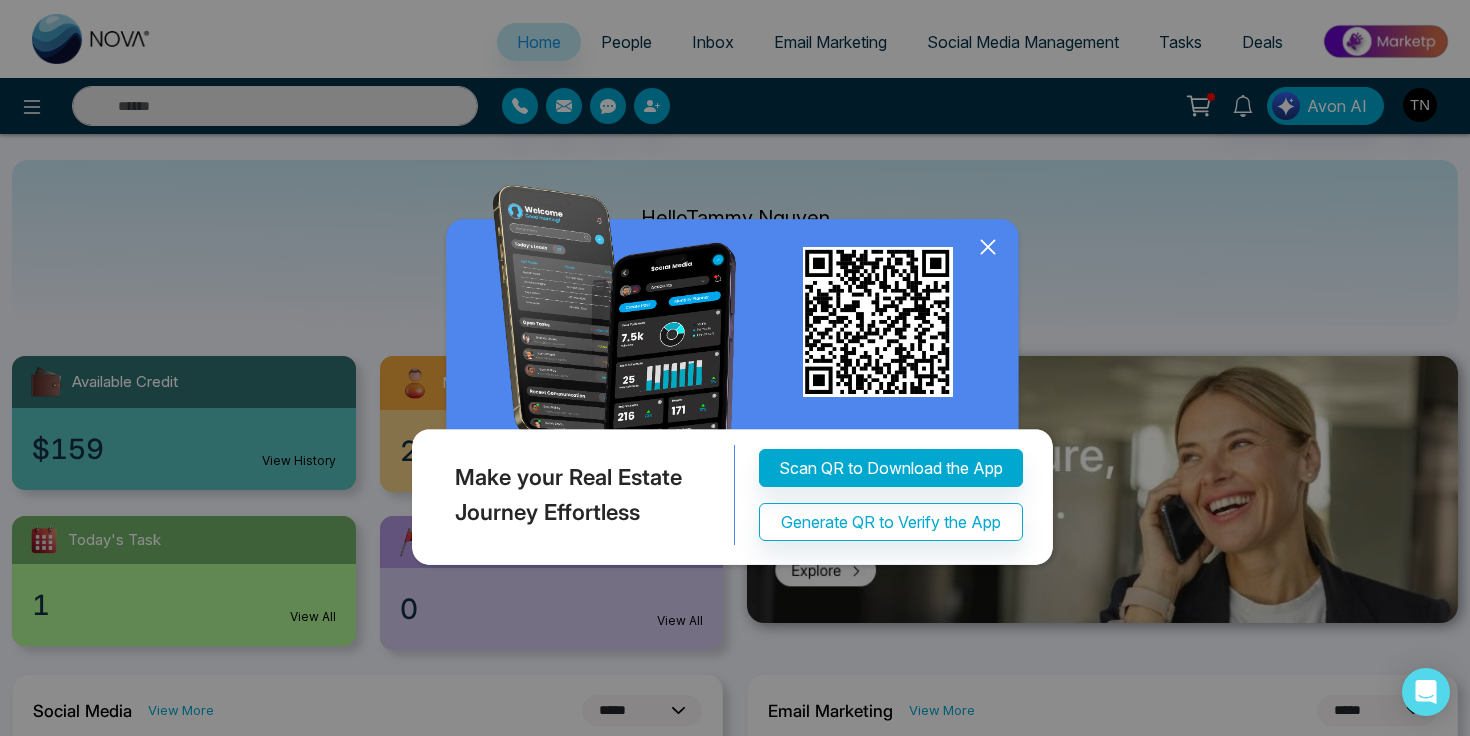 click 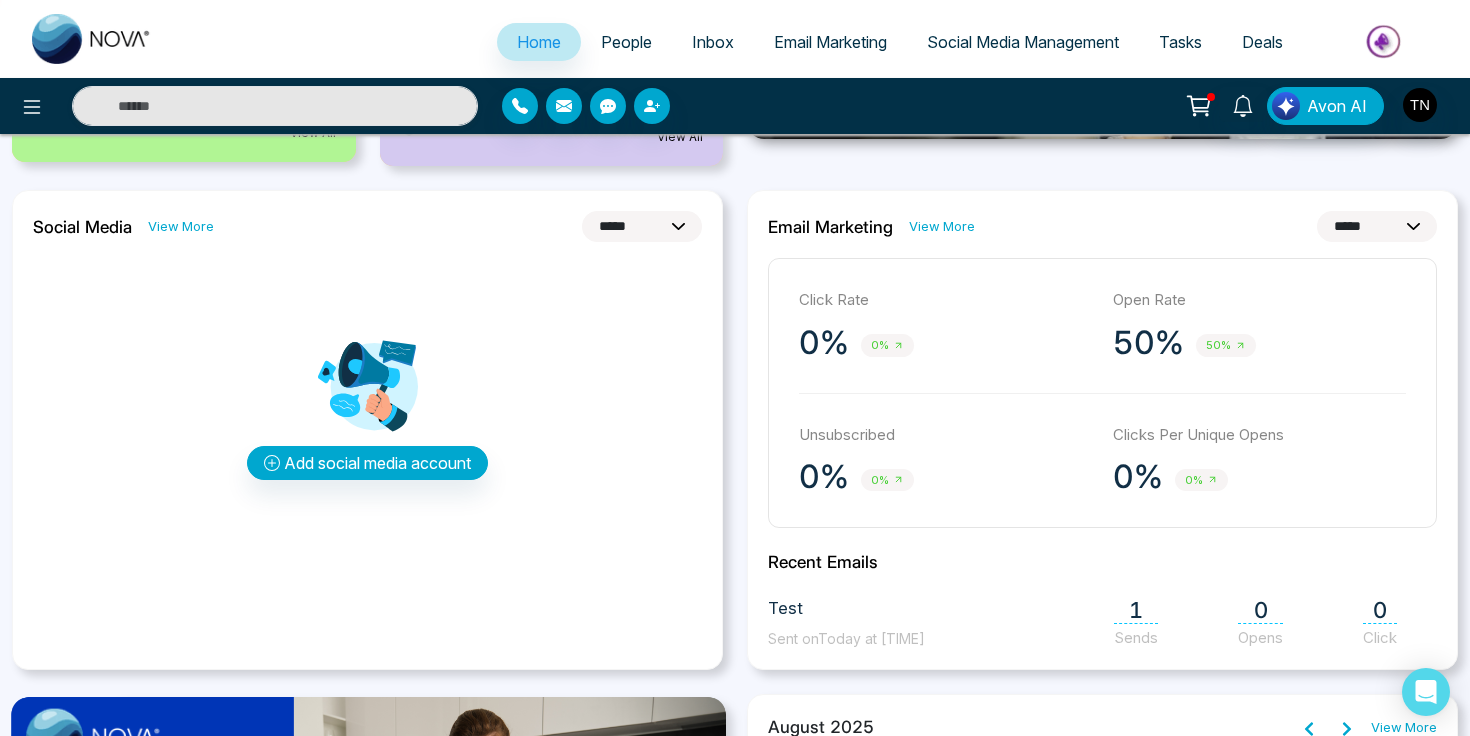 scroll, scrollTop: 468, scrollLeft: 0, axis: vertical 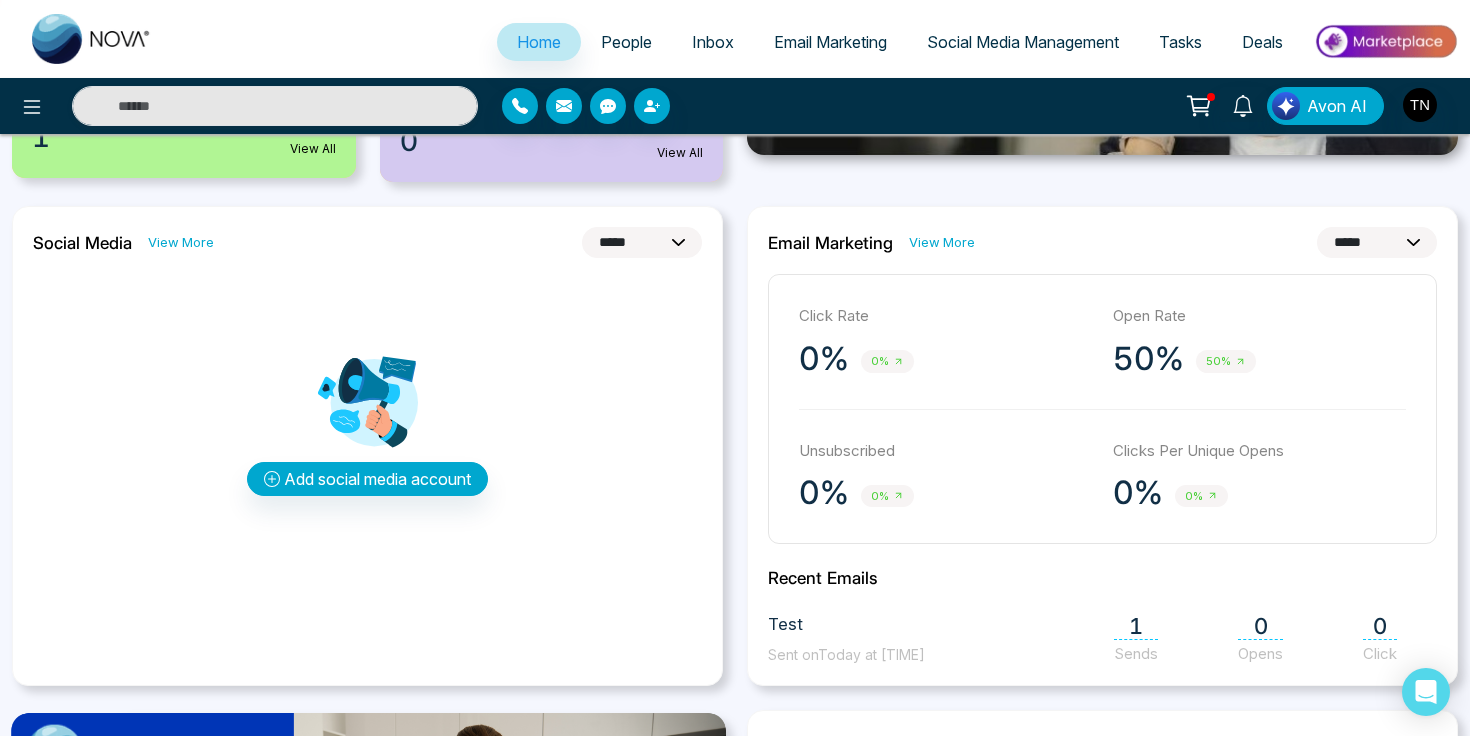 click on "View More" at bounding box center (181, 242) 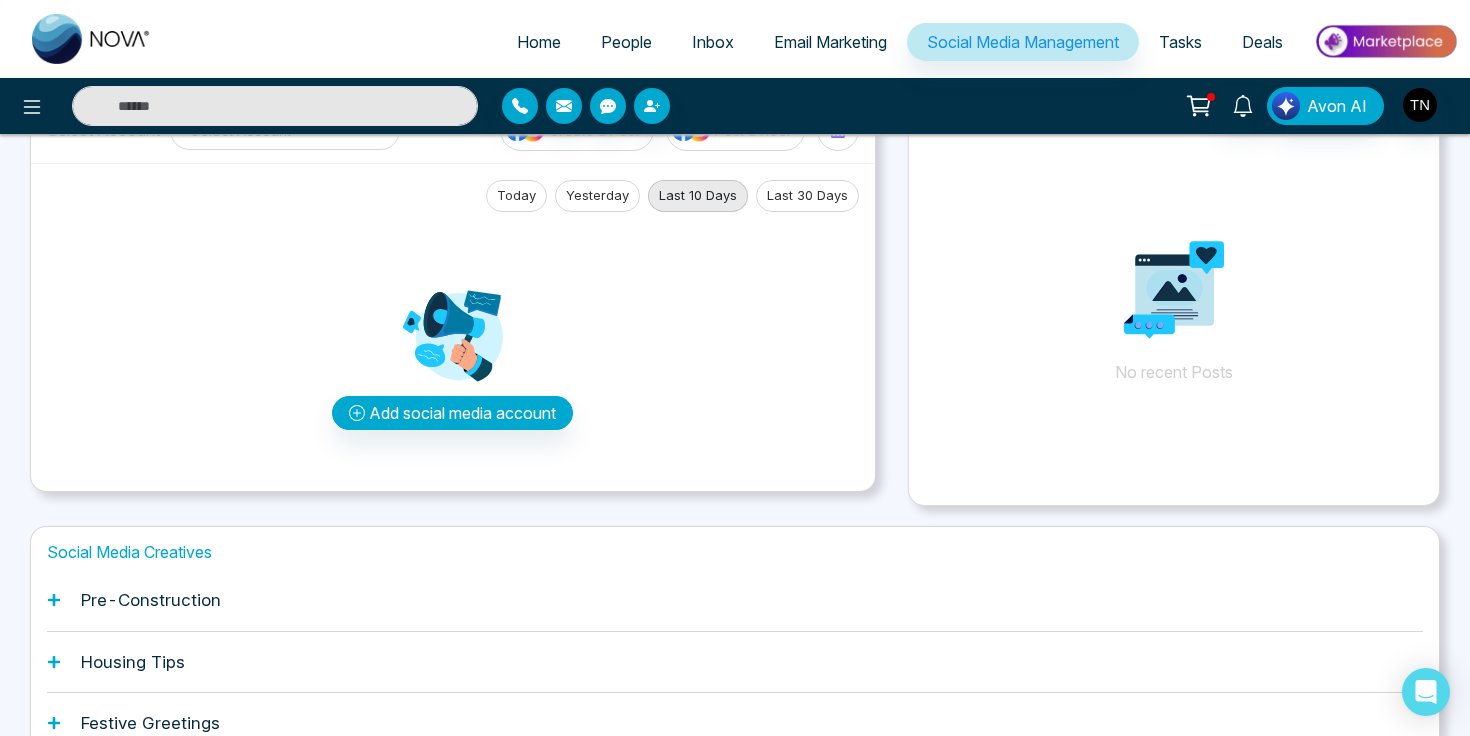scroll, scrollTop: 245, scrollLeft: 0, axis: vertical 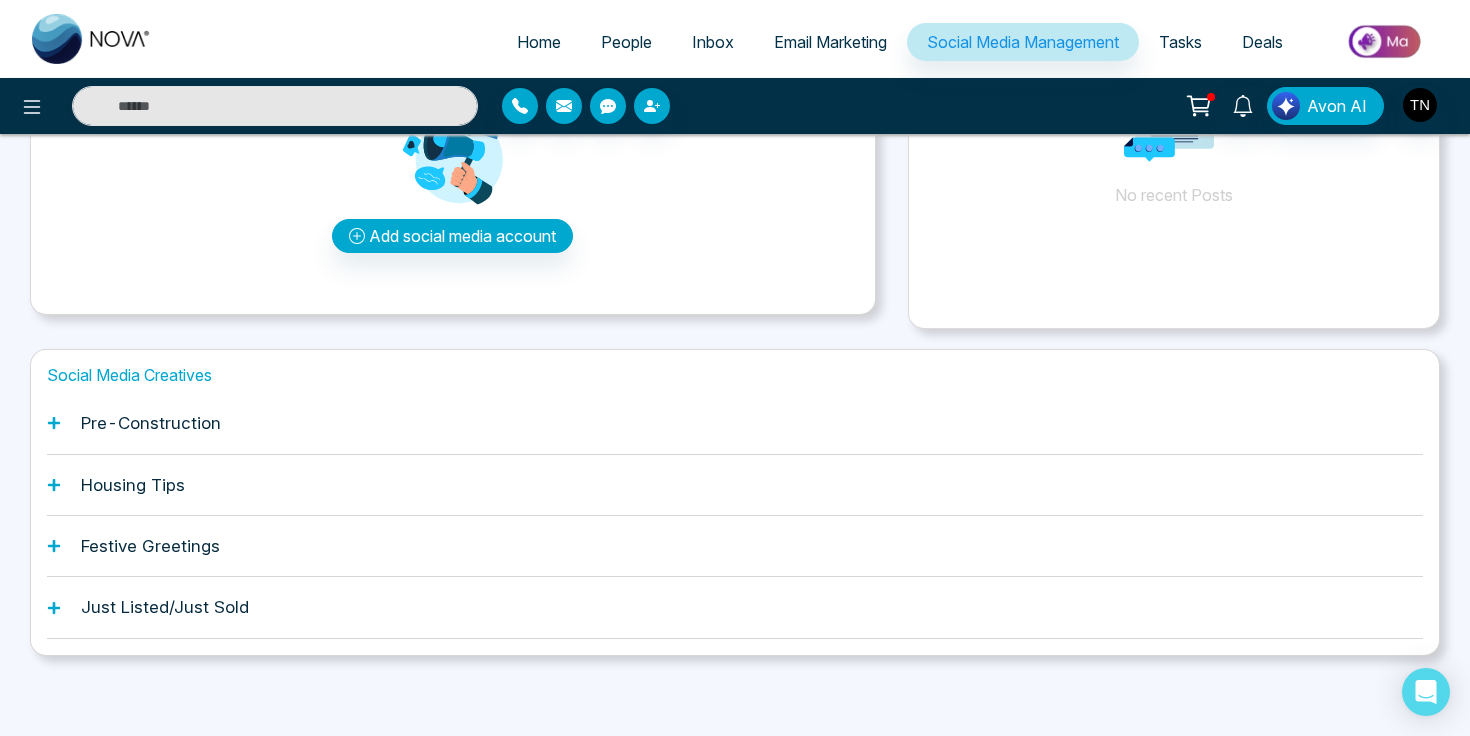 click on "Pre-Construction" at bounding box center (151, 423) 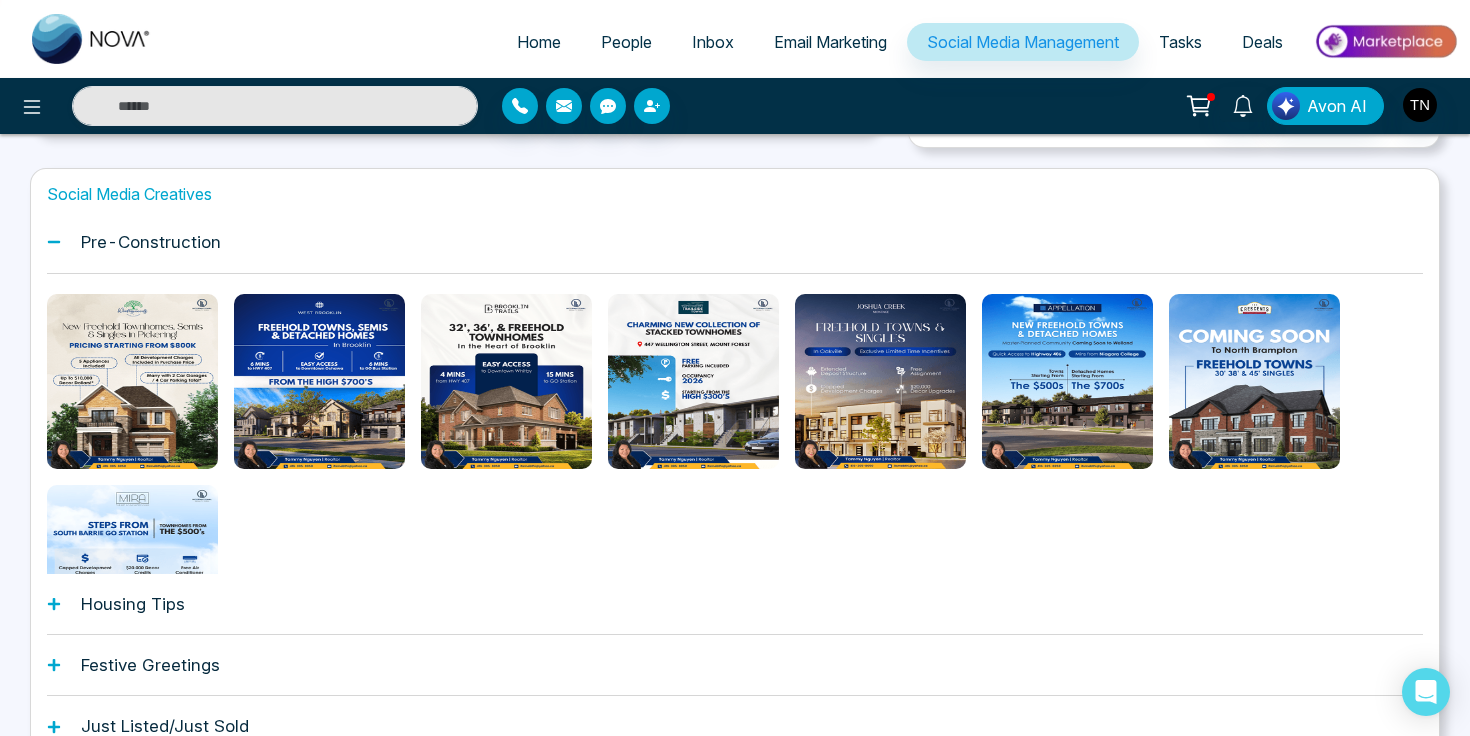scroll, scrollTop: 424, scrollLeft: 0, axis: vertical 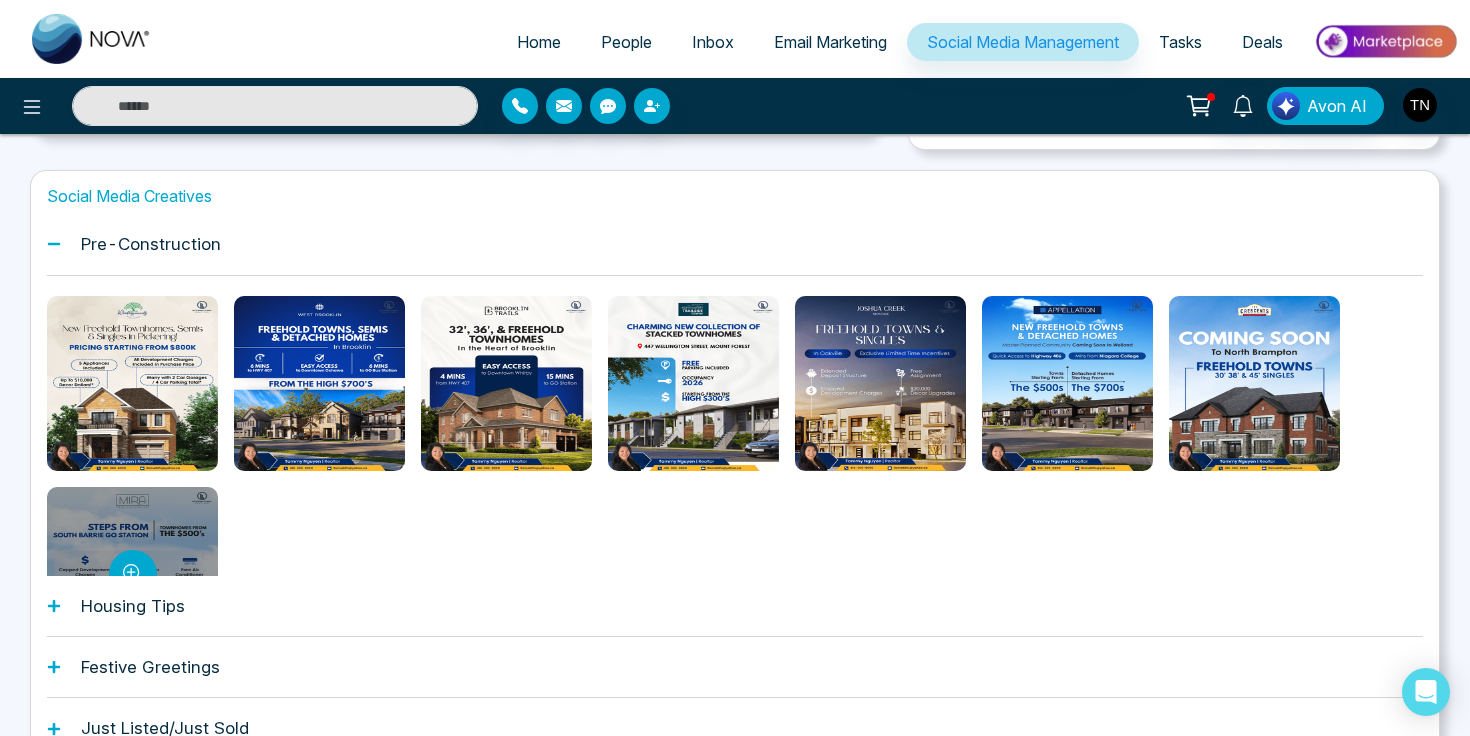 click at bounding box center (132, 574) 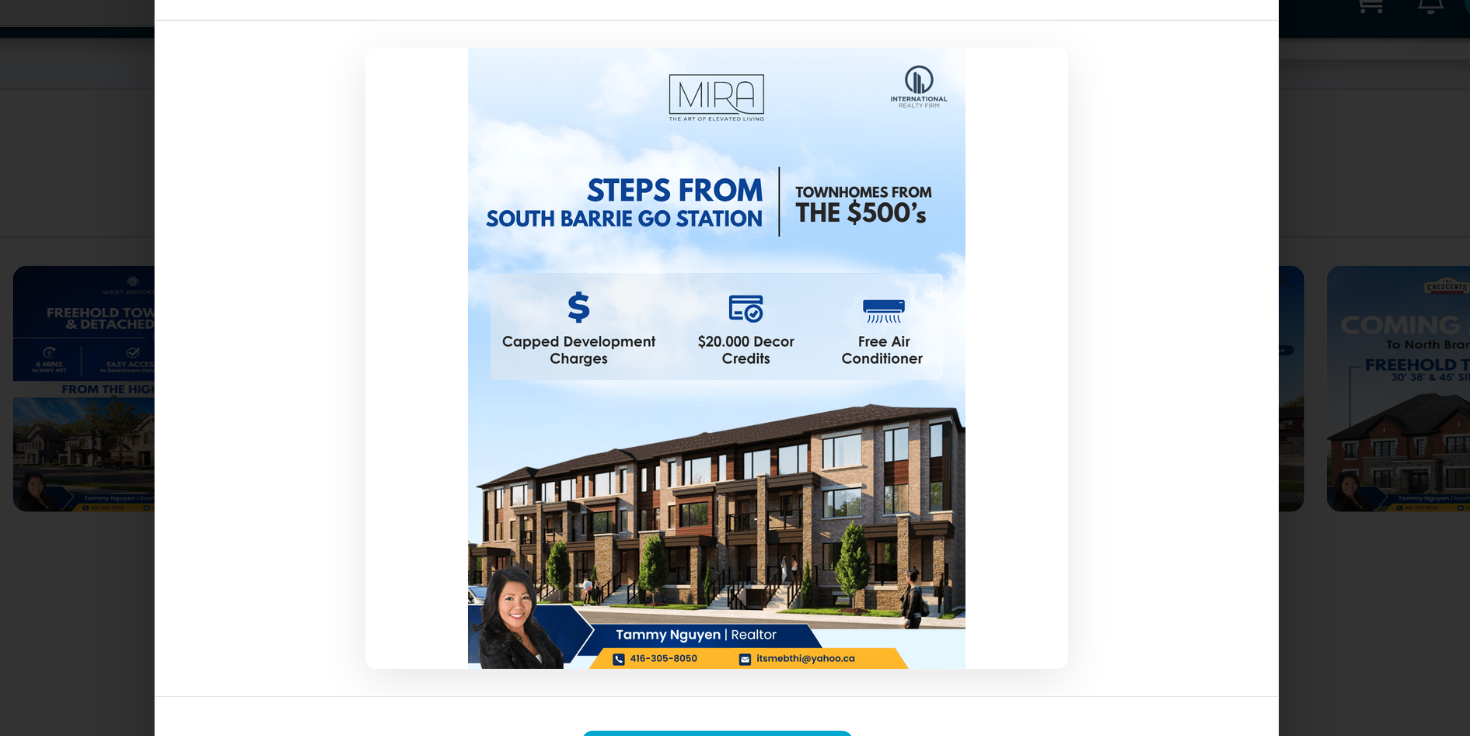 scroll, scrollTop: 12, scrollLeft: 0, axis: vertical 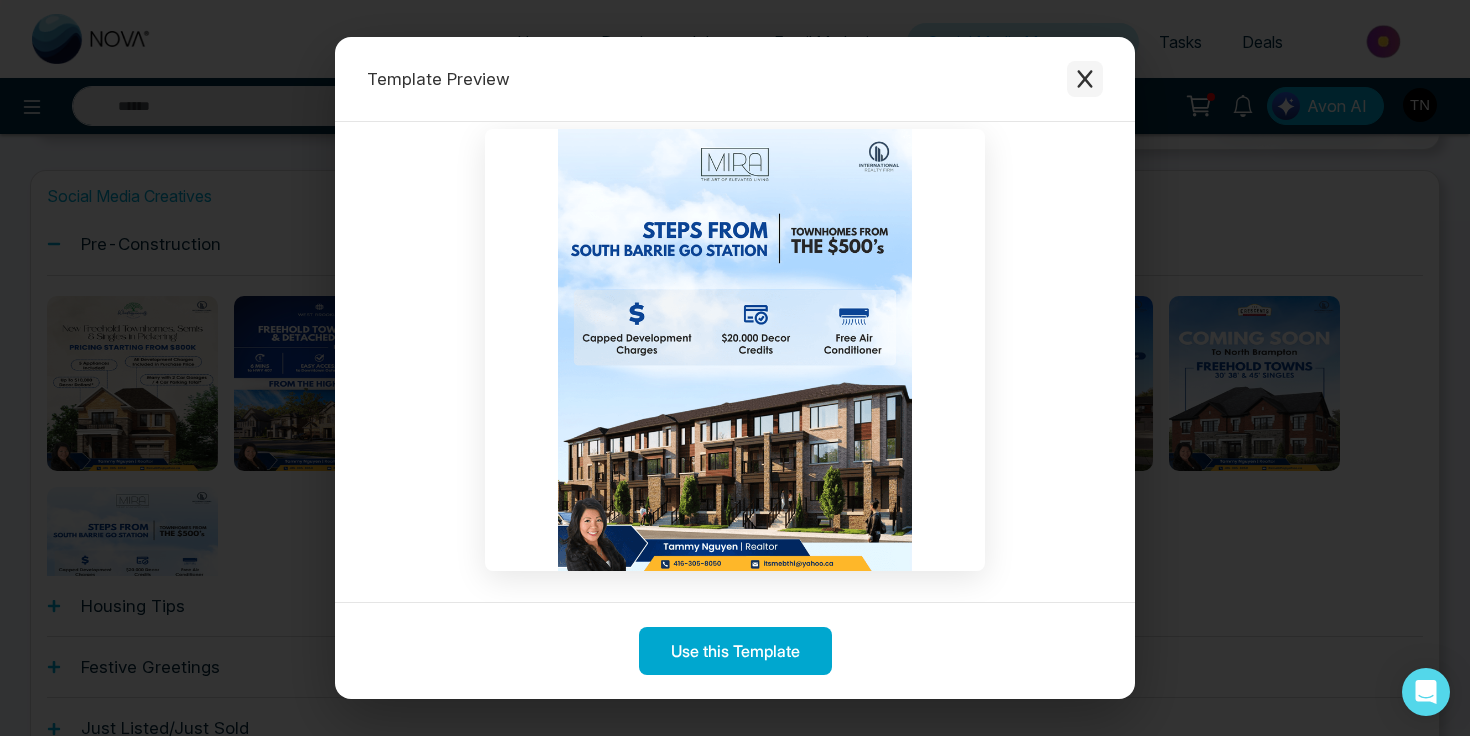 click 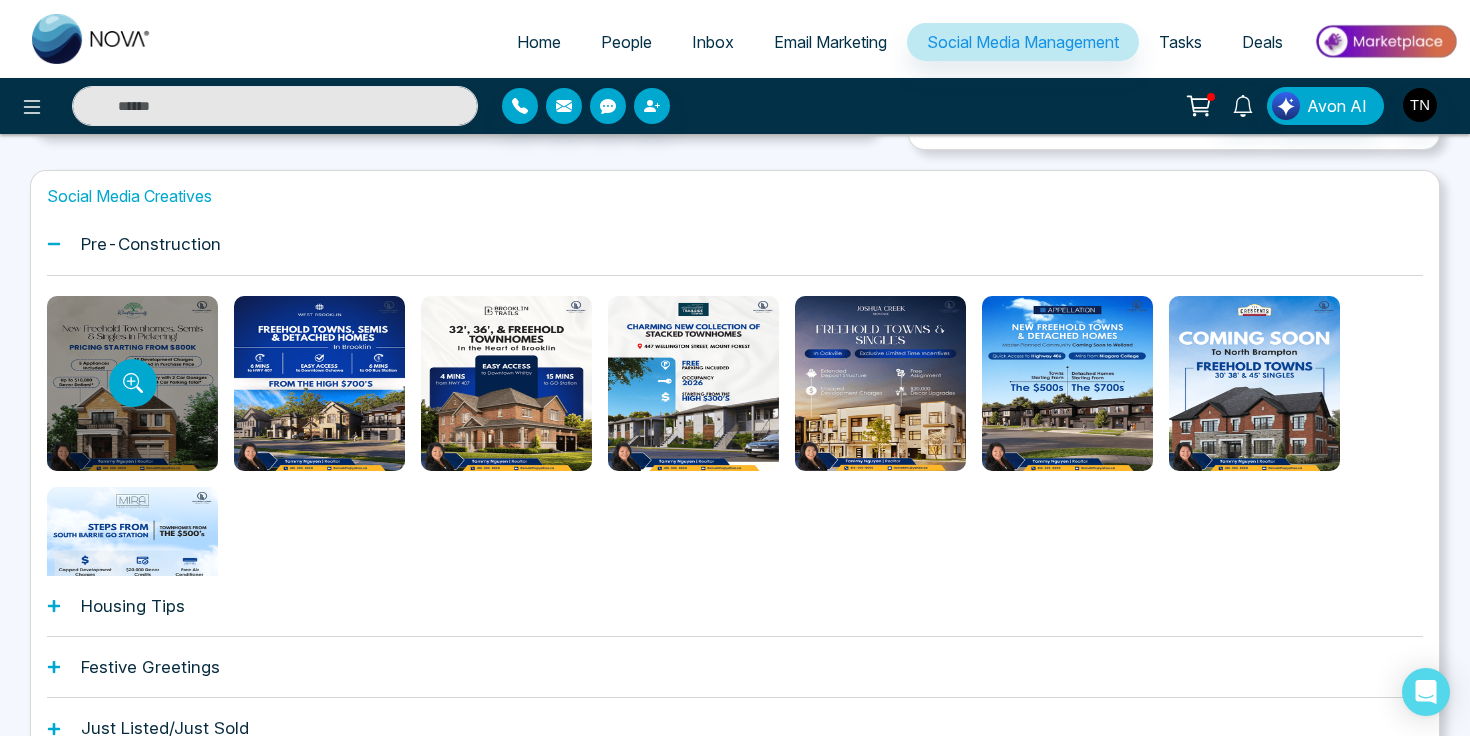 click at bounding box center (132, 383) 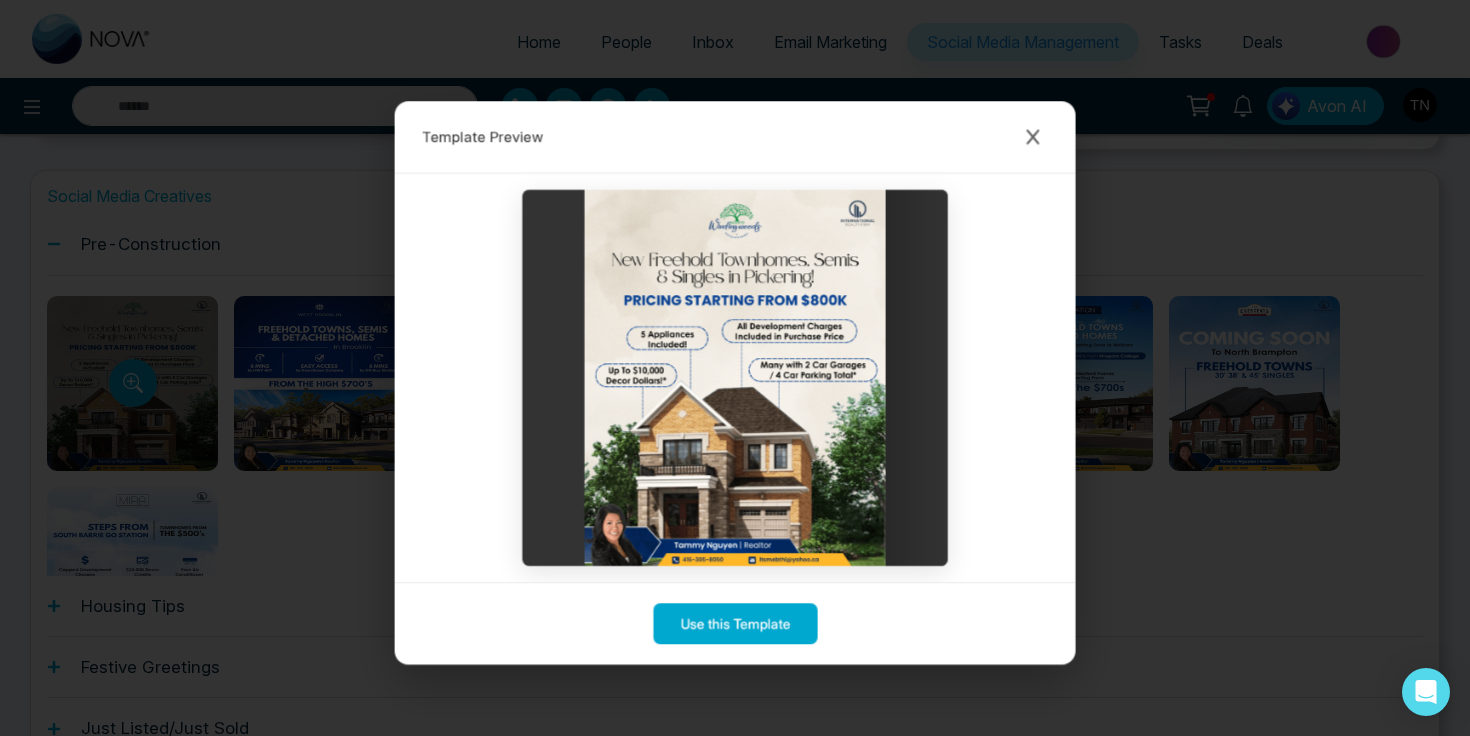 click on "Template Preview Use this Template" at bounding box center [735, 368] 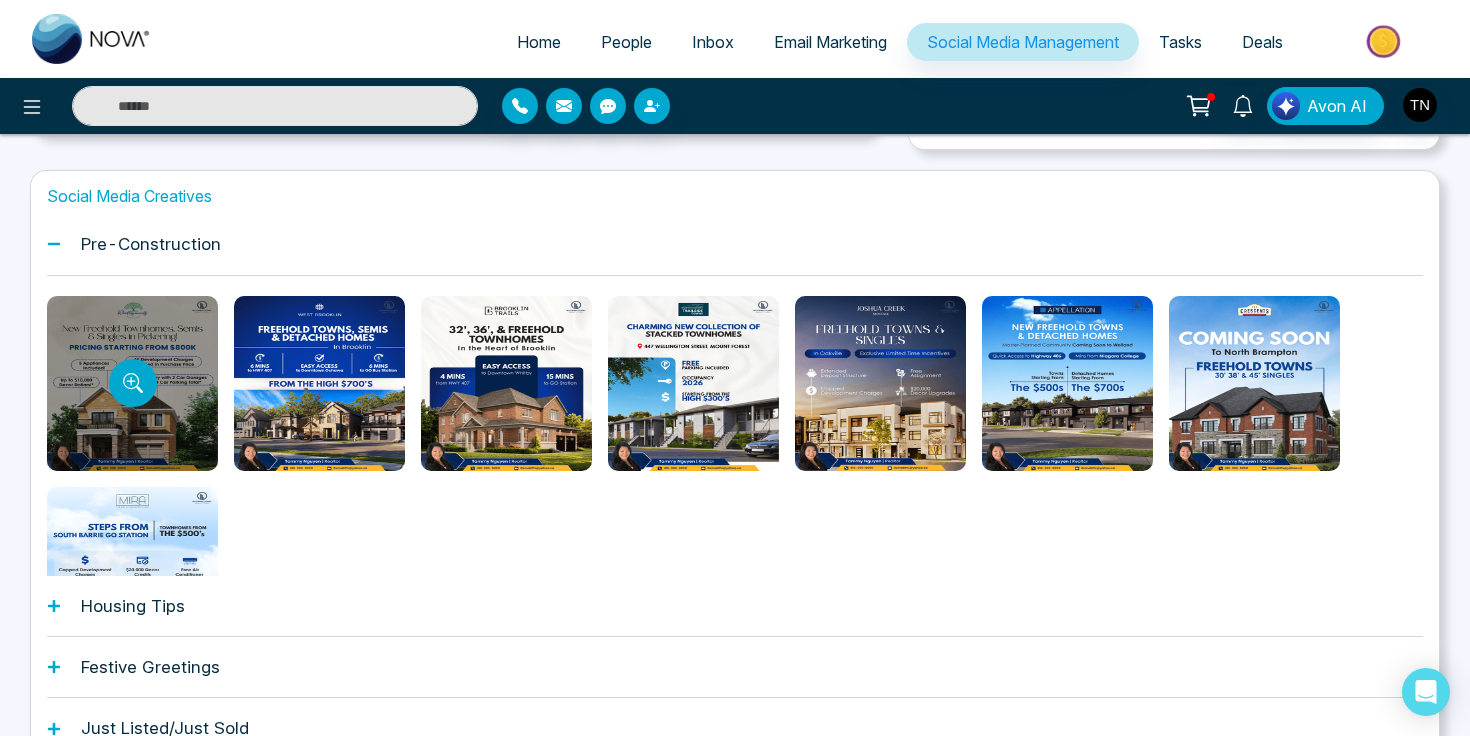 click at bounding box center (132, 383) 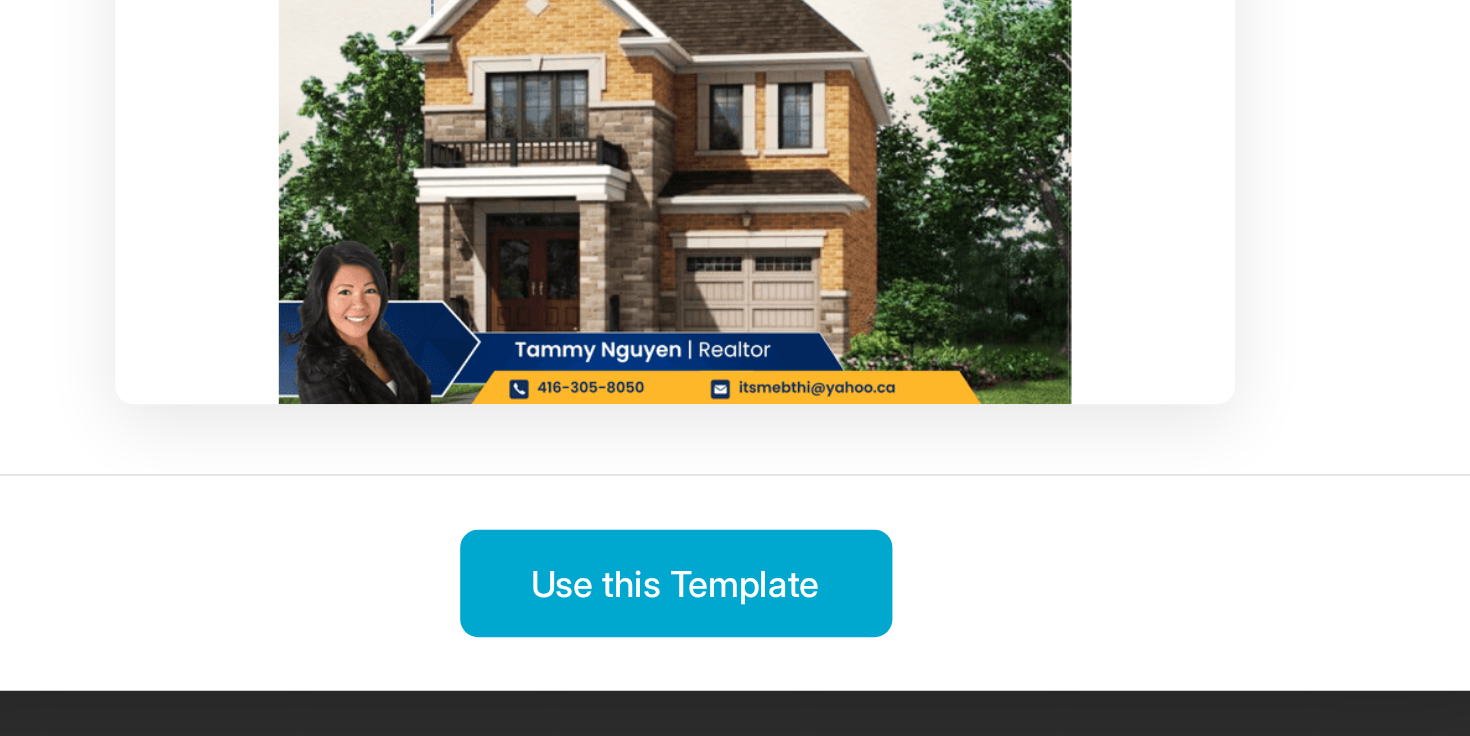scroll, scrollTop: 0, scrollLeft: 0, axis: both 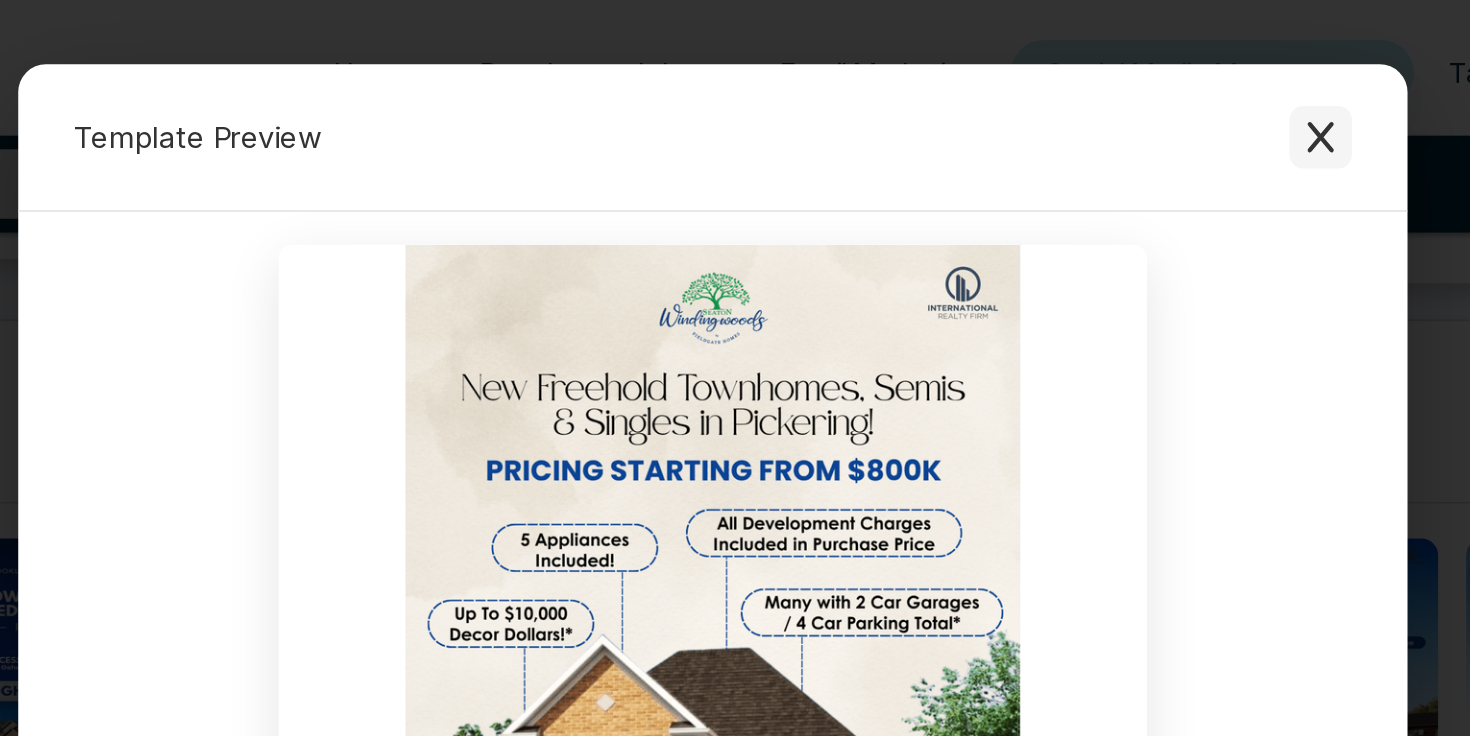 click 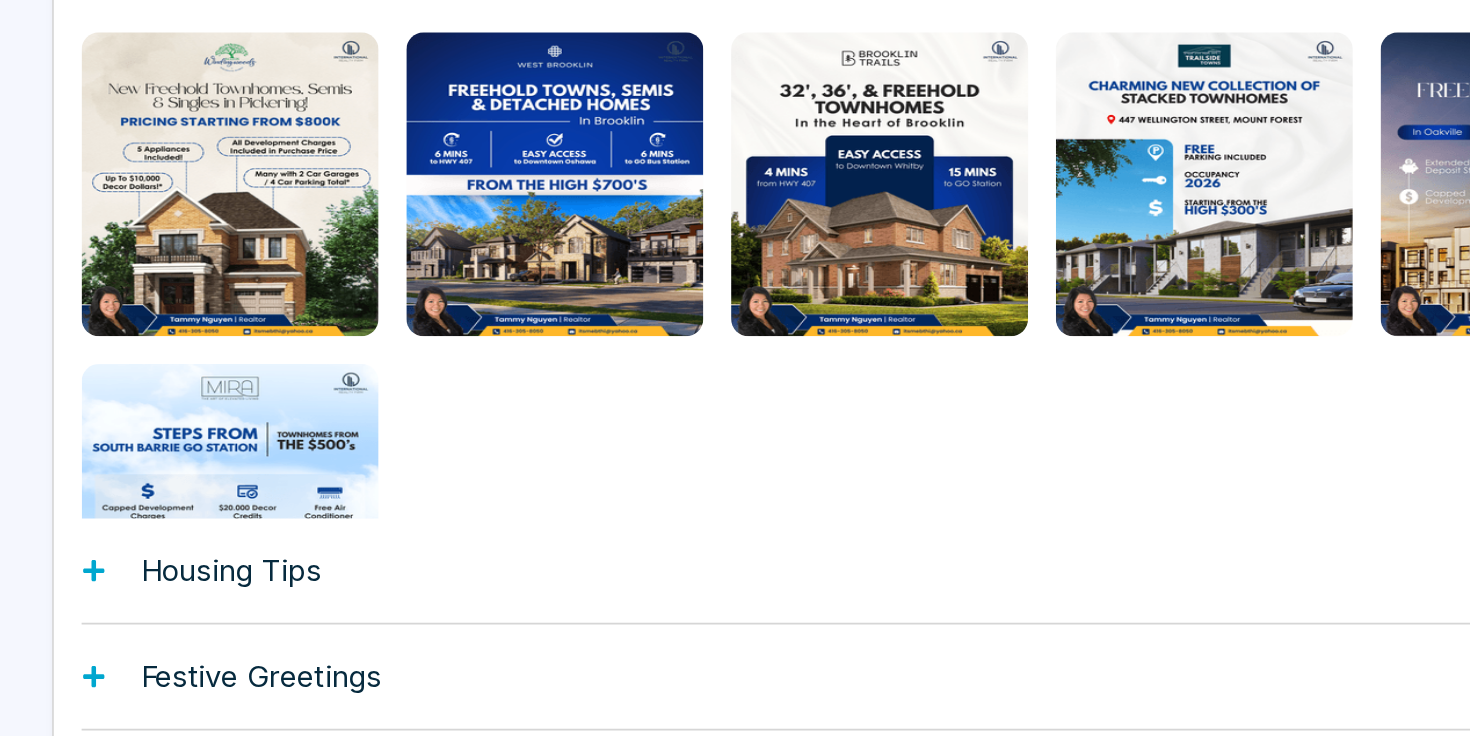 click on "Housing Tips" at bounding box center (735, 620) 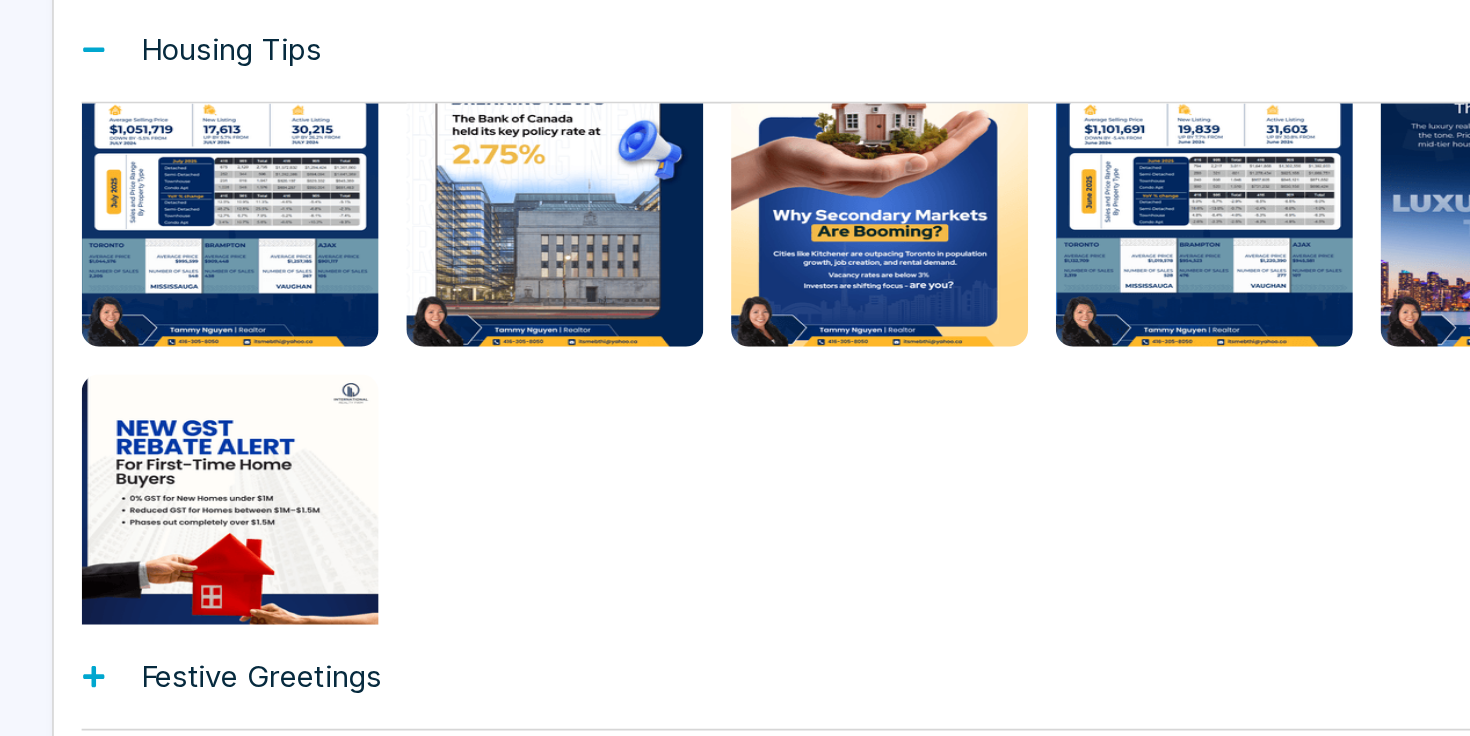 scroll, scrollTop: 106, scrollLeft: 0, axis: vertical 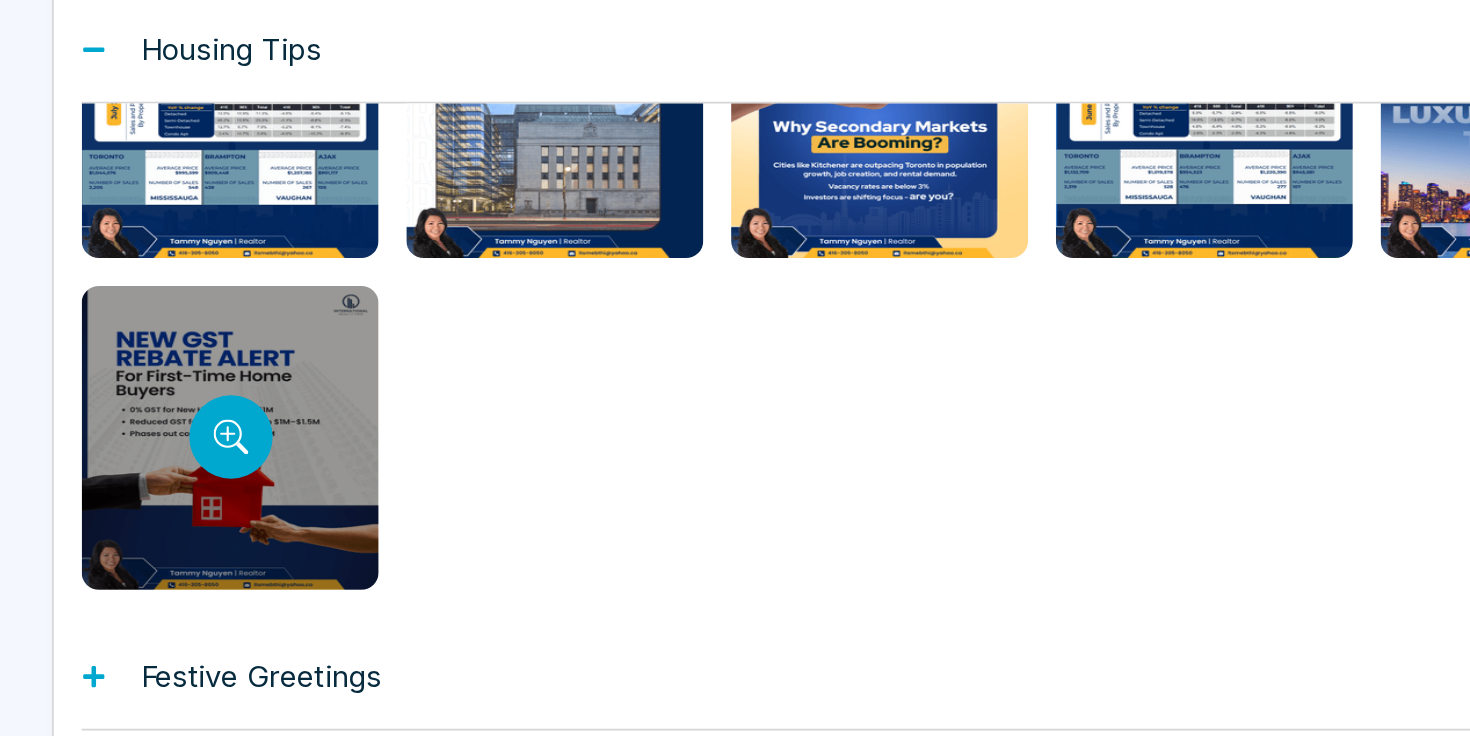 click at bounding box center (132, 543) 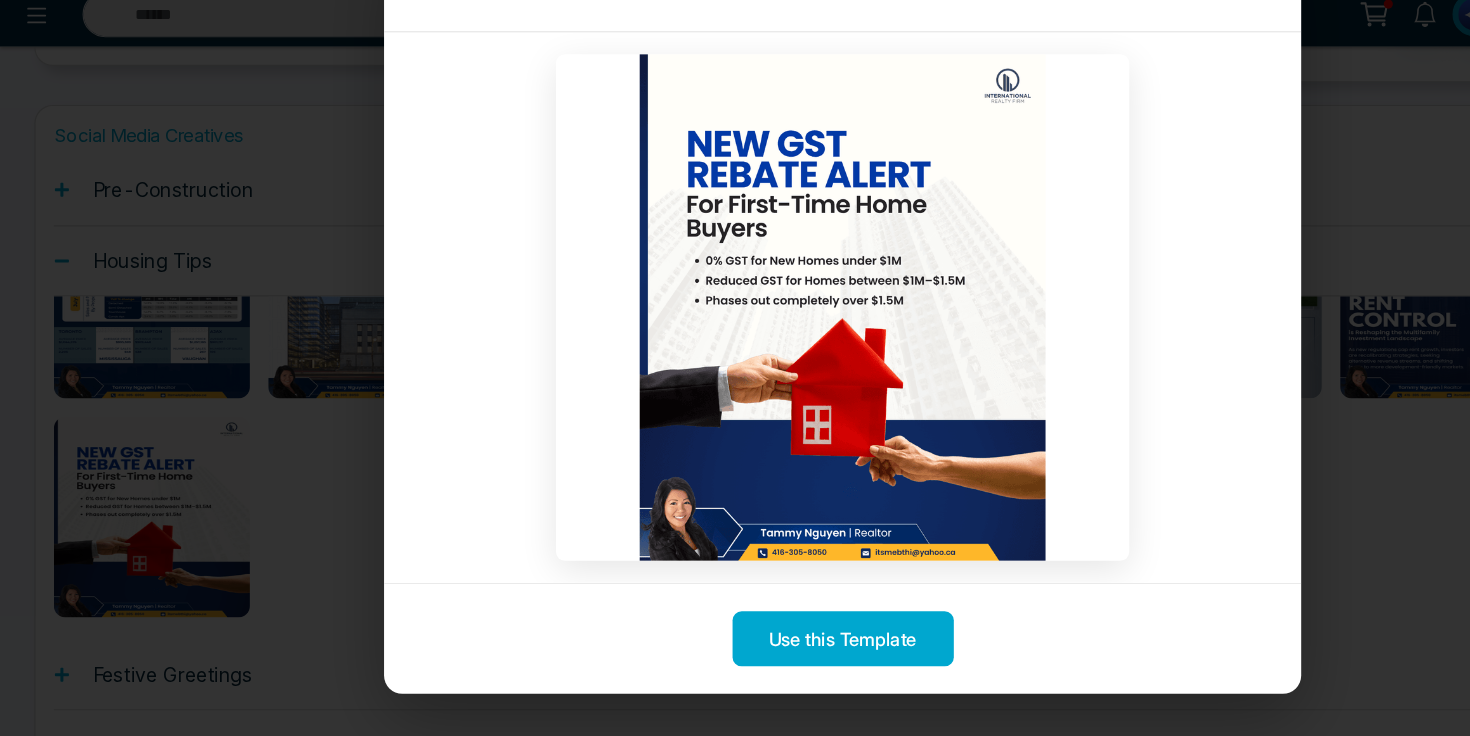 scroll, scrollTop: 409, scrollLeft: 0, axis: vertical 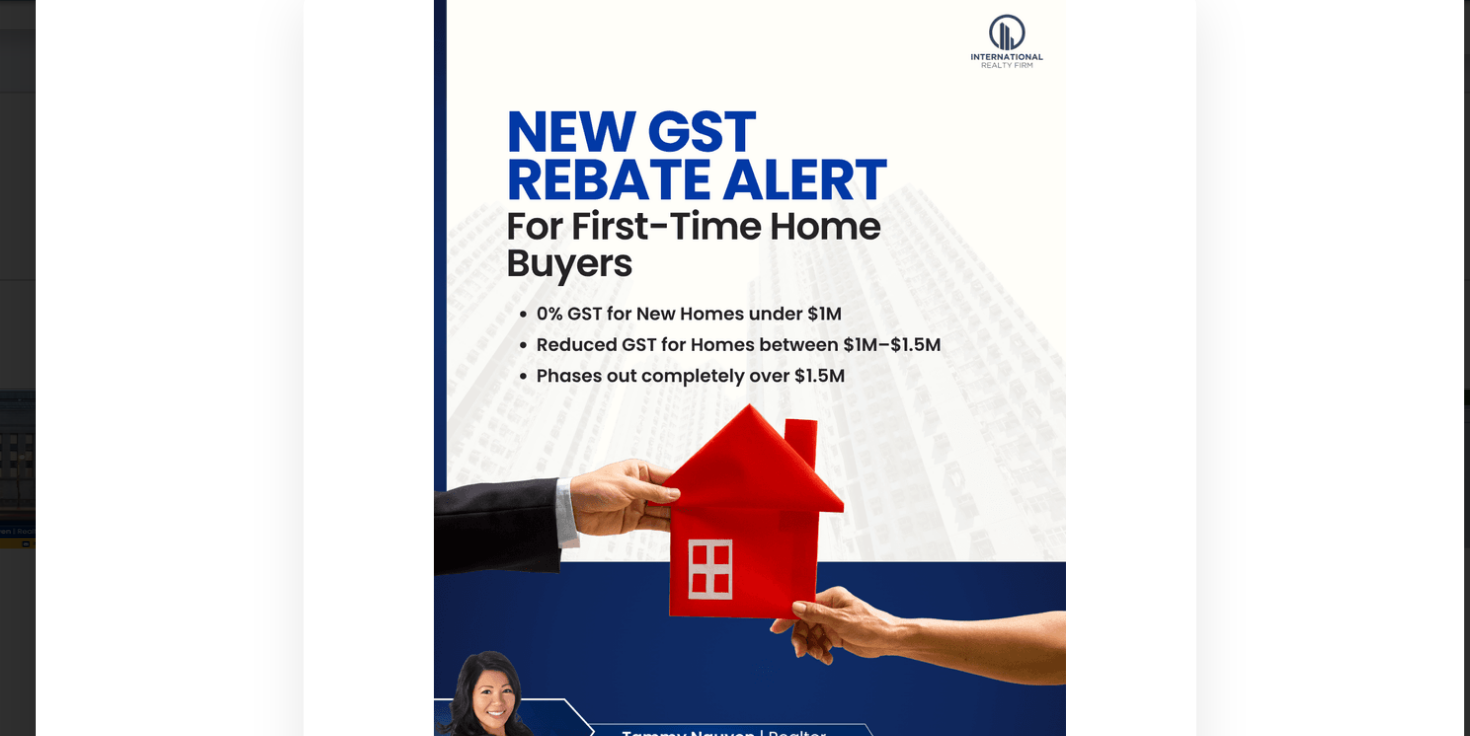 click on "Template Preview" at bounding box center (735, 79) 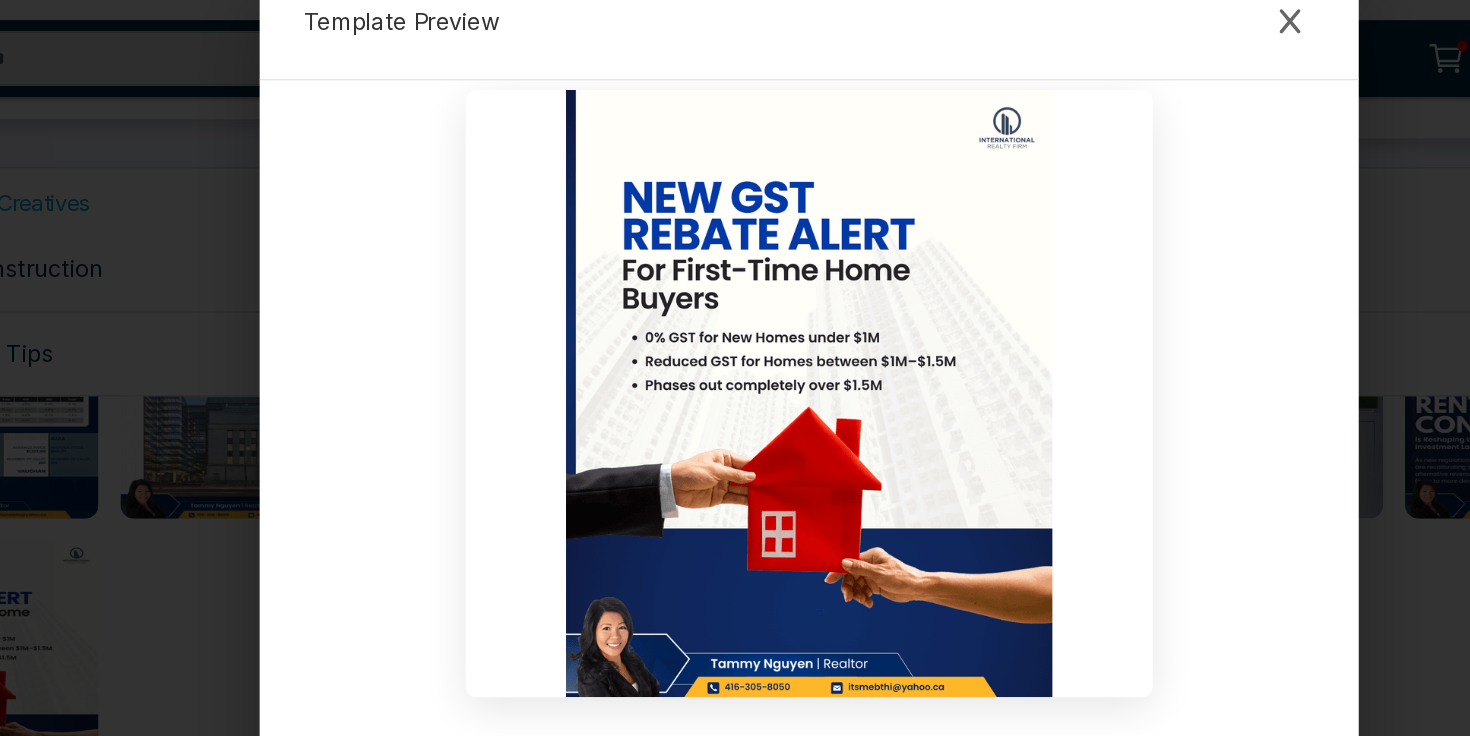 scroll, scrollTop: 411, scrollLeft: 0, axis: vertical 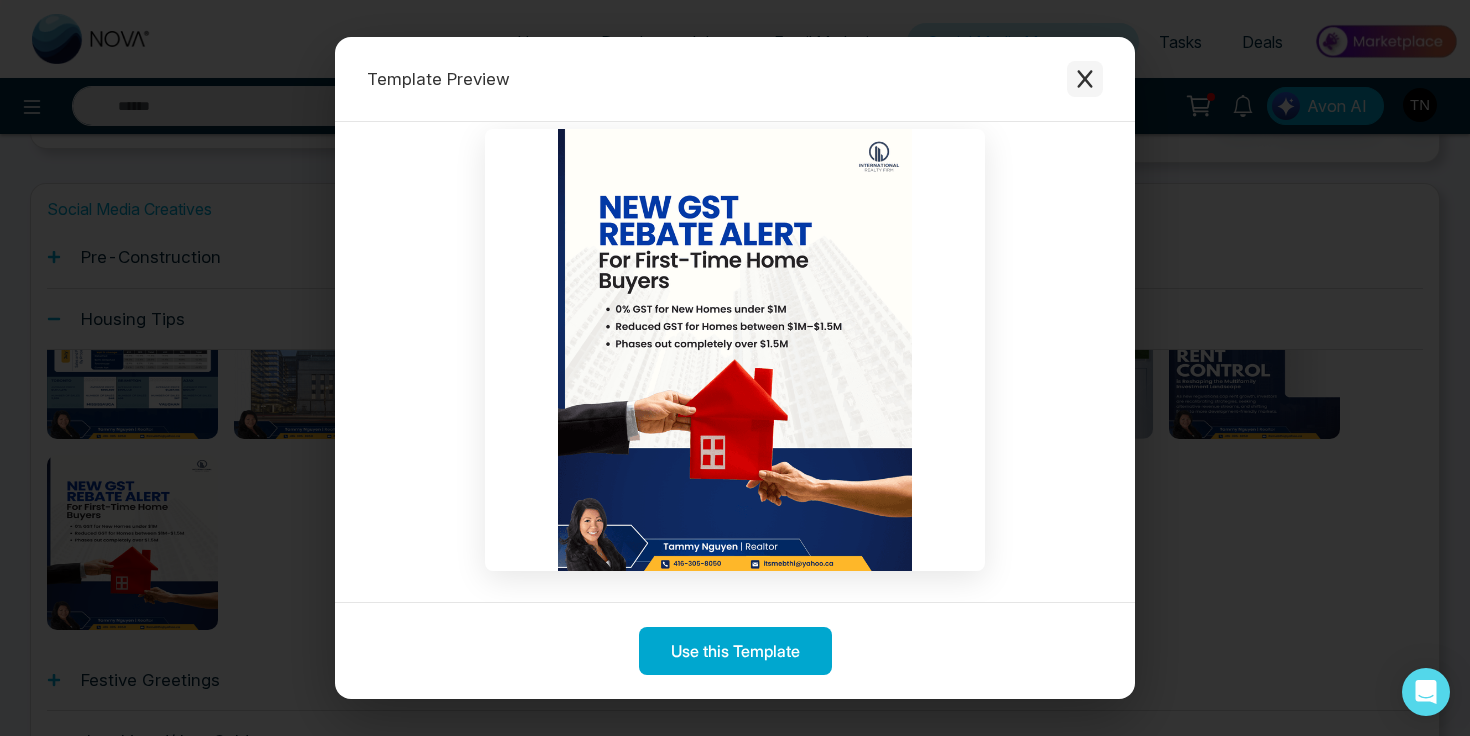 click 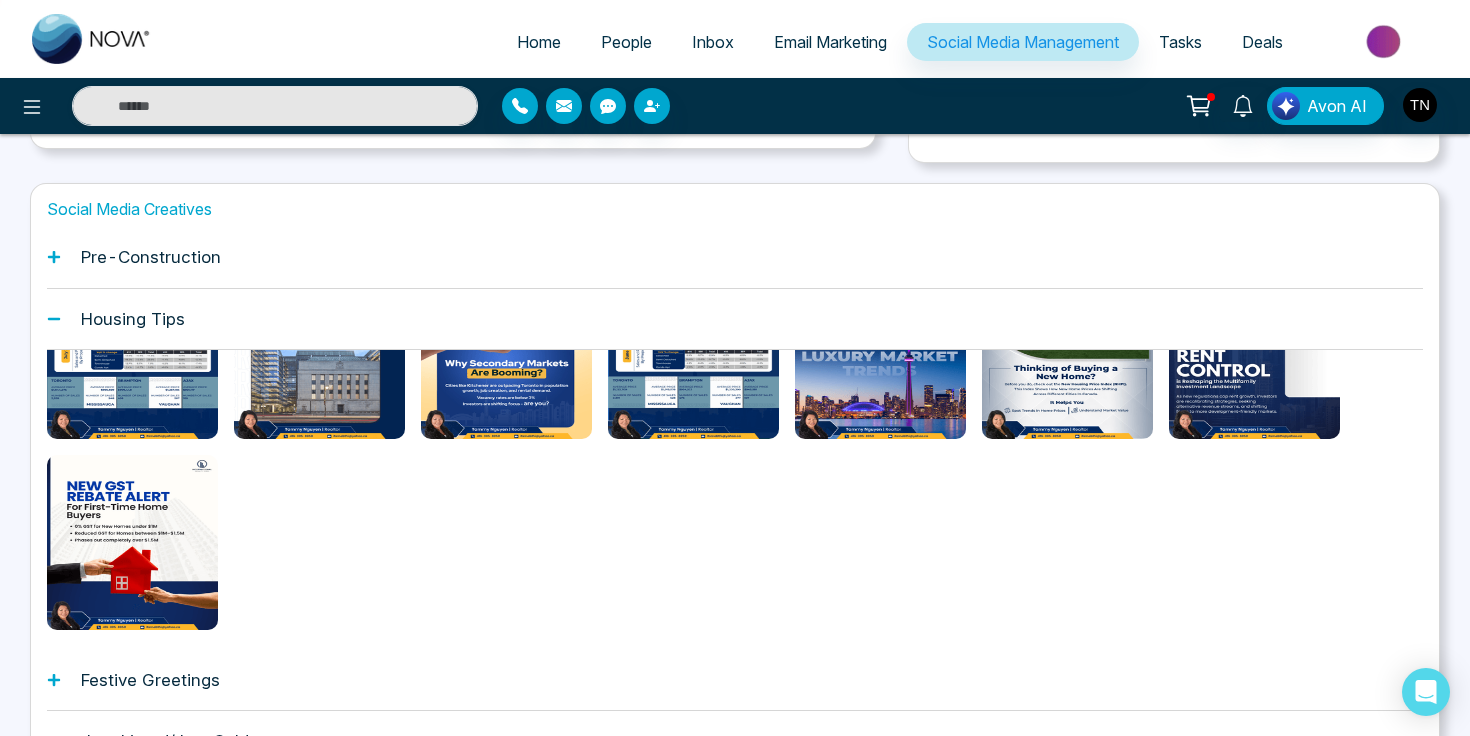scroll, scrollTop: 545, scrollLeft: 0, axis: vertical 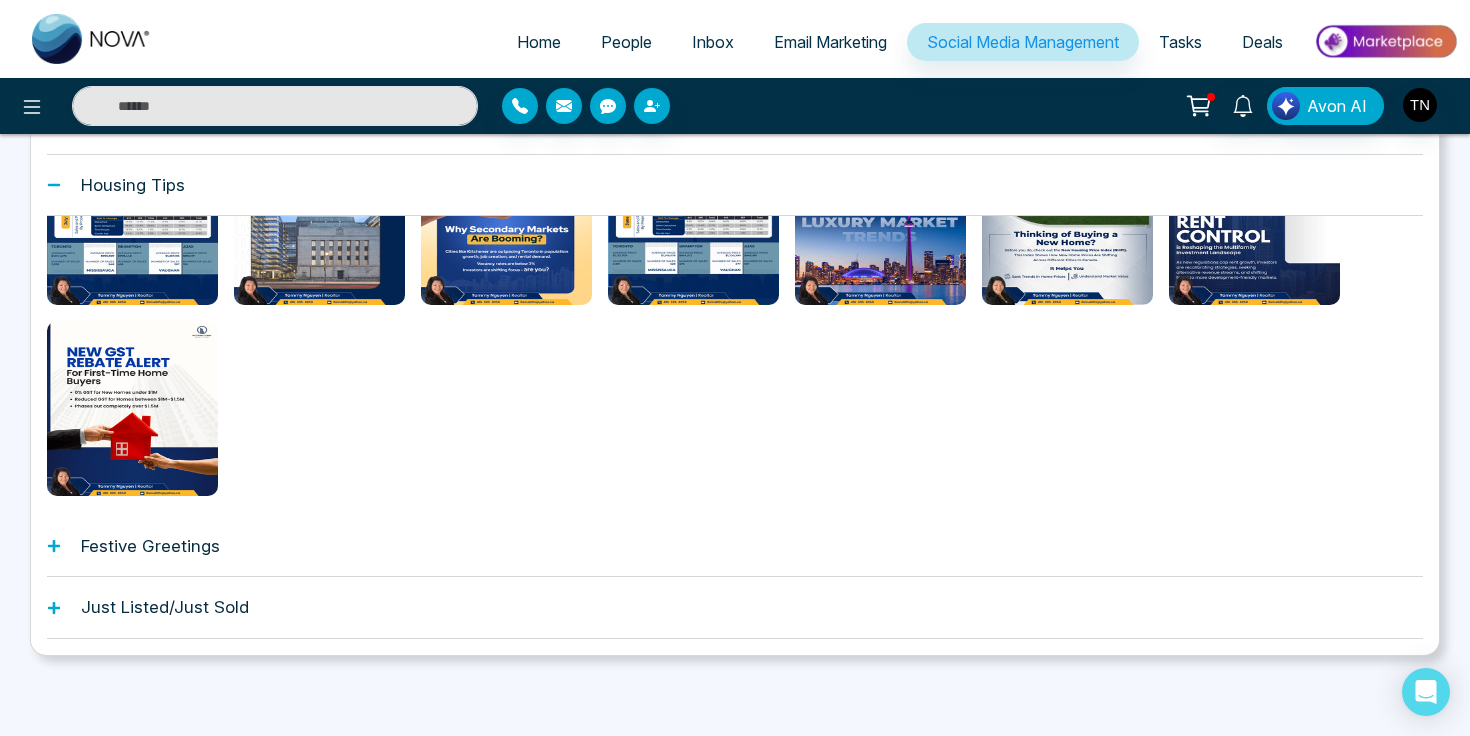 click on "Just Listed/Just Sold" at bounding box center (165, 607) 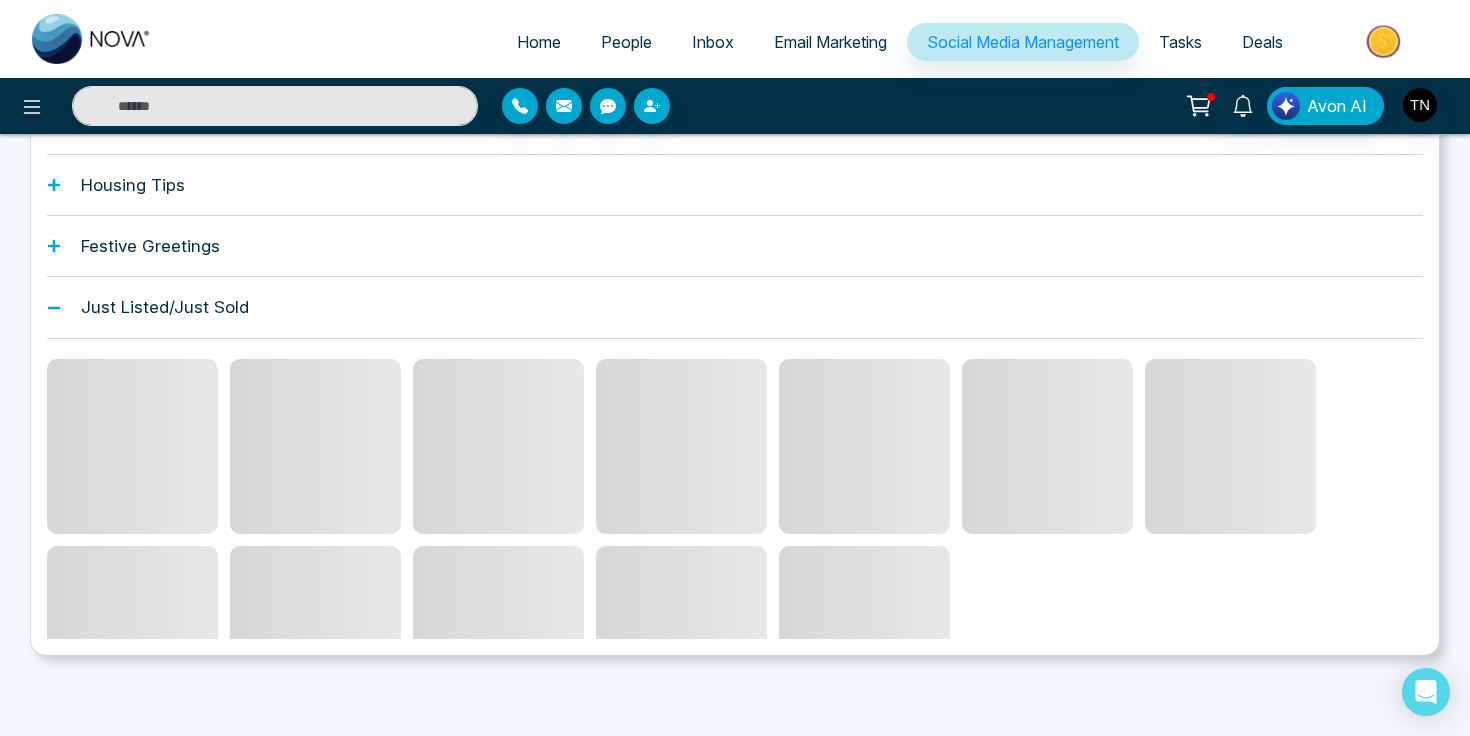 scroll, scrollTop: 309, scrollLeft: 0, axis: vertical 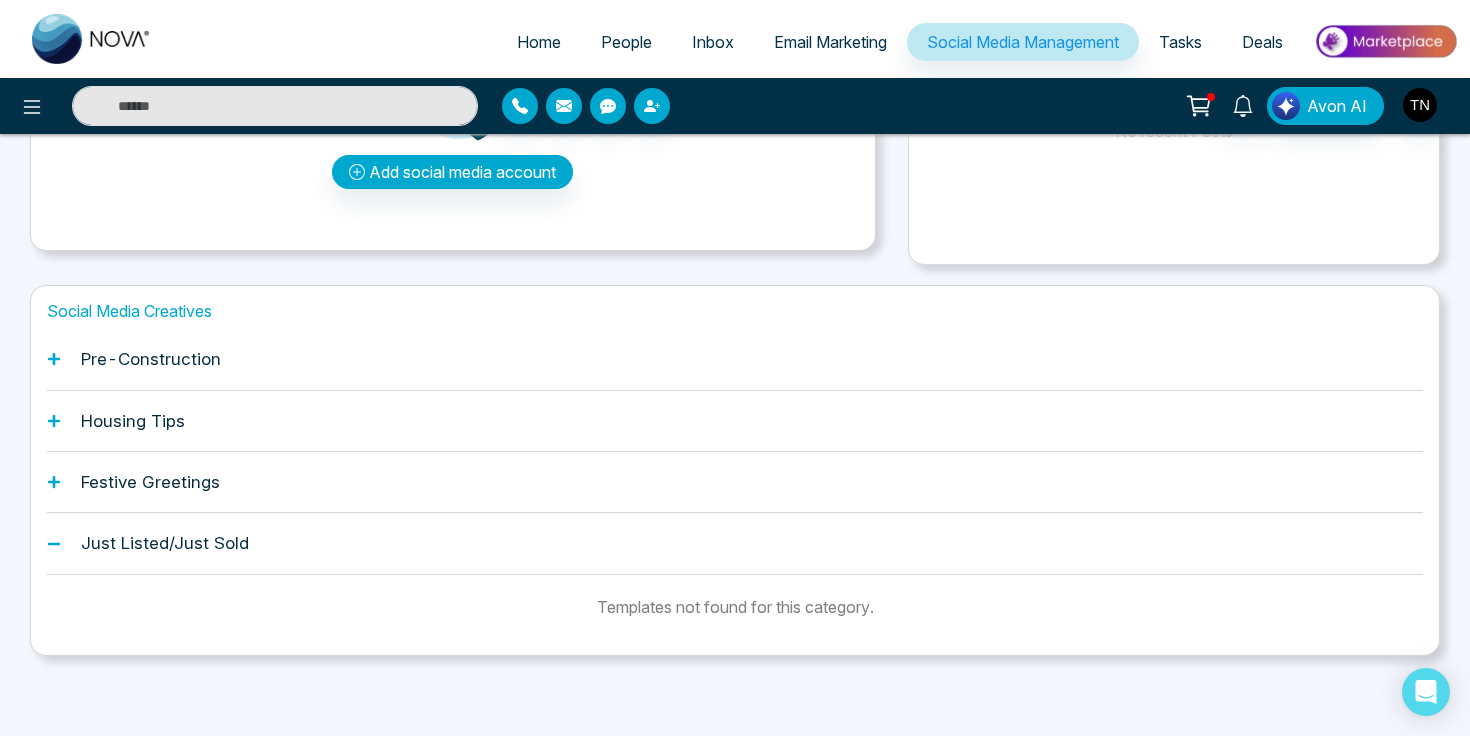 click on "Just Listed/Just Sold" at bounding box center [165, 543] 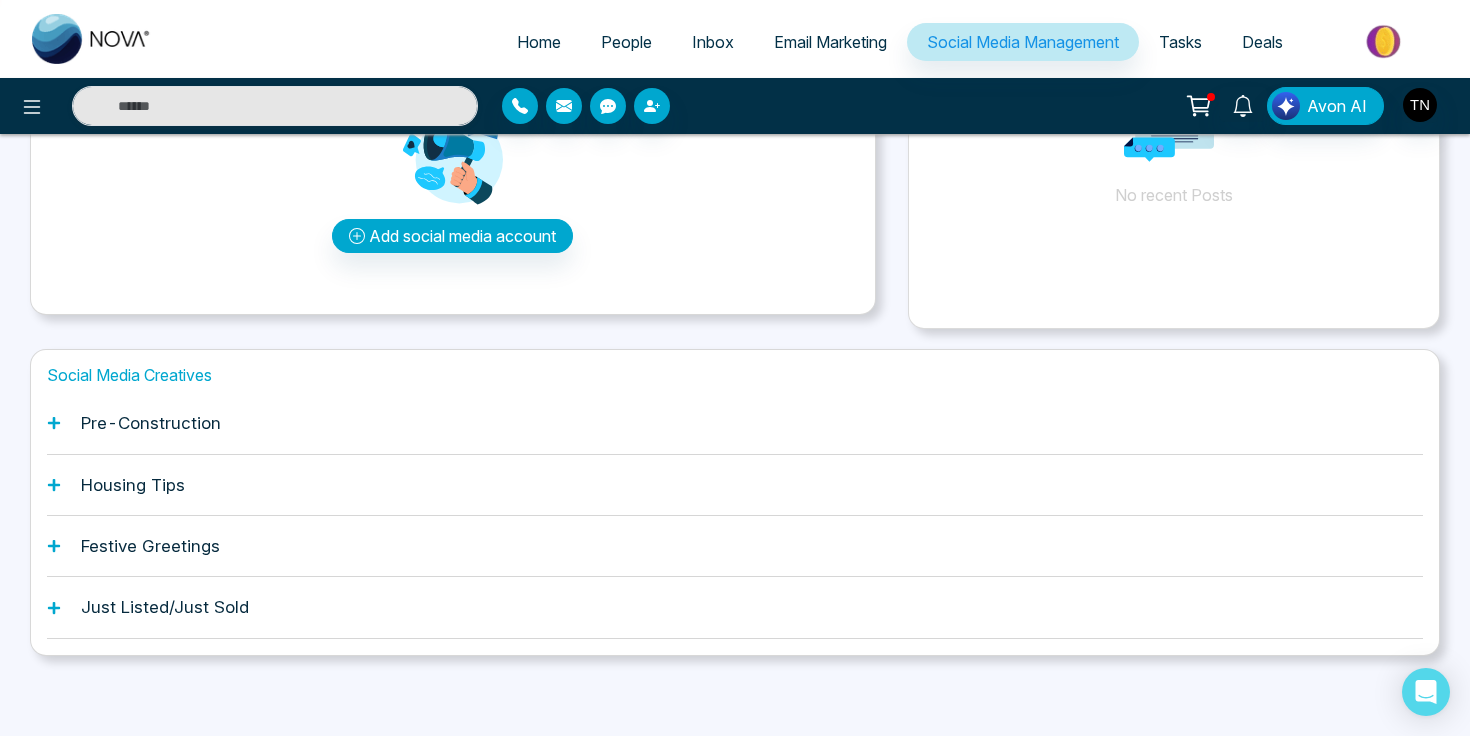 scroll, scrollTop: 245, scrollLeft: 0, axis: vertical 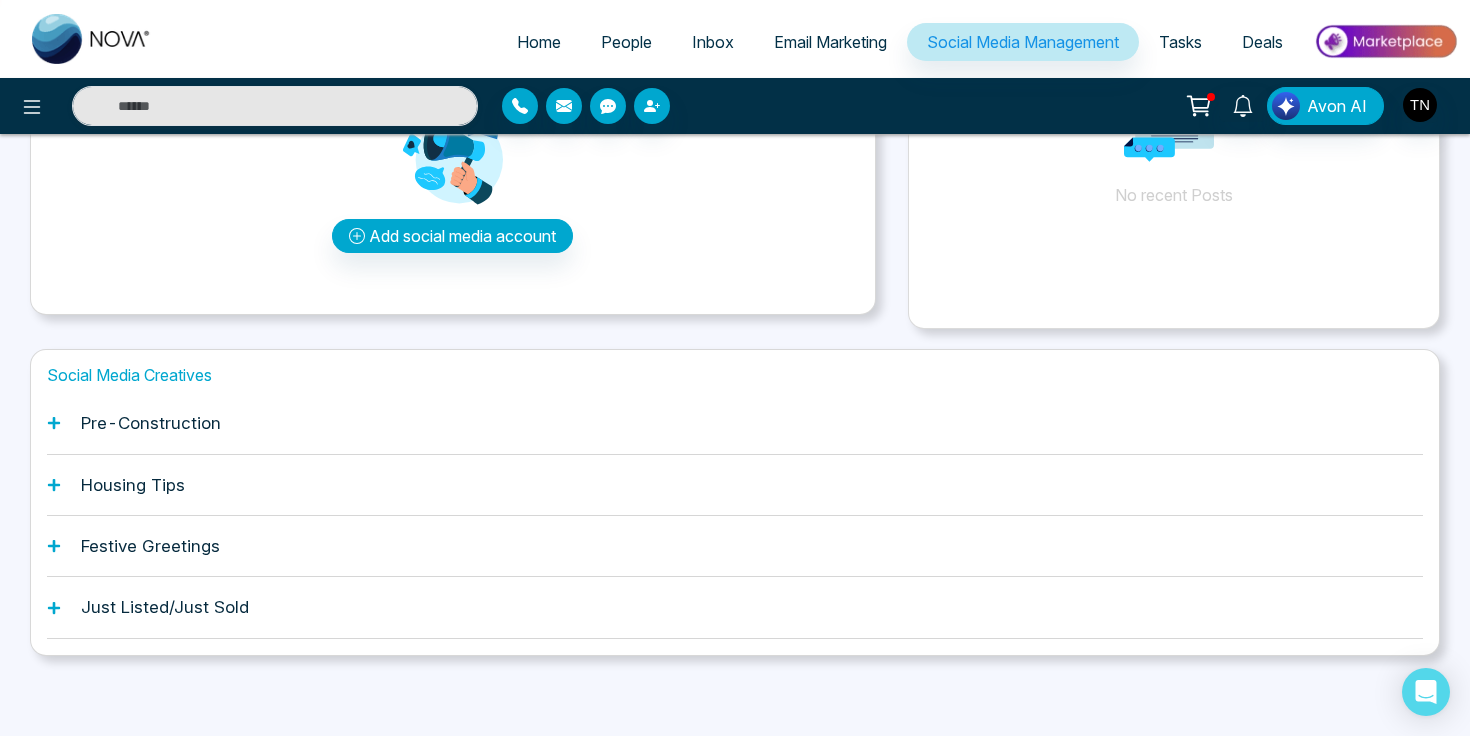 click on "Festive Greetings" at bounding box center [150, 546] 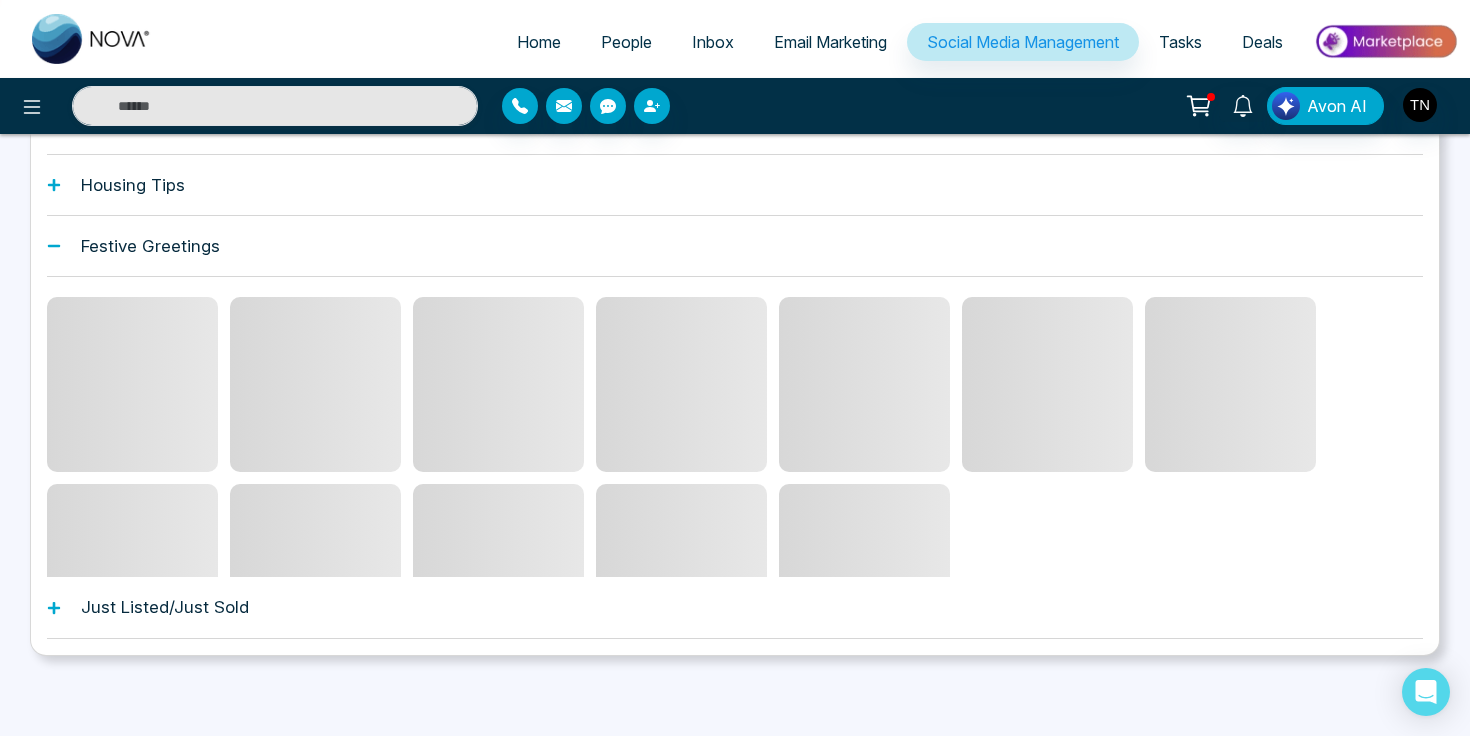 scroll, scrollTop: 460, scrollLeft: 0, axis: vertical 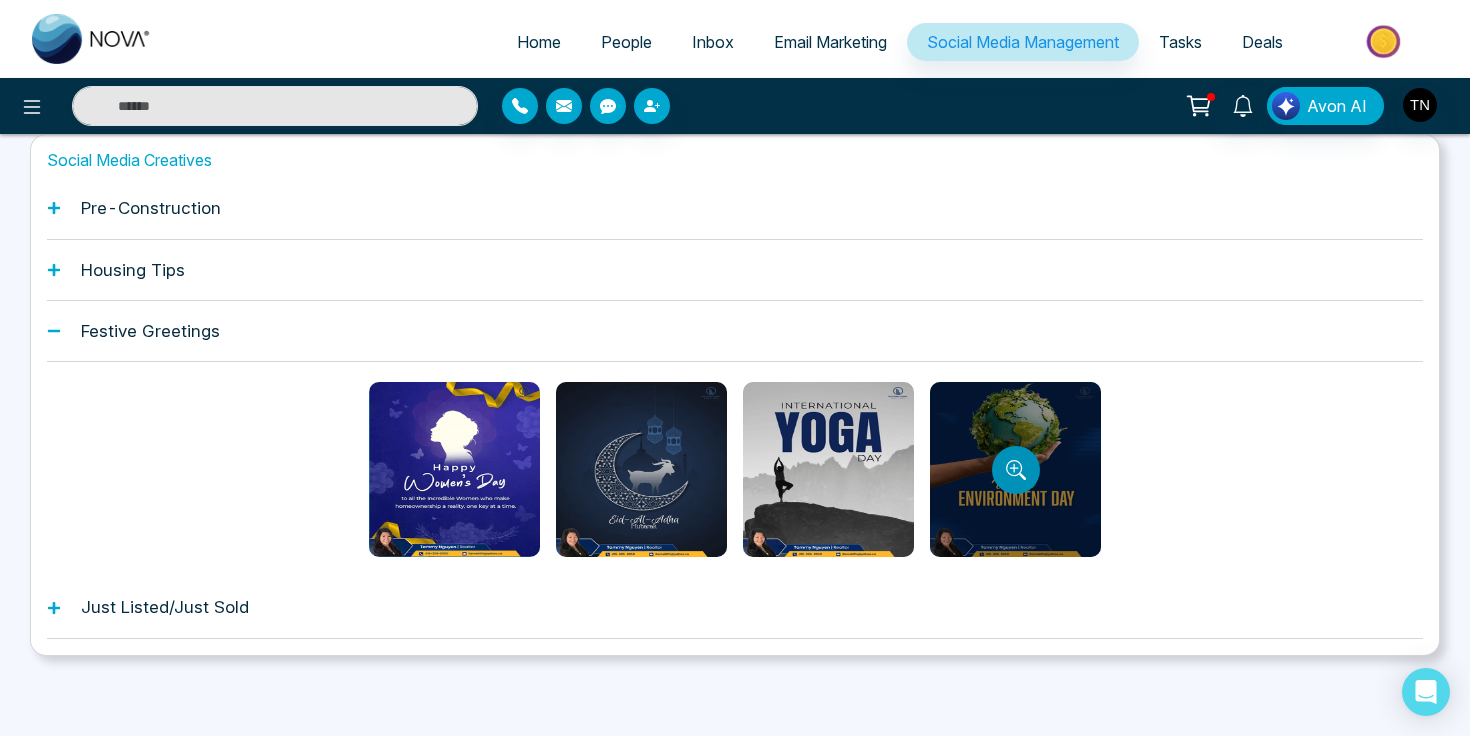 click at bounding box center [1016, 470] 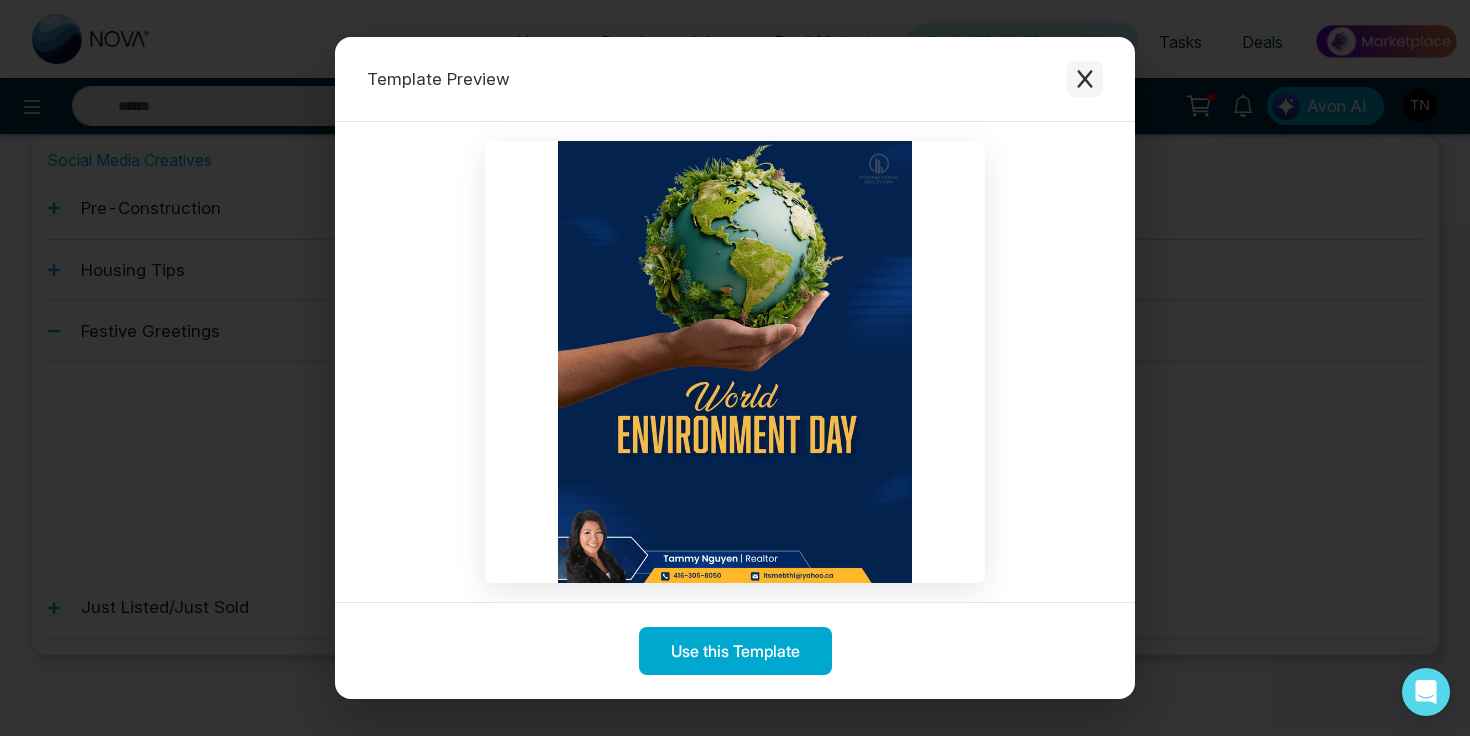 click 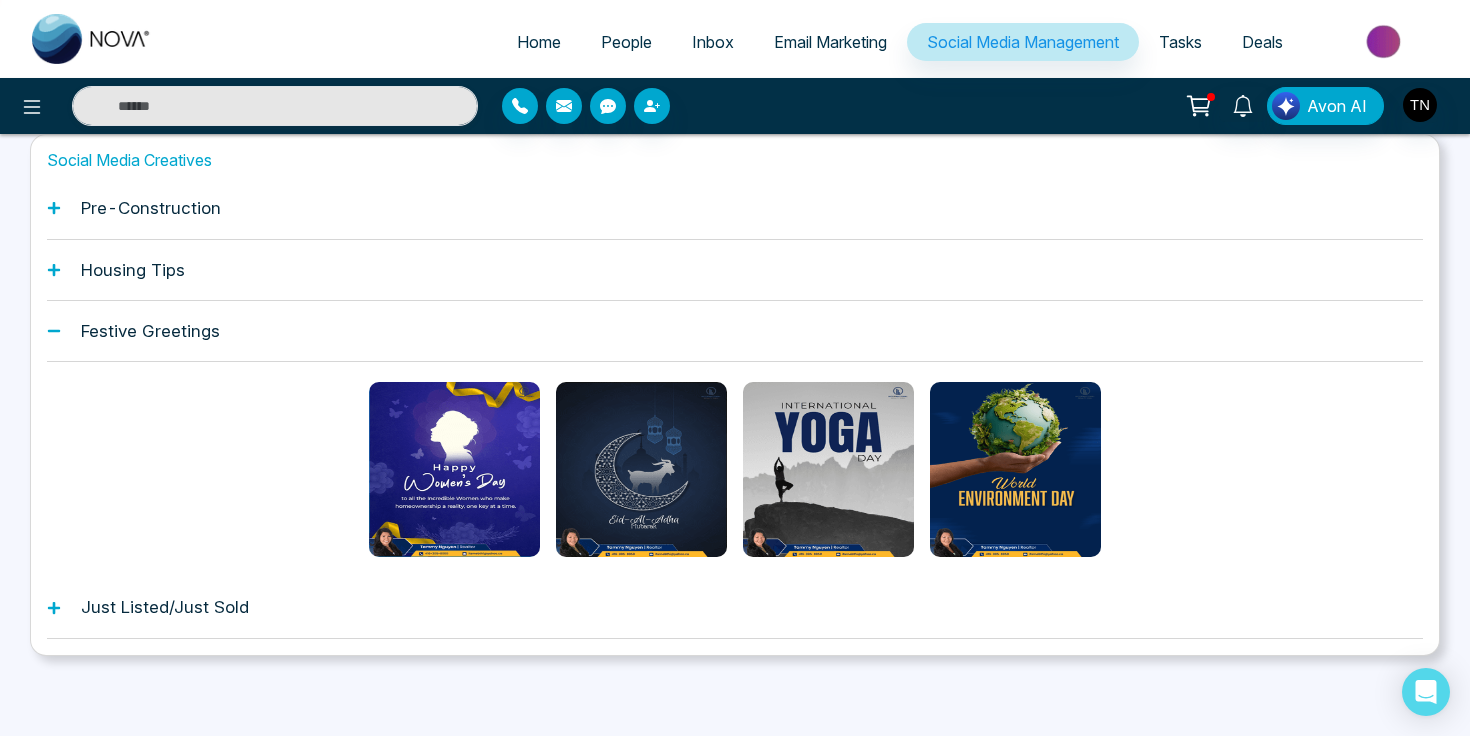 click on "Home" at bounding box center (539, 42) 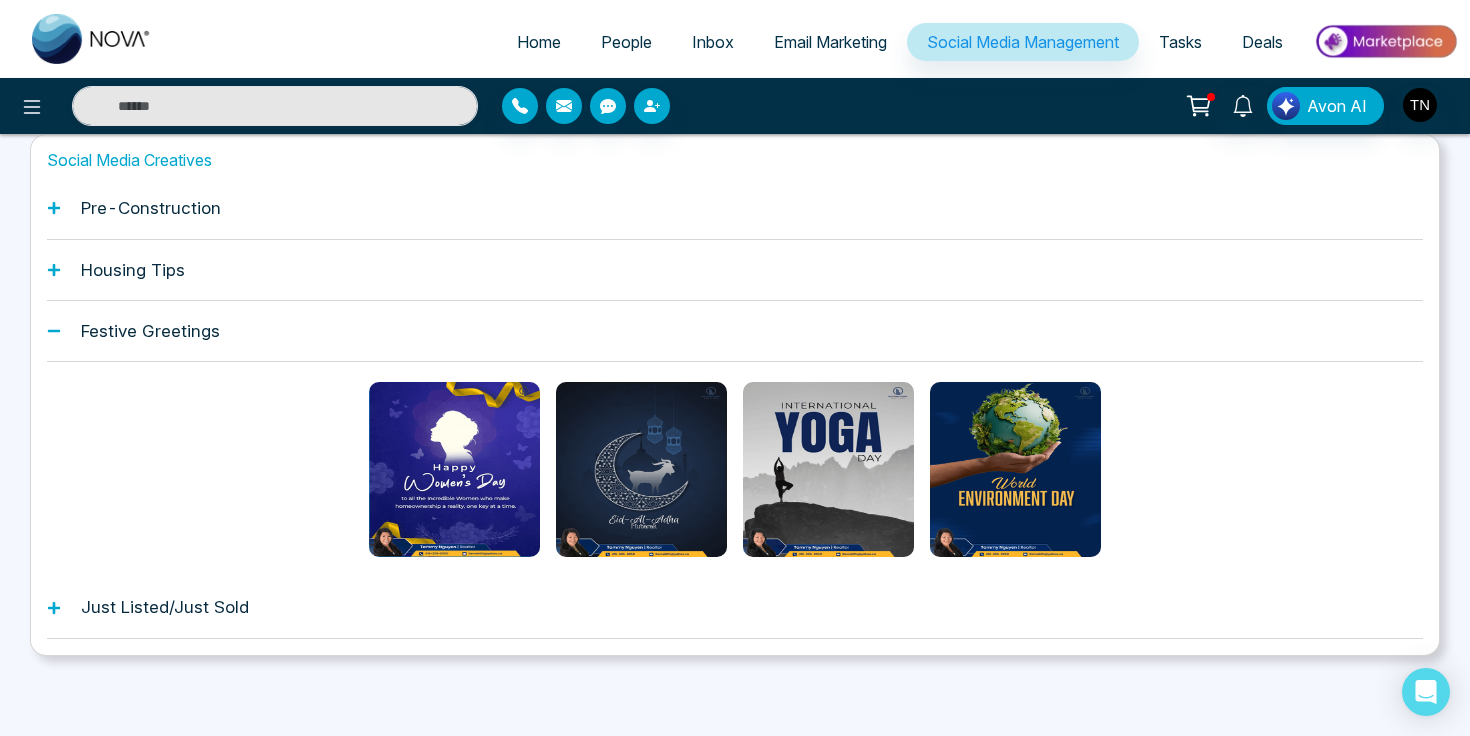 scroll, scrollTop: 0, scrollLeft: 0, axis: both 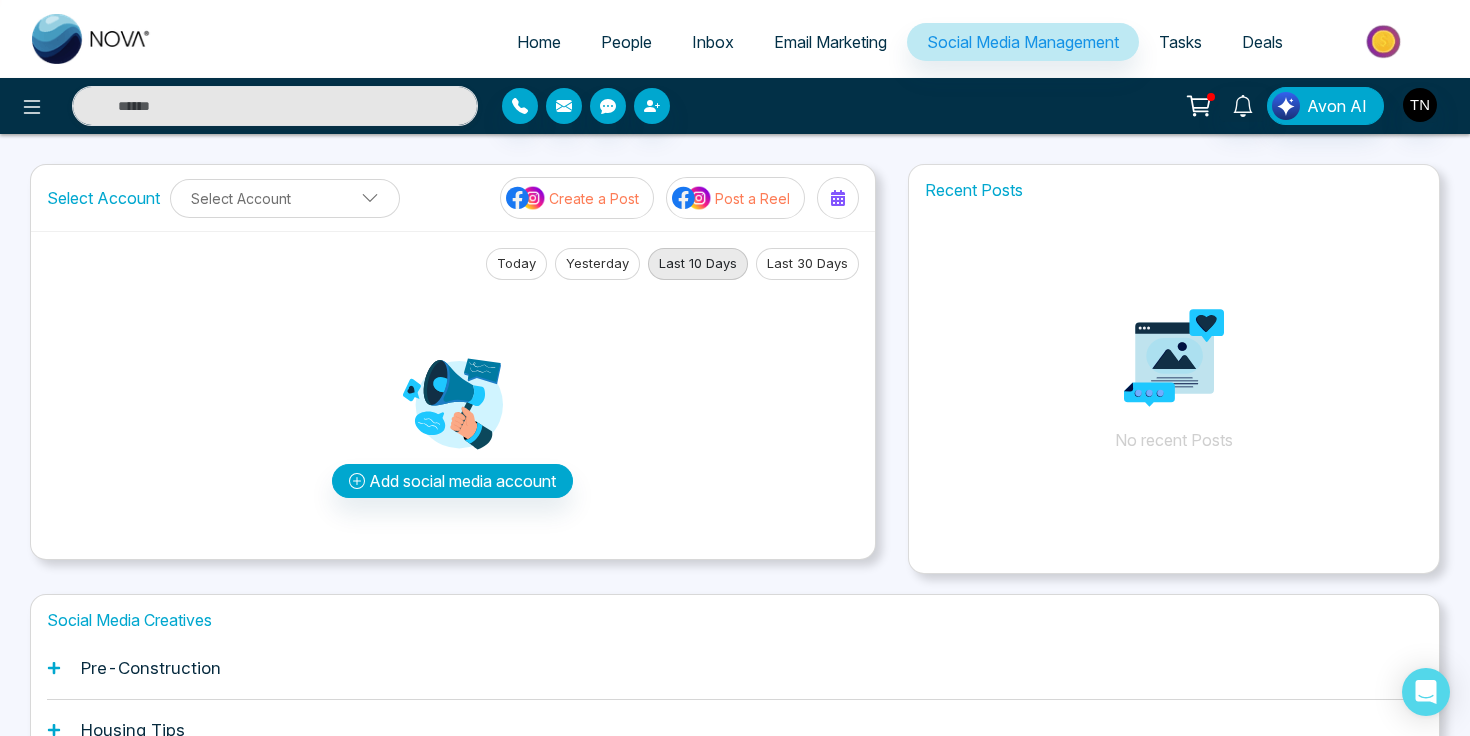 select on "*" 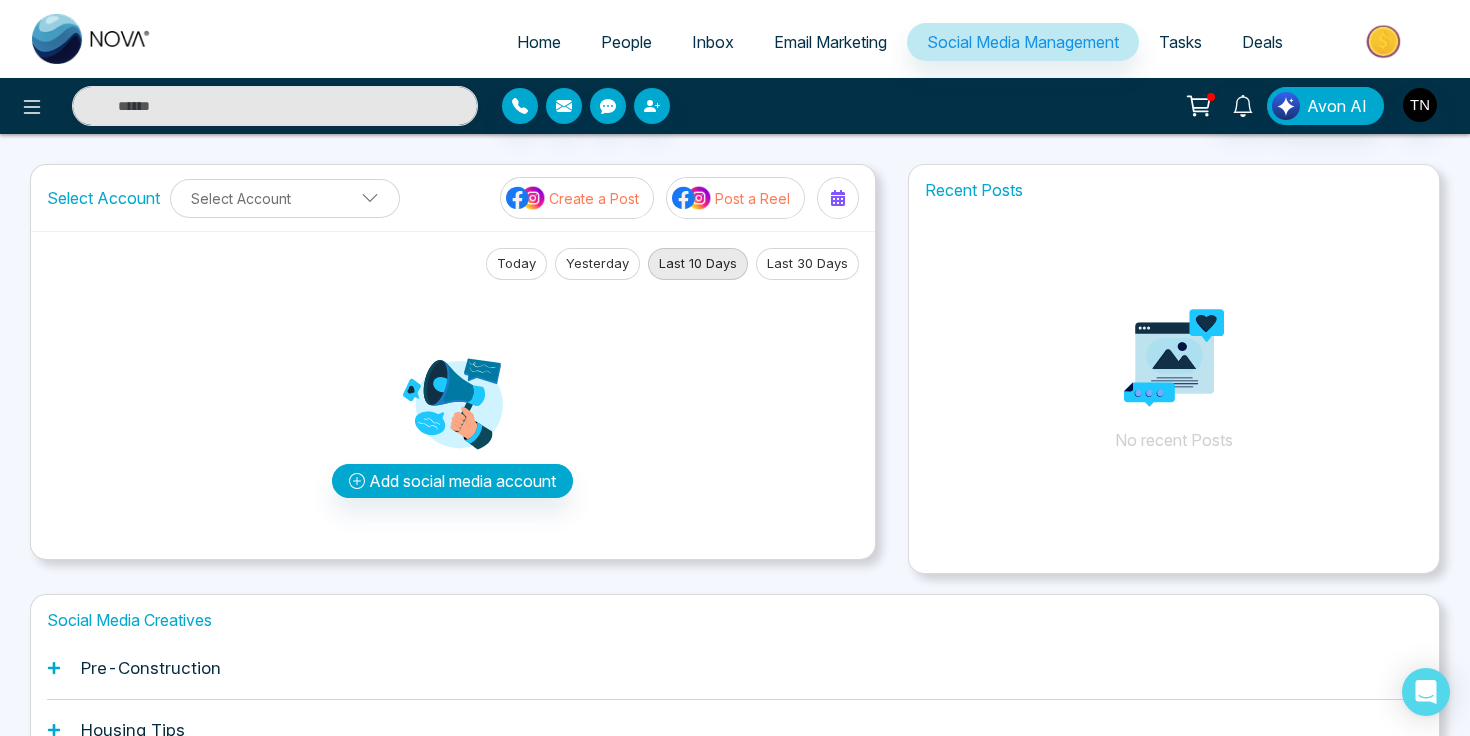 select on "*" 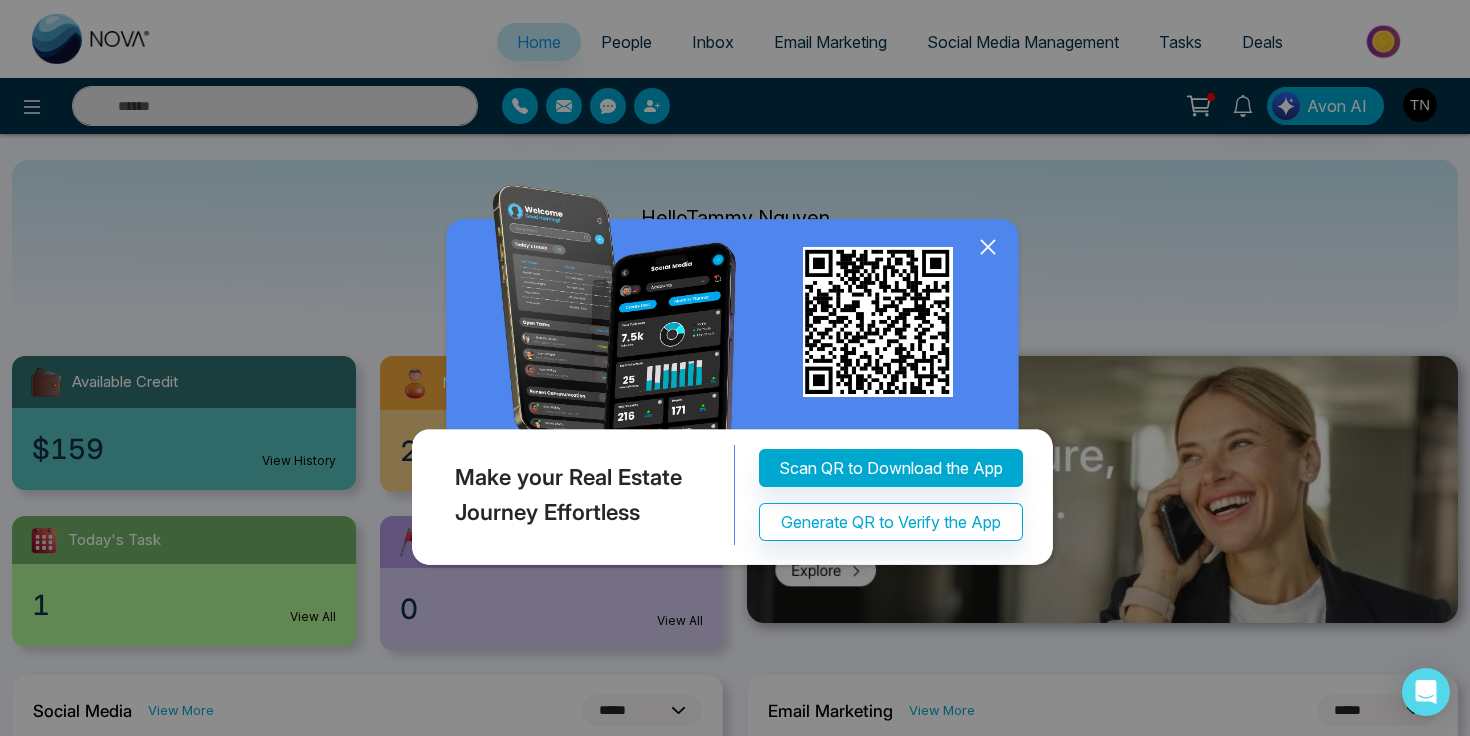 click 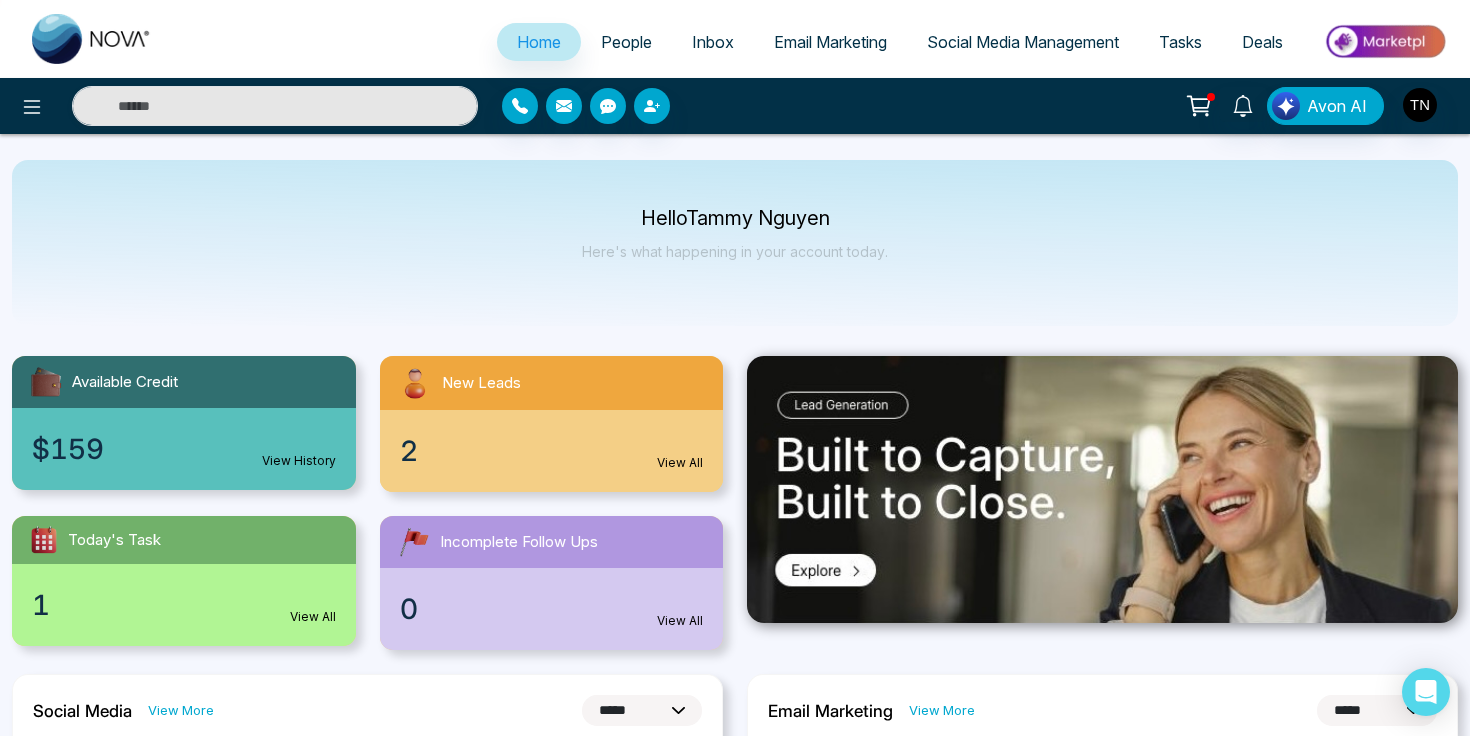 click on "Available Credit $159 View History New Leads 2 View All Today's Task 1 View All Incomplete Follow Ups 0 View All" at bounding box center (367, 491) 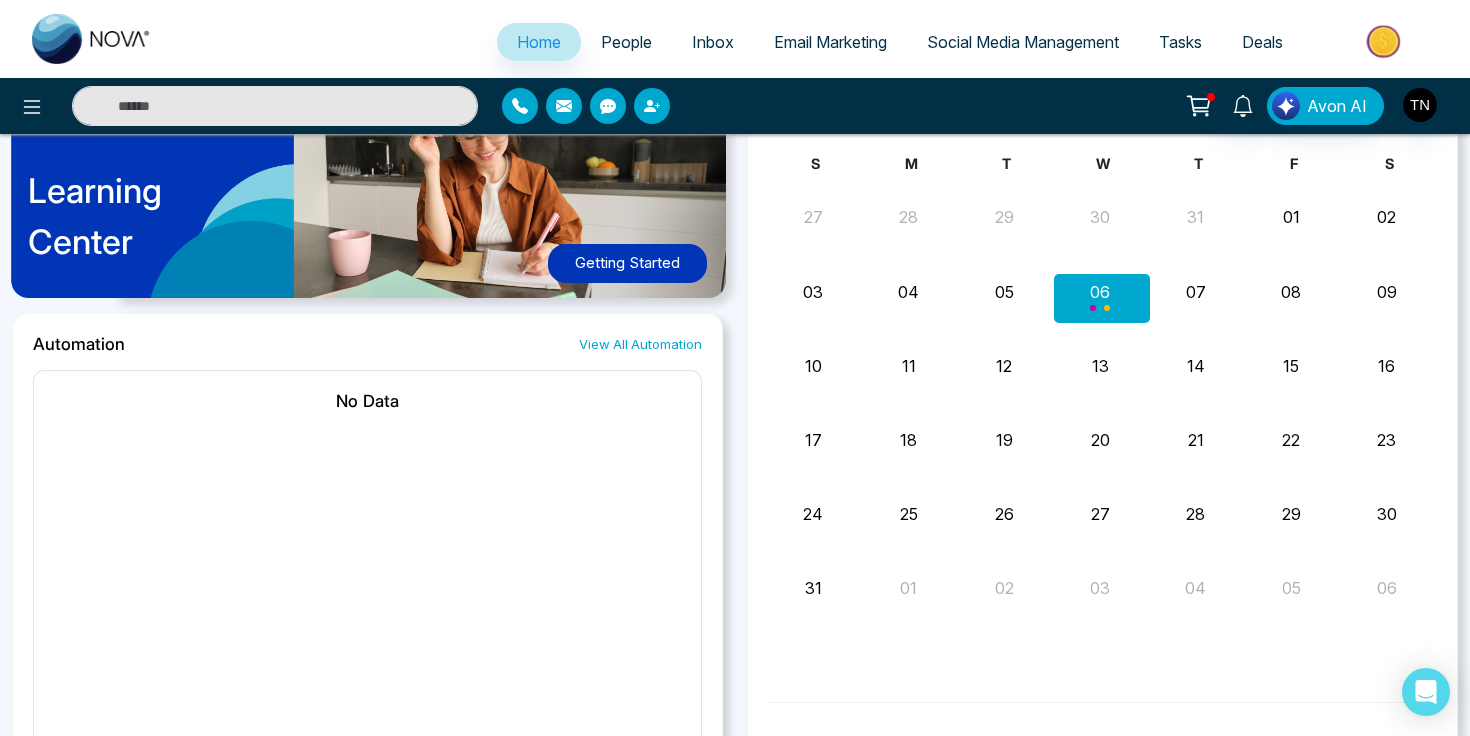 scroll, scrollTop: 1211, scrollLeft: 0, axis: vertical 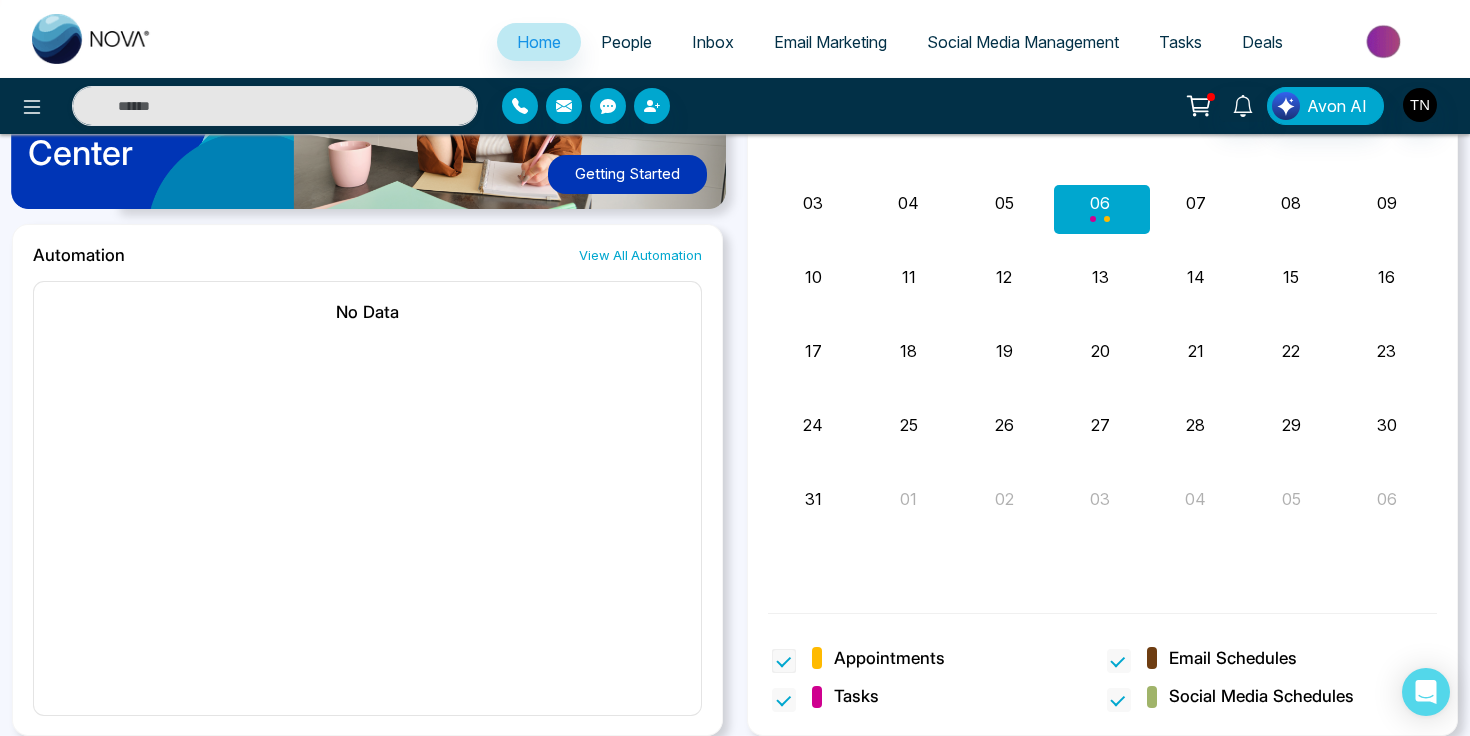 click on "Appointments" at bounding box center [889, 659] 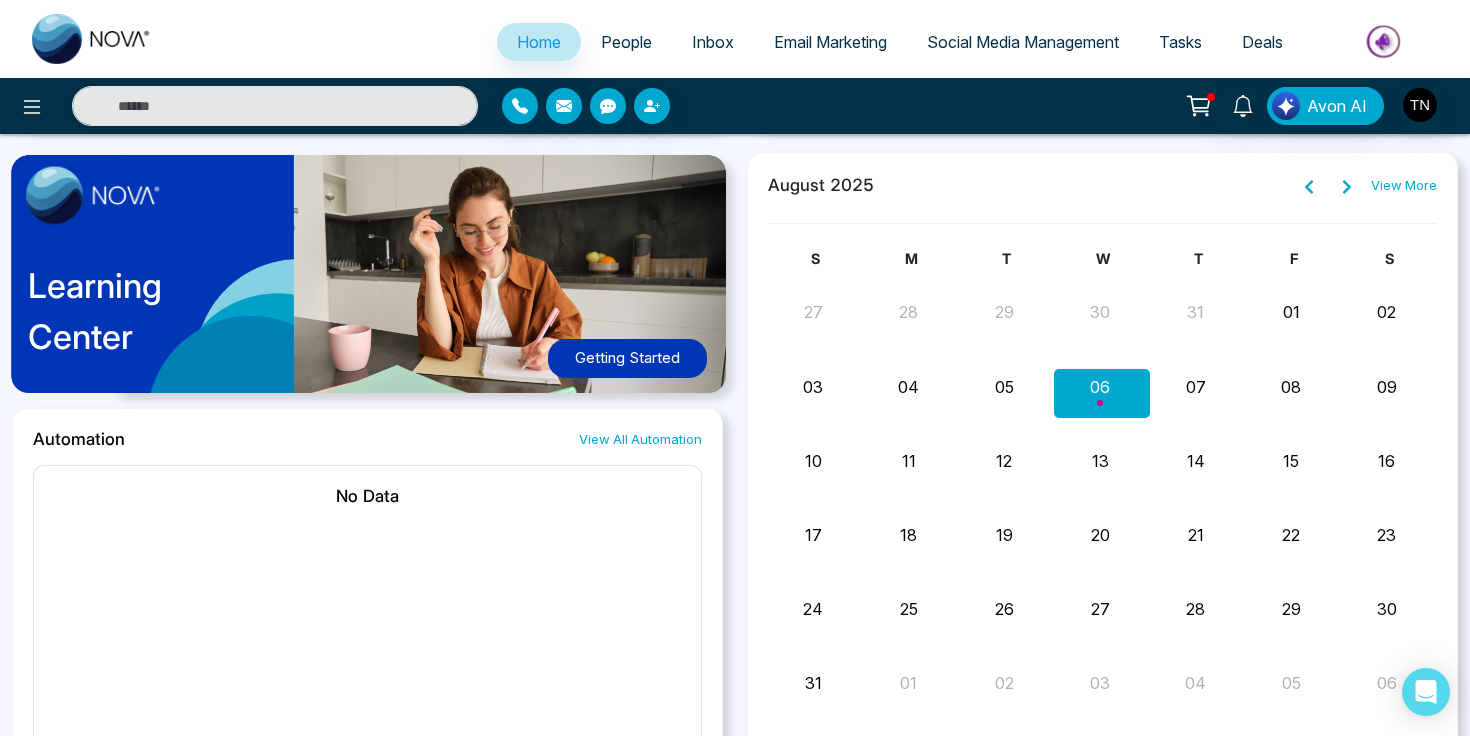 scroll, scrollTop: 1003, scrollLeft: 0, axis: vertical 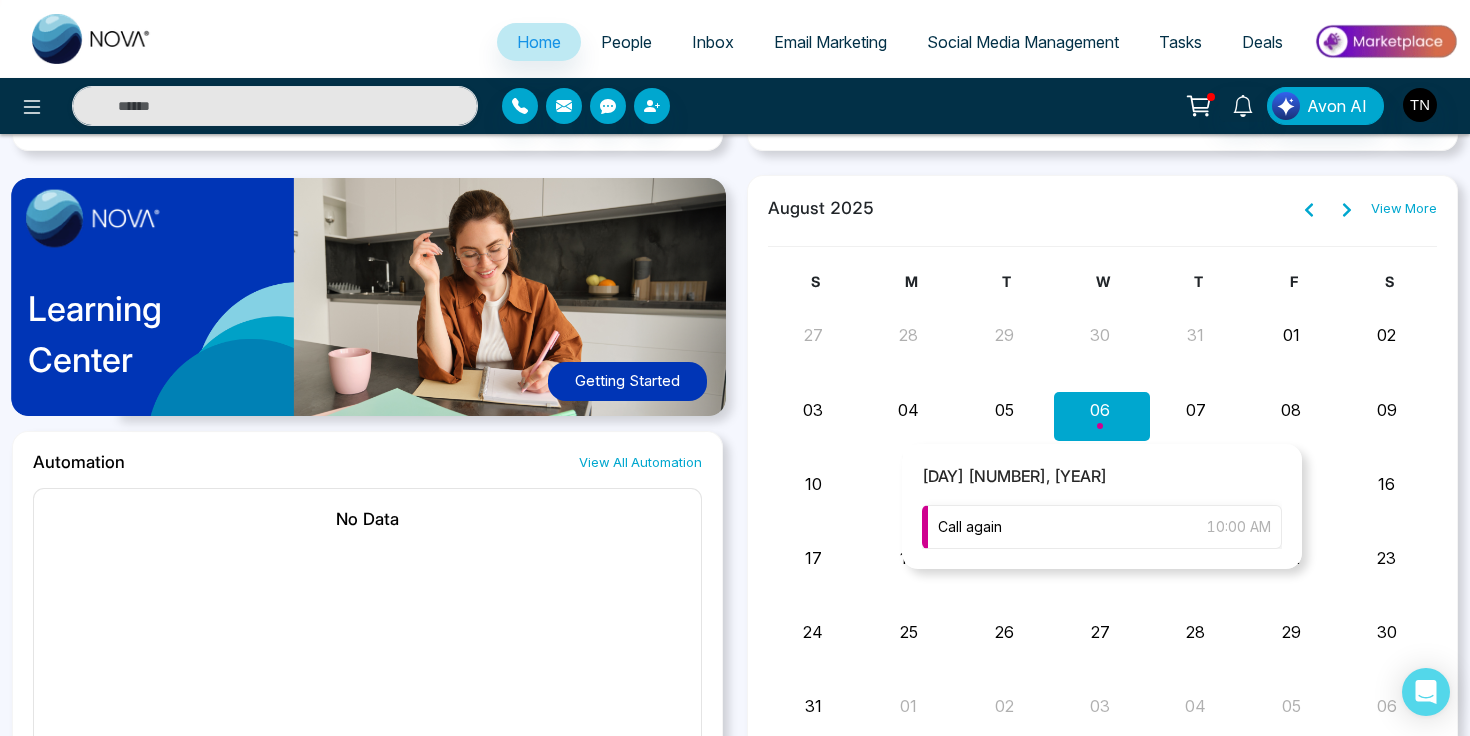 click on "Call again 10:00 AM" at bounding box center [1102, 527] 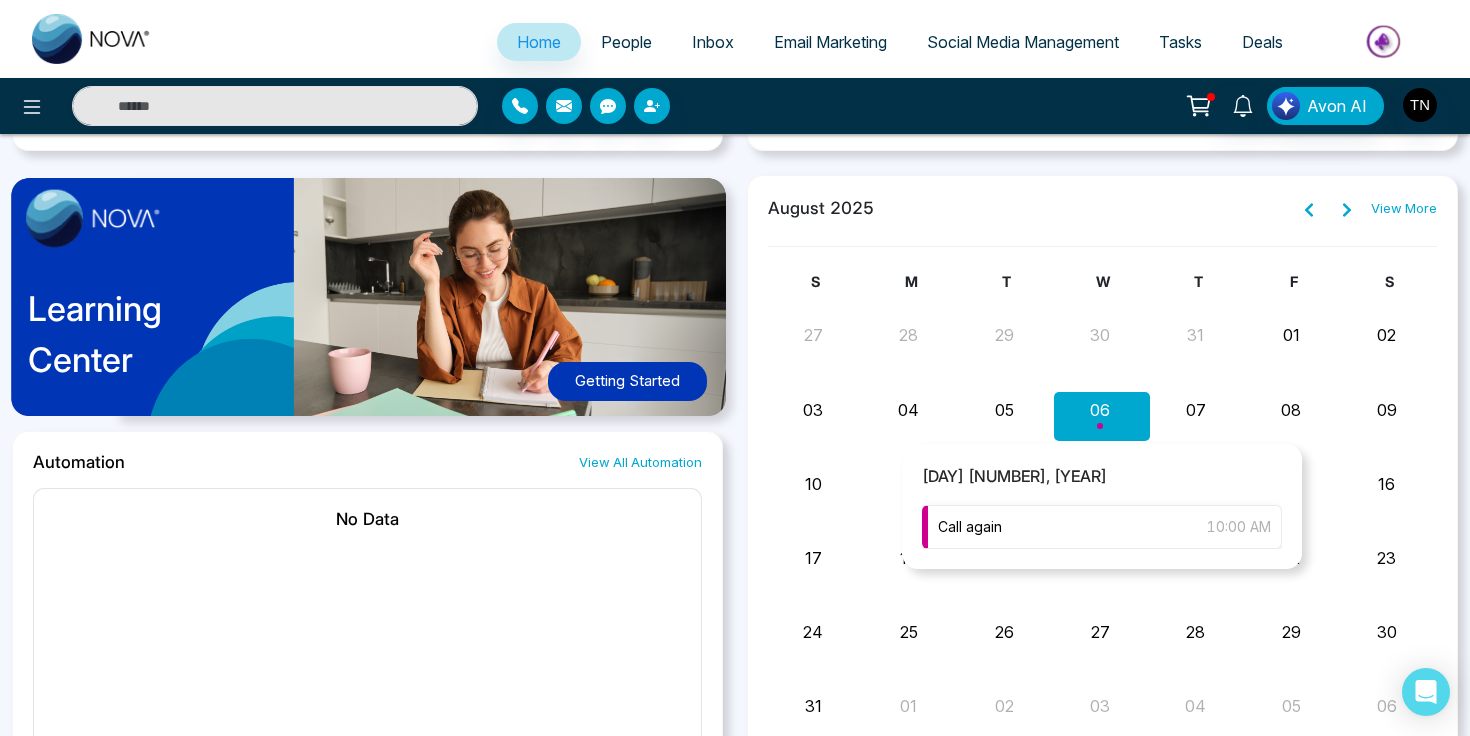 scroll, scrollTop: 0, scrollLeft: 0, axis: both 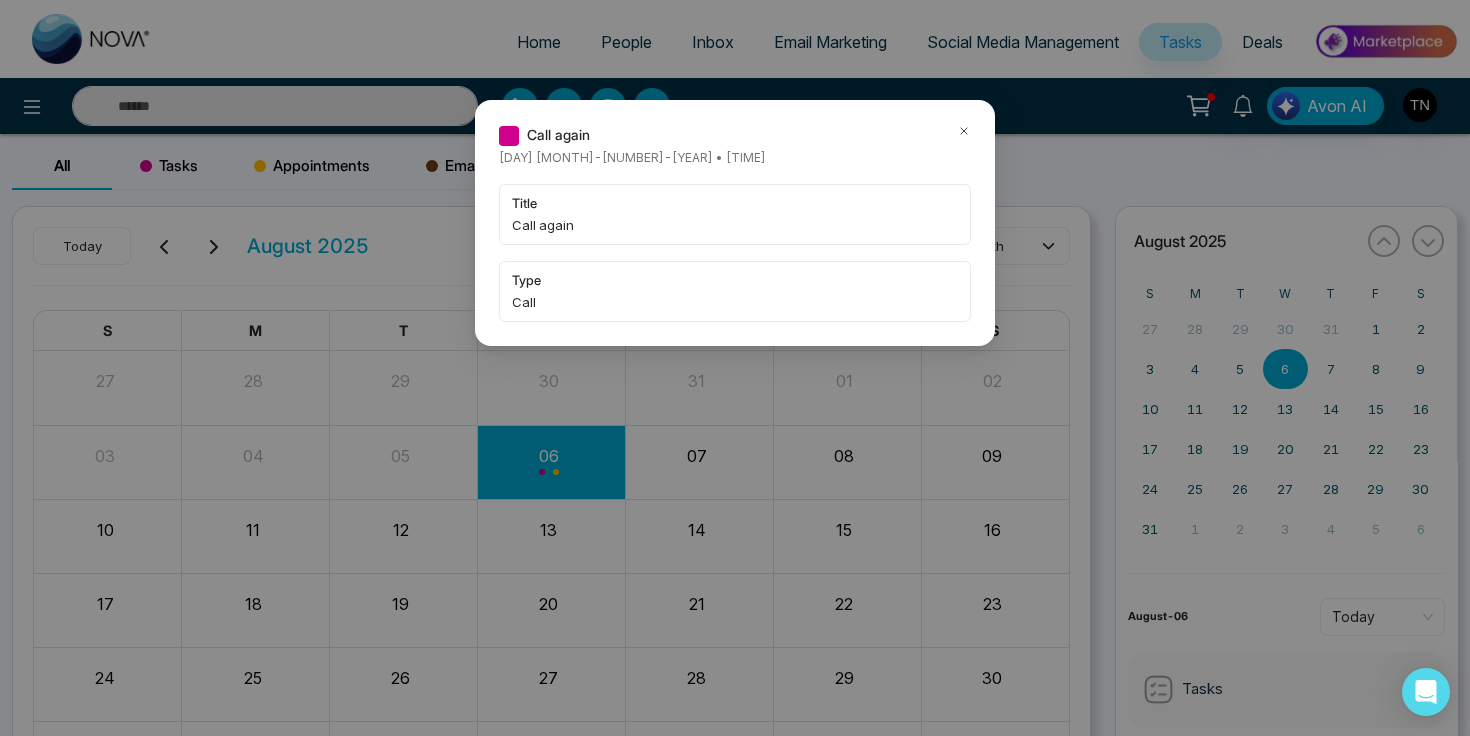 click on "Call" at bounding box center [735, 302] 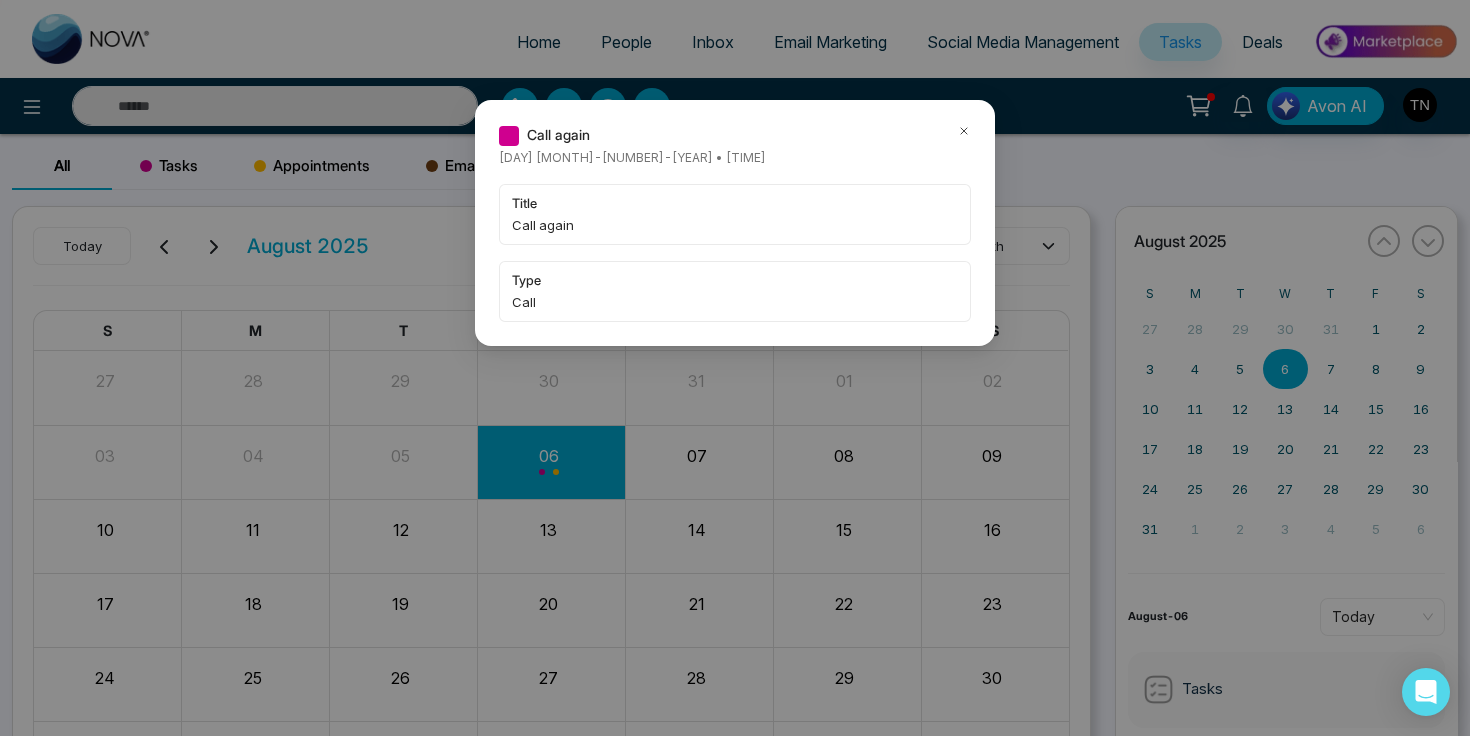 click 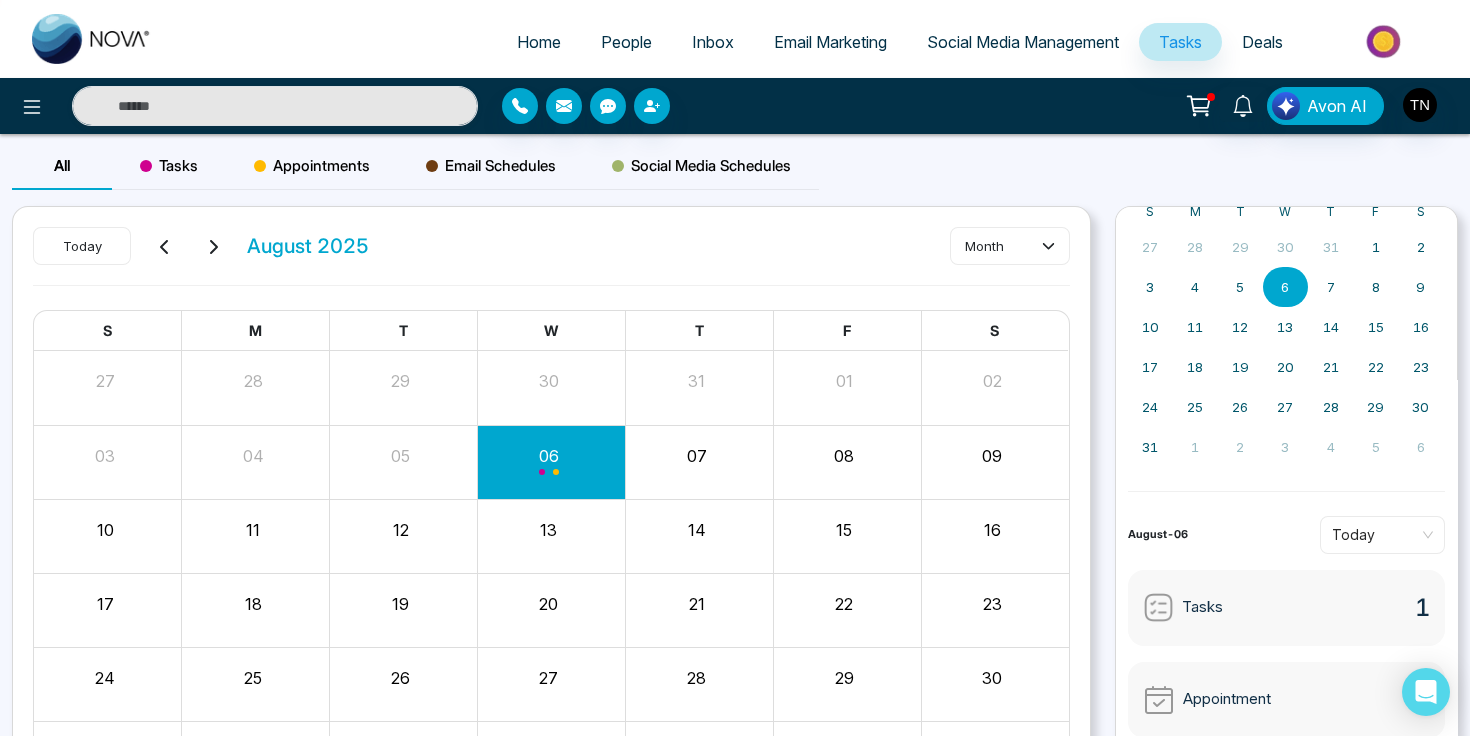 scroll, scrollTop: 0, scrollLeft: 0, axis: both 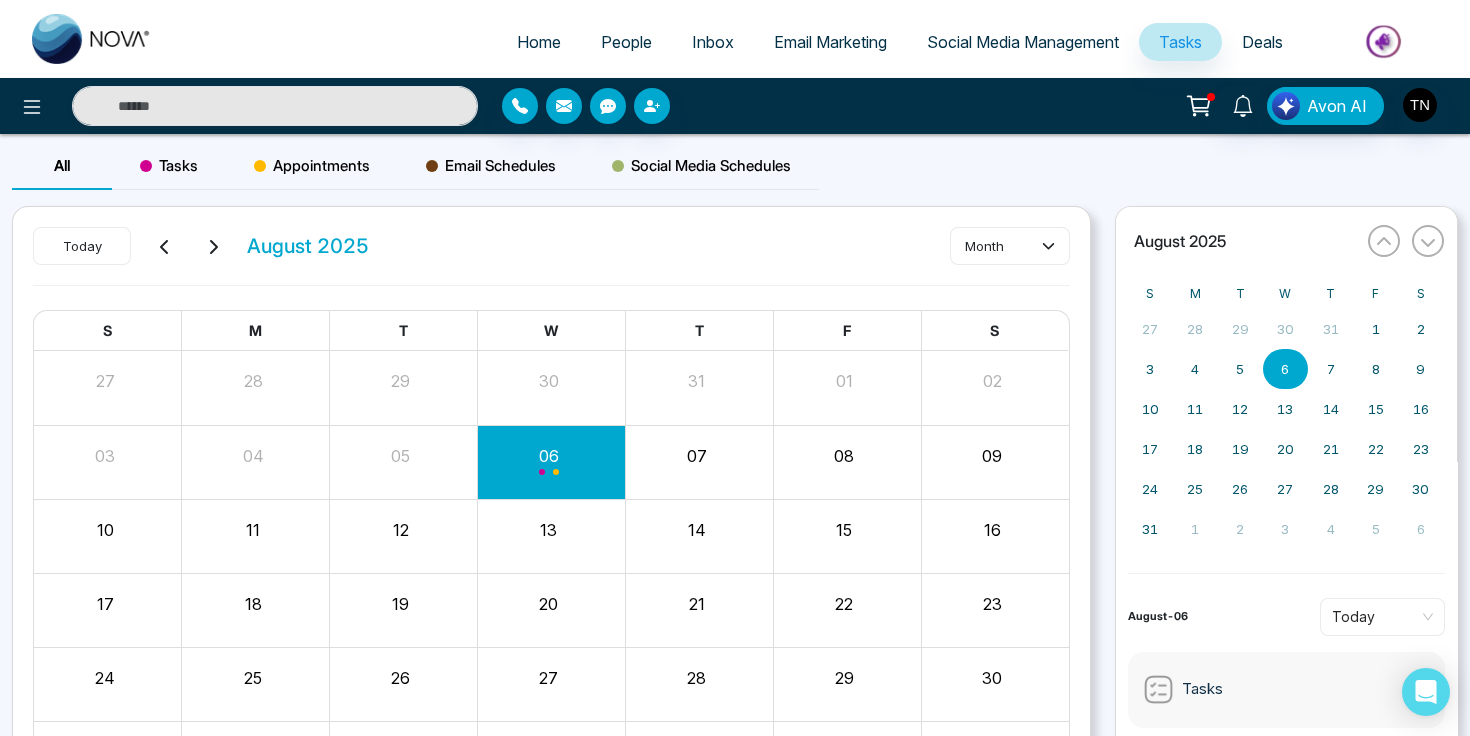 click on "All Tasks Appointments Email Schedules Social Media Schedules" at bounding box center [735, 174] 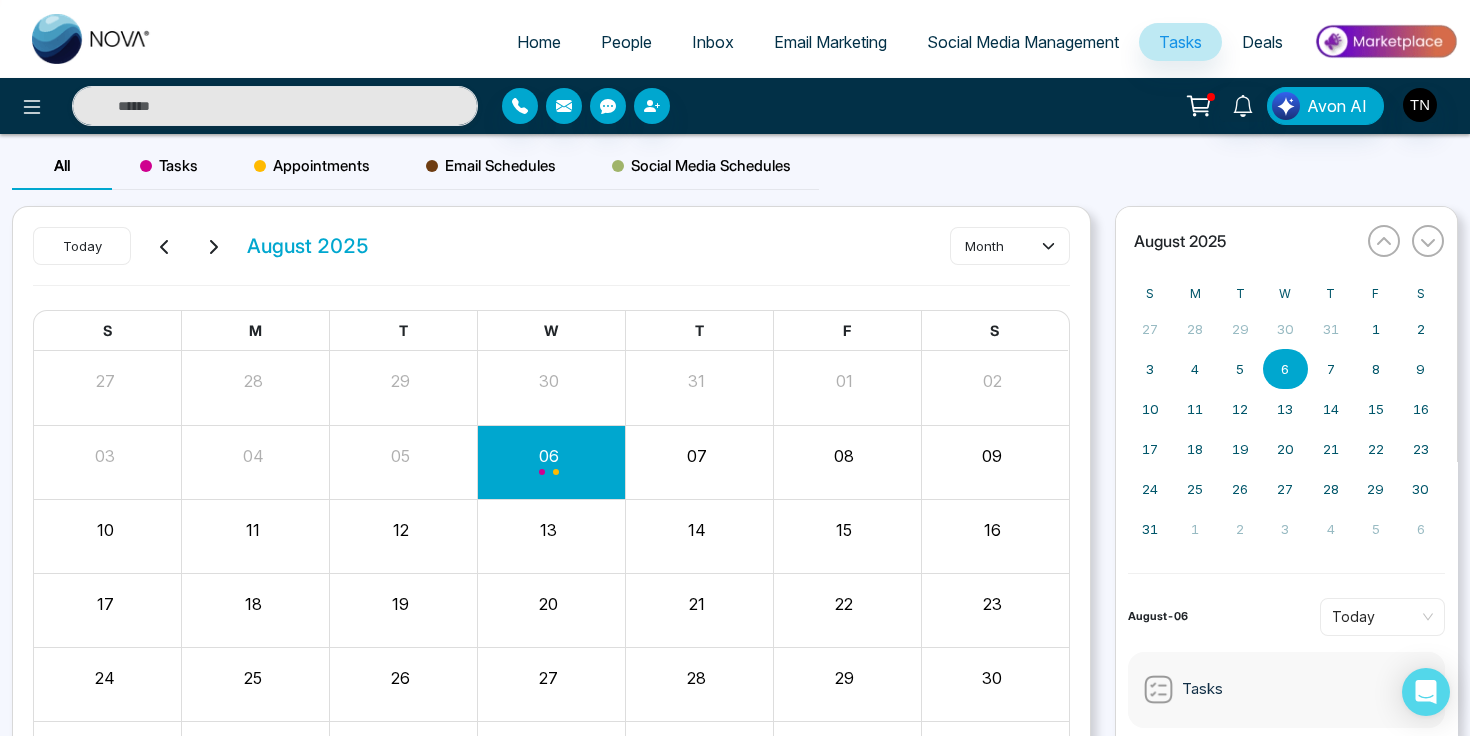 click on "Inbox" at bounding box center (713, 42) 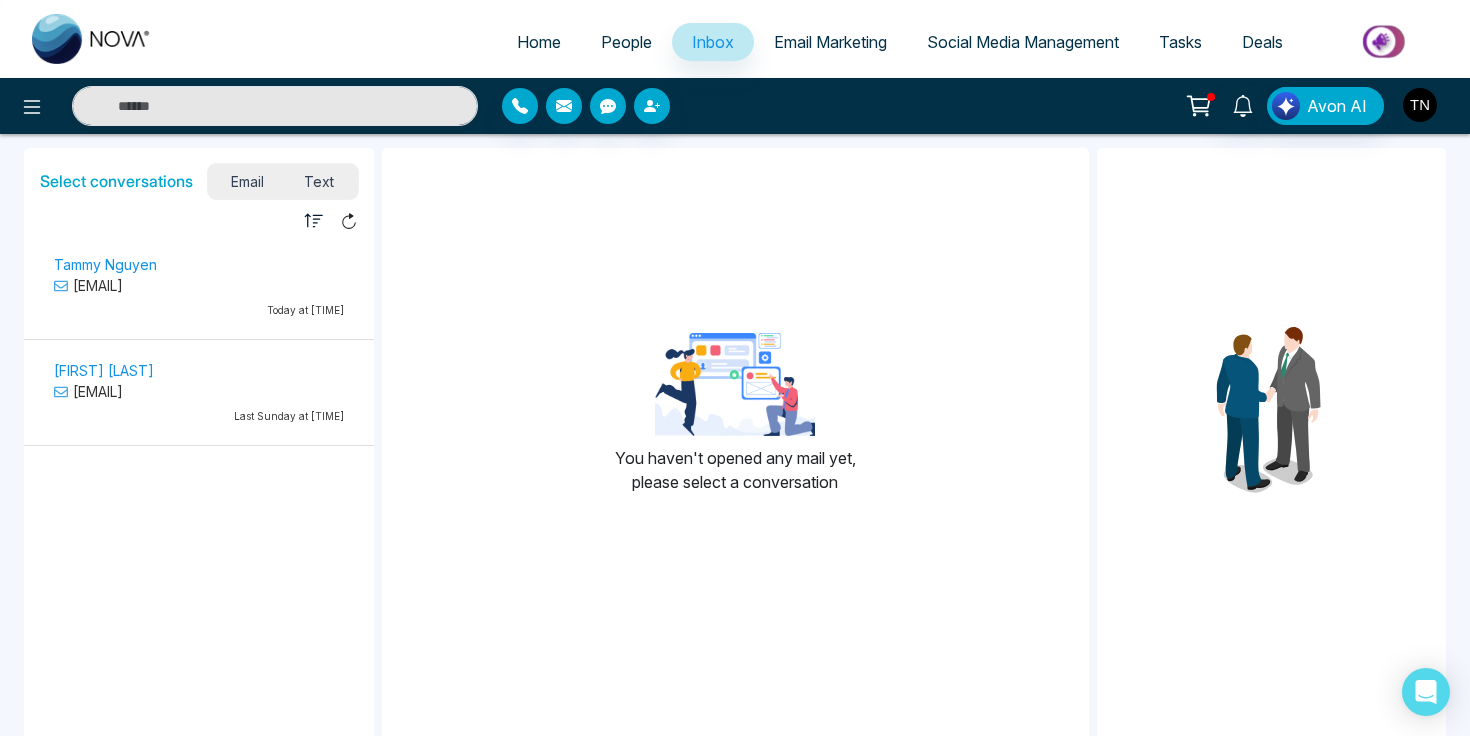 click at bounding box center (1420, 105) 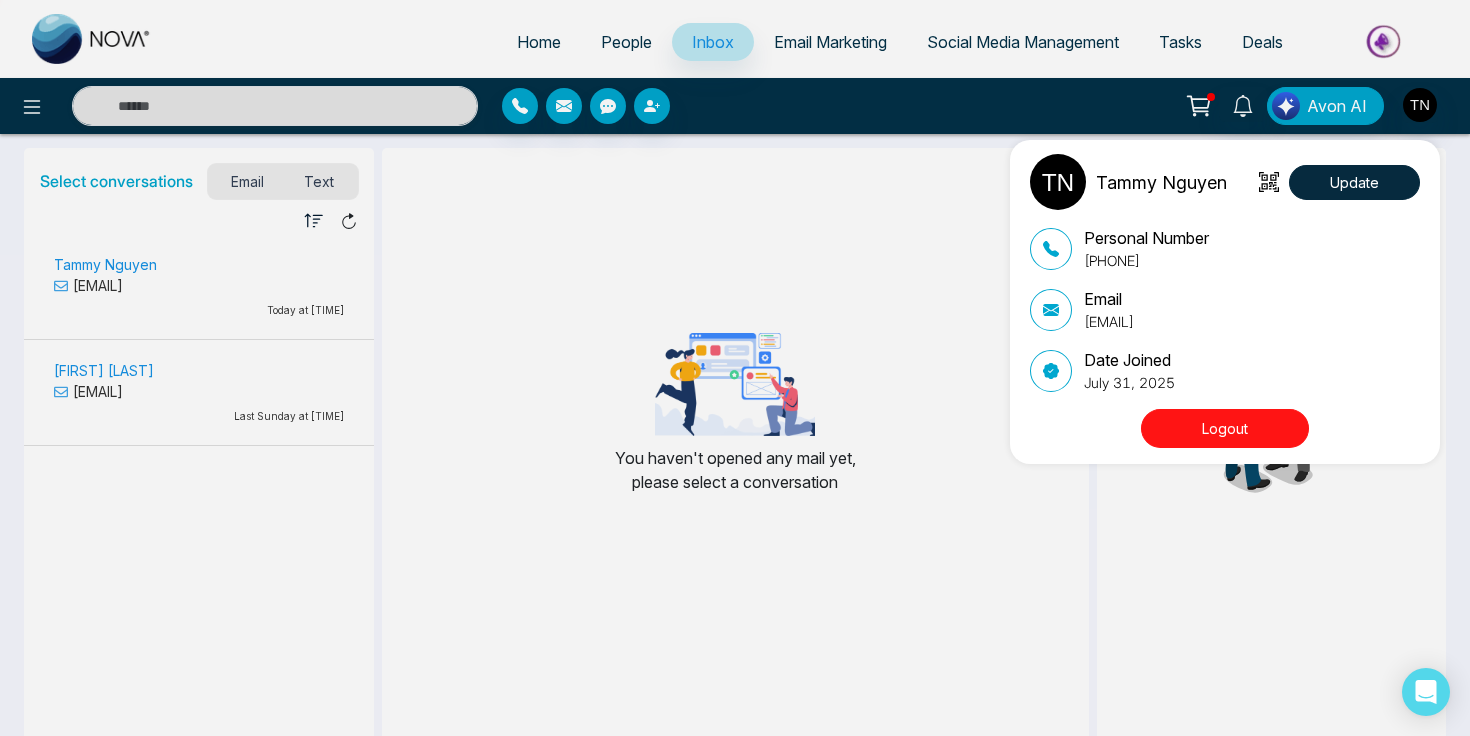 click on "[FIRST] [LAST] Update Personal Number [PHONE] Email [EMAIL] Date Joined [MONTH] [NUMBER], [YEAR] Logout" at bounding box center [735, 368] 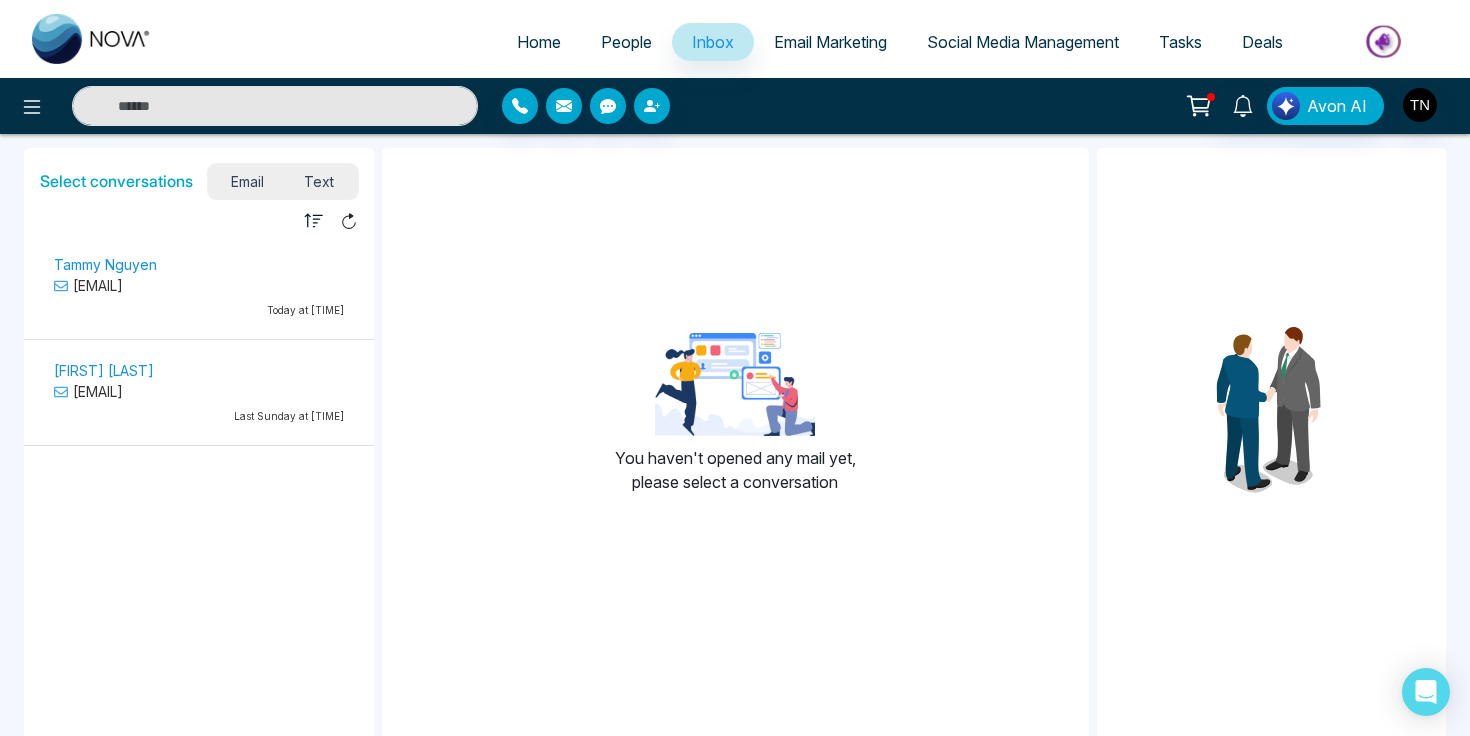 click on "Home" at bounding box center (539, 42) 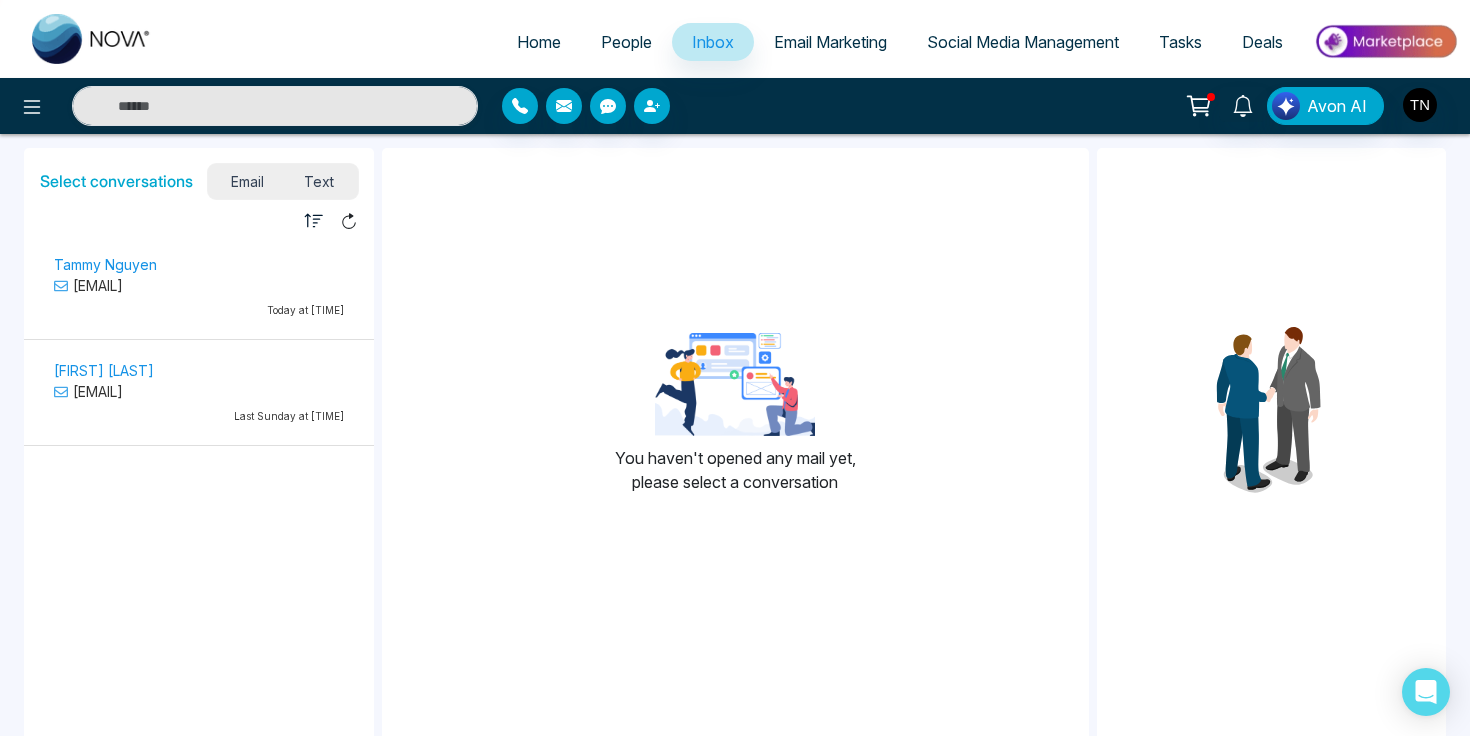 select on "*" 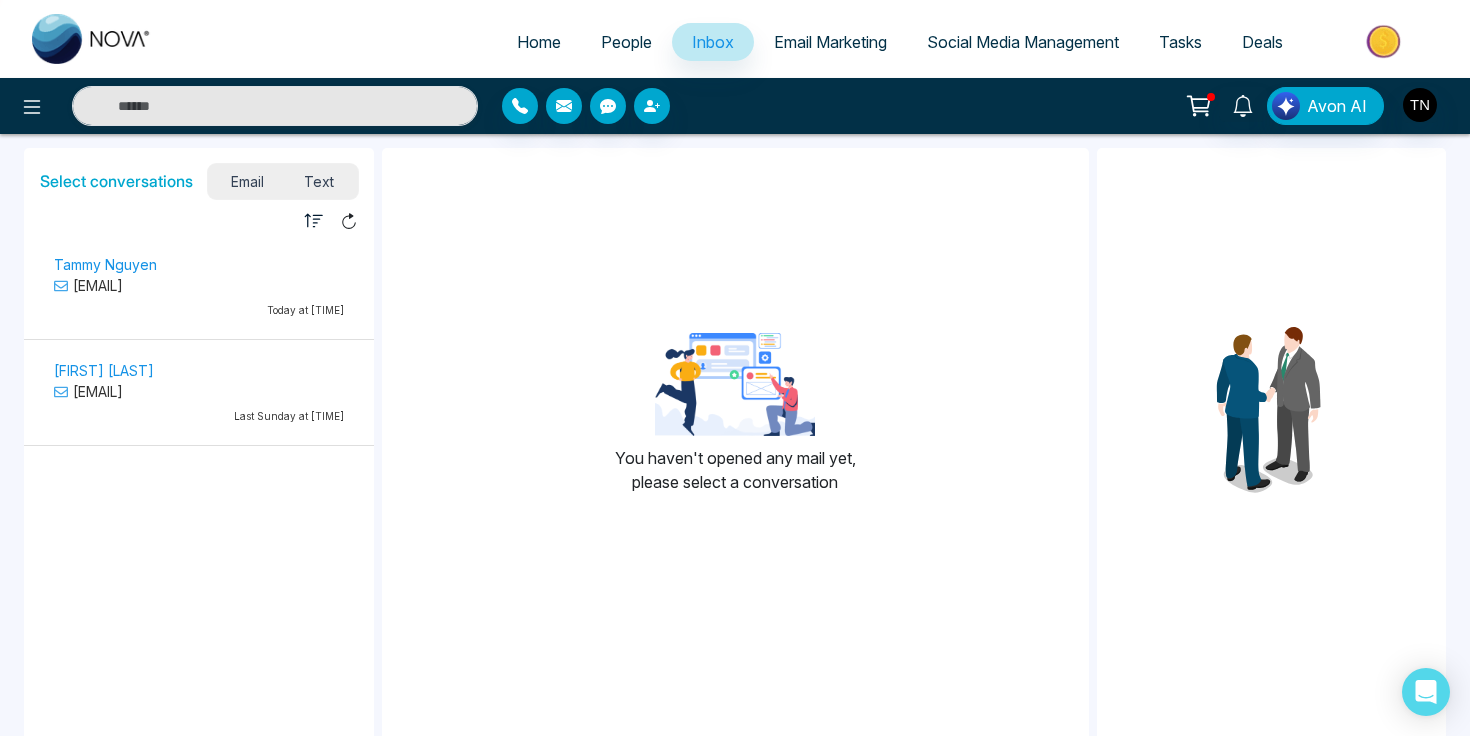 select on "*" 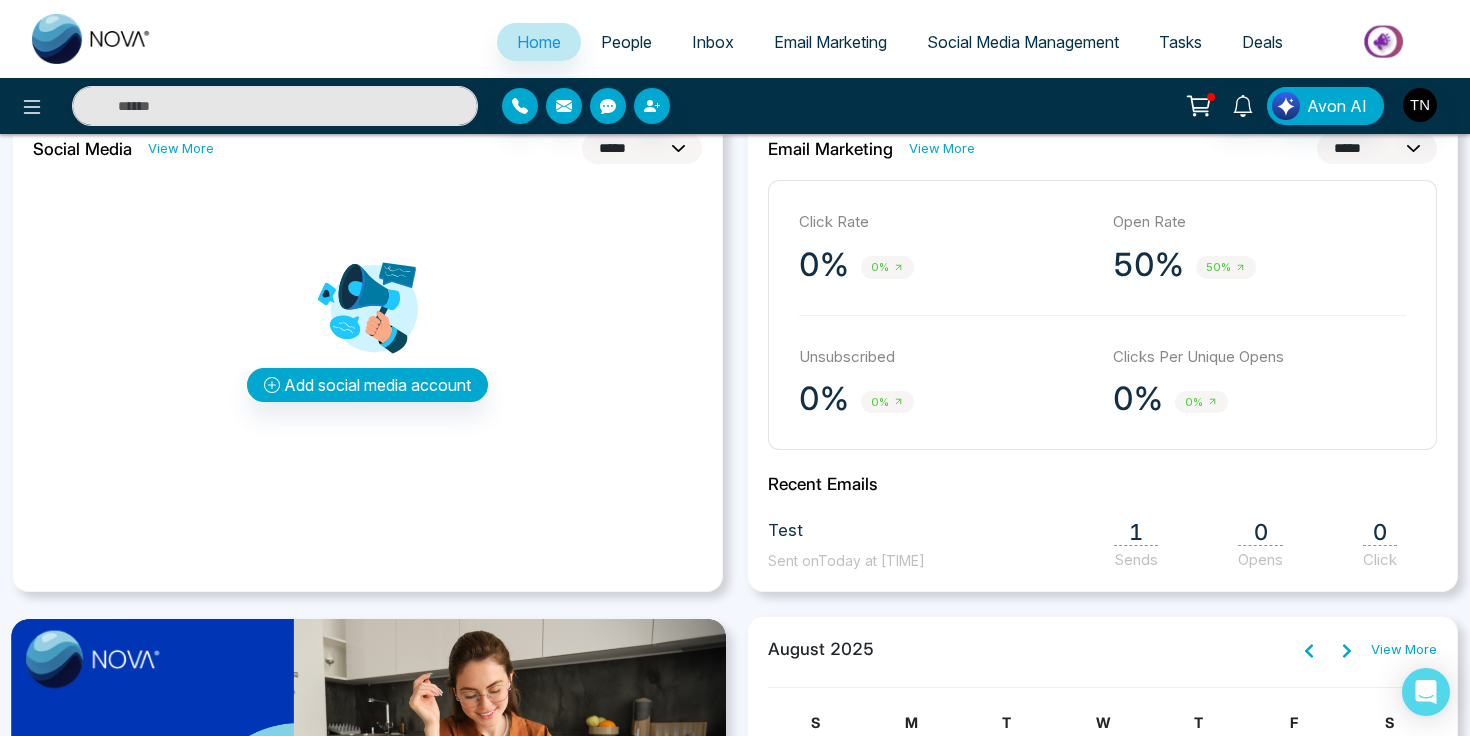 scroll, scrollTop: 681, scrollLeft: 0, axis: vertical 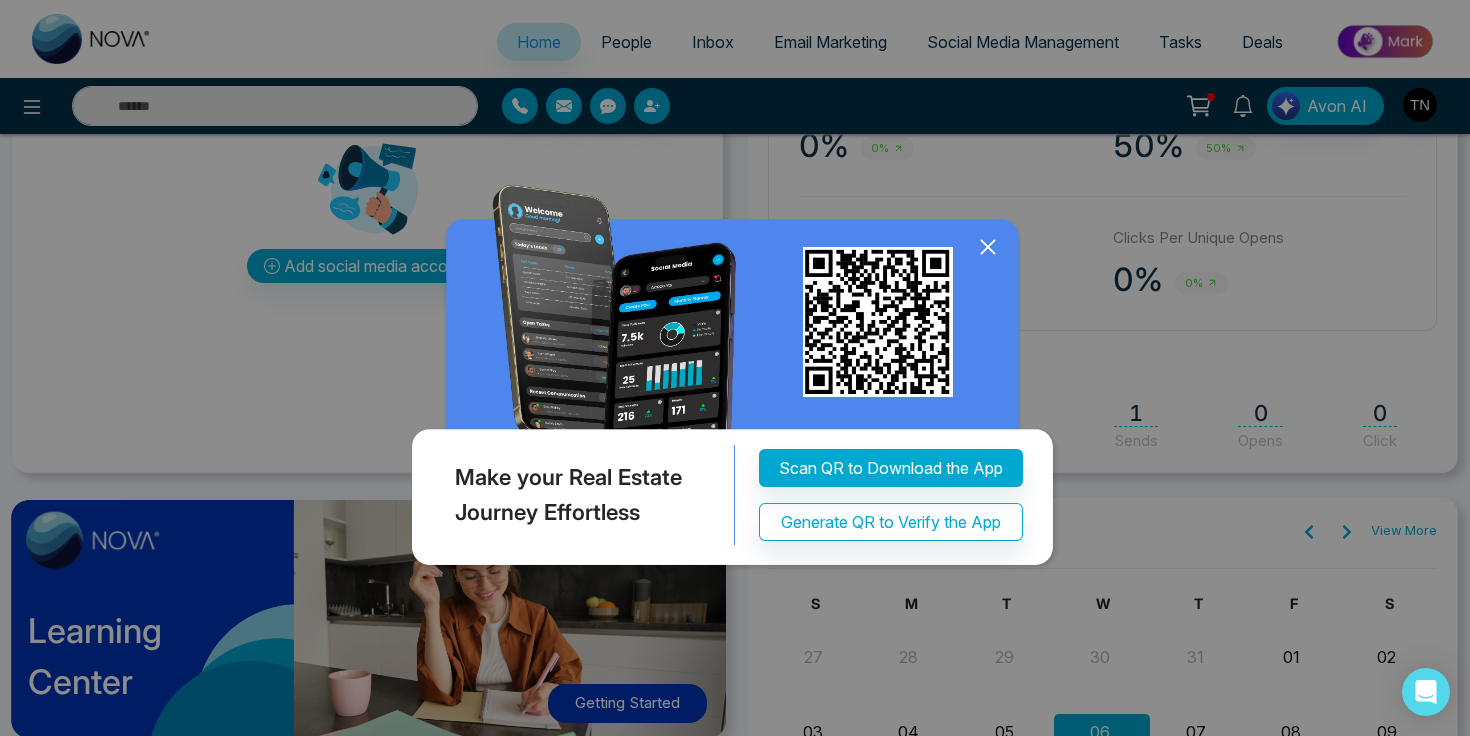 click 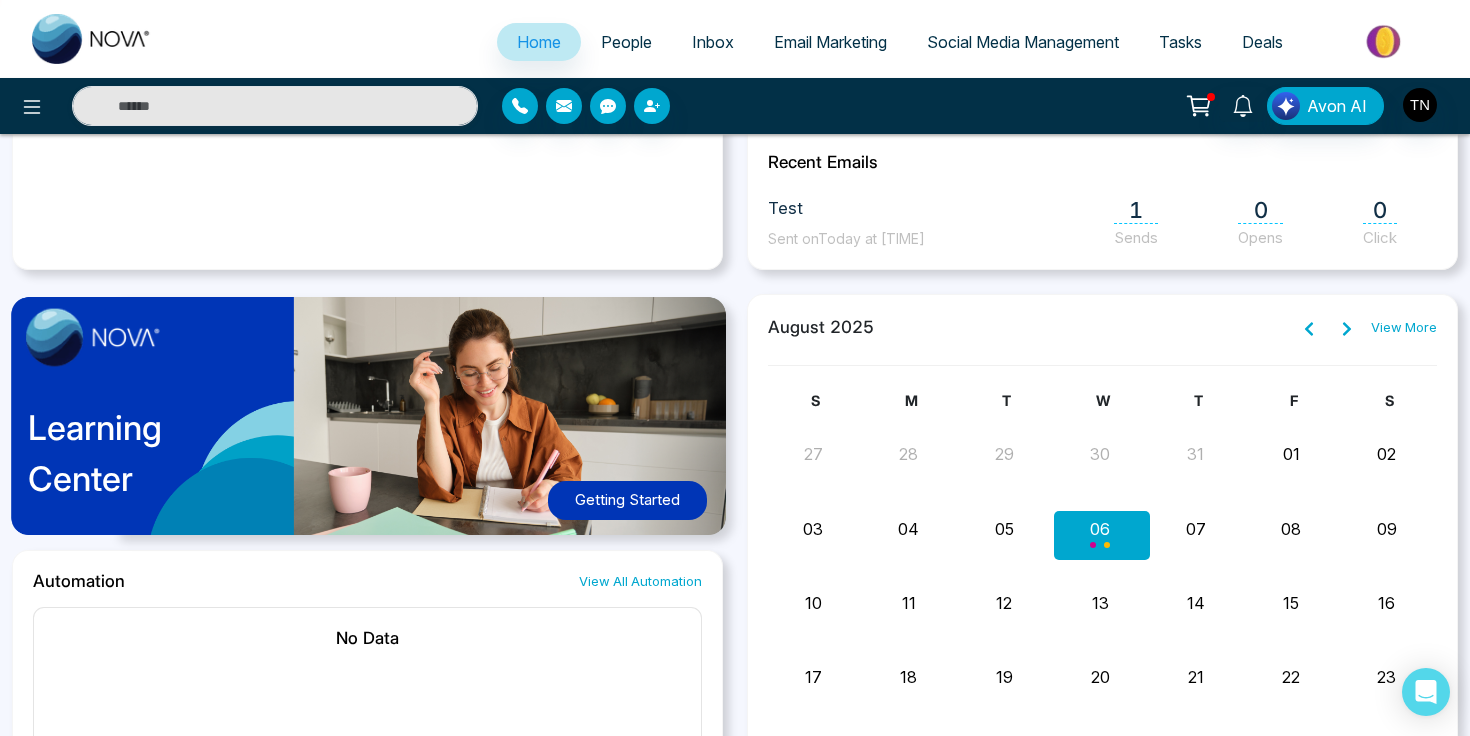 scroll, scrollTop: 867, scrollLeft: 0, axis: vertical 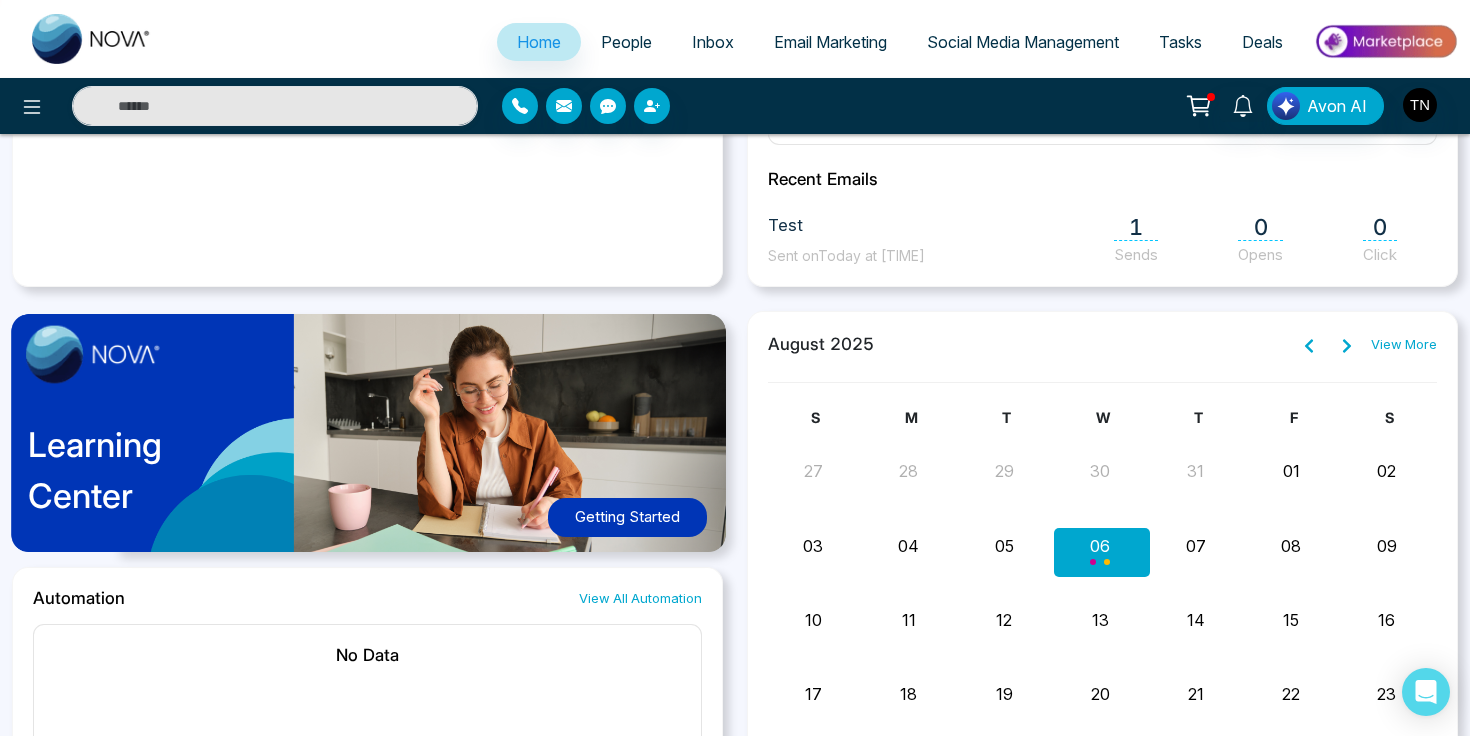 click on "Learning Center Getting Started" at bounding box center (367, 439) 